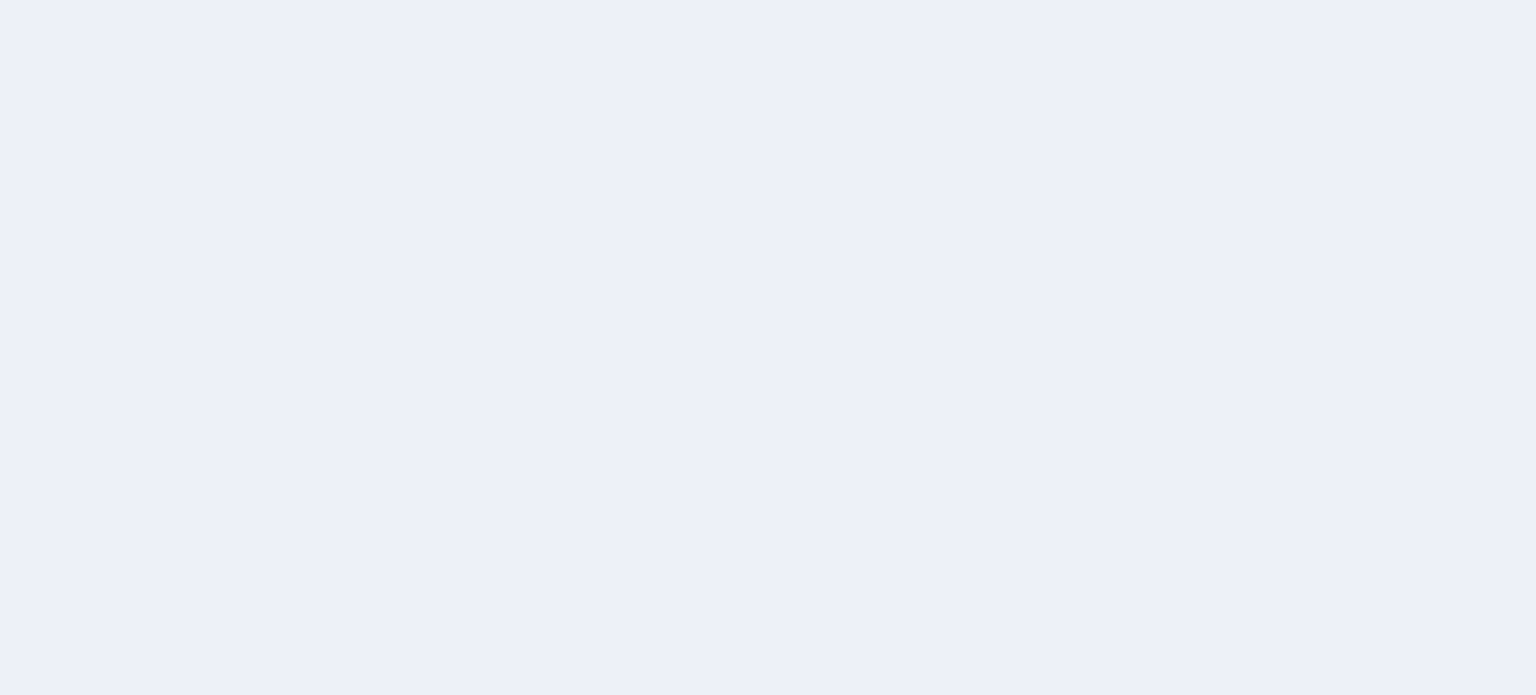 scroll, scrollTop: 0, scrollLeft: 0, axis: both 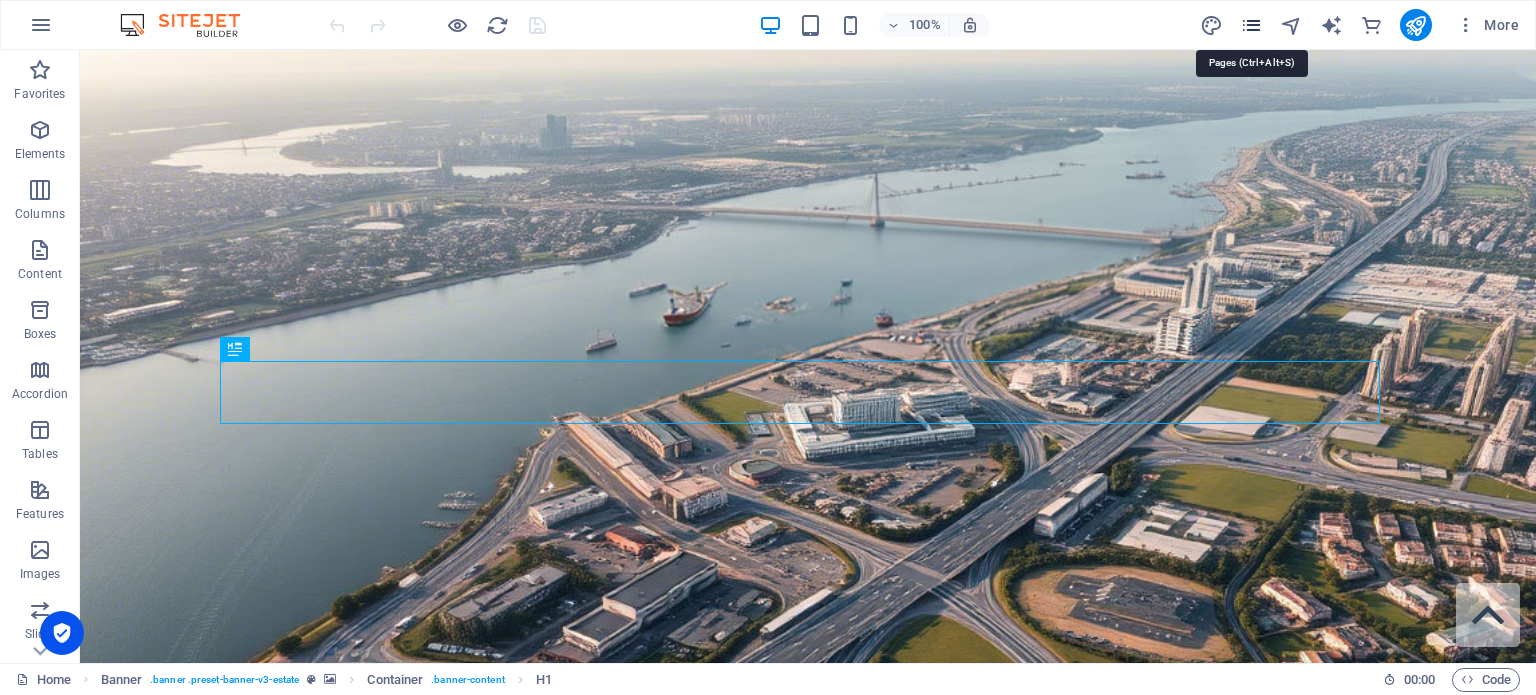 click at bounding box center [1251, 25] 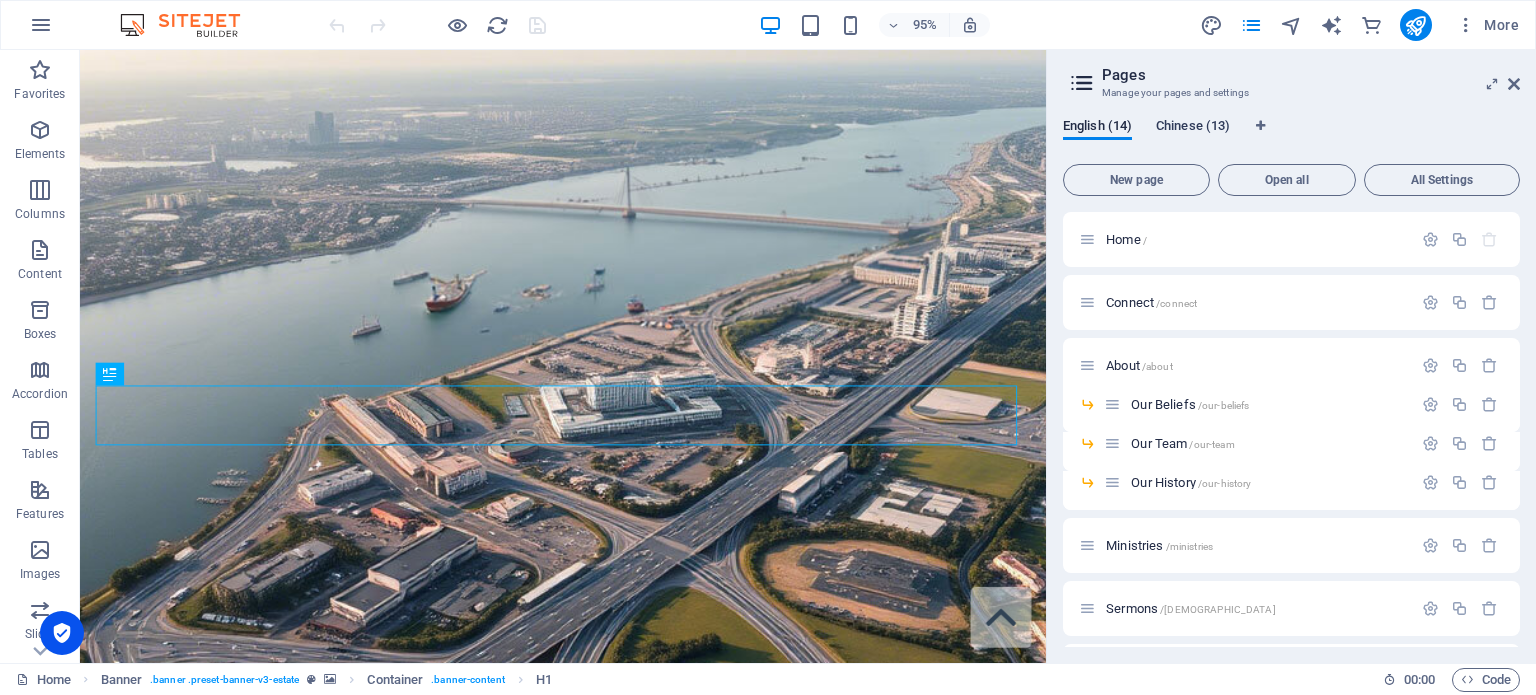 click on "Chinese (13)" at bounding box center [1193, 128] 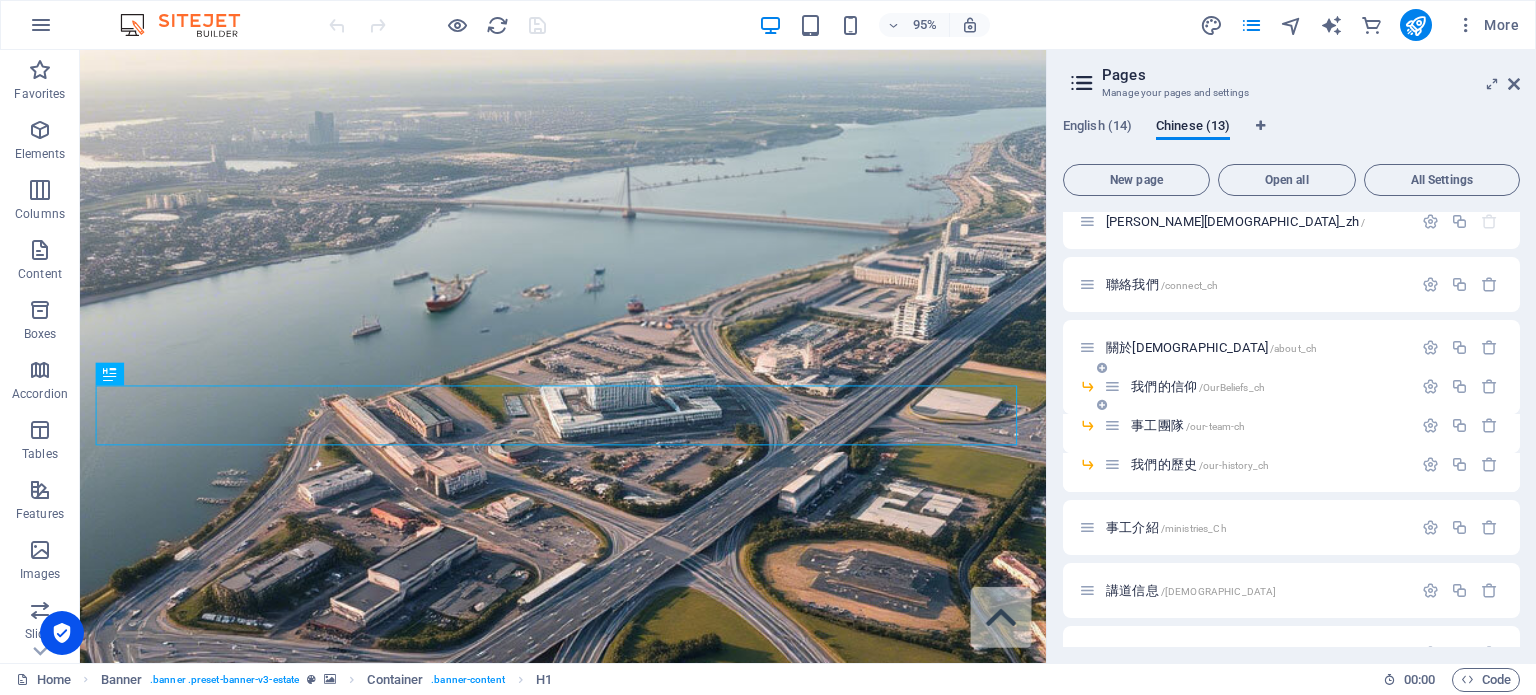scroll, scrollTop: 100, scrollLeft: 0, axis: vertical 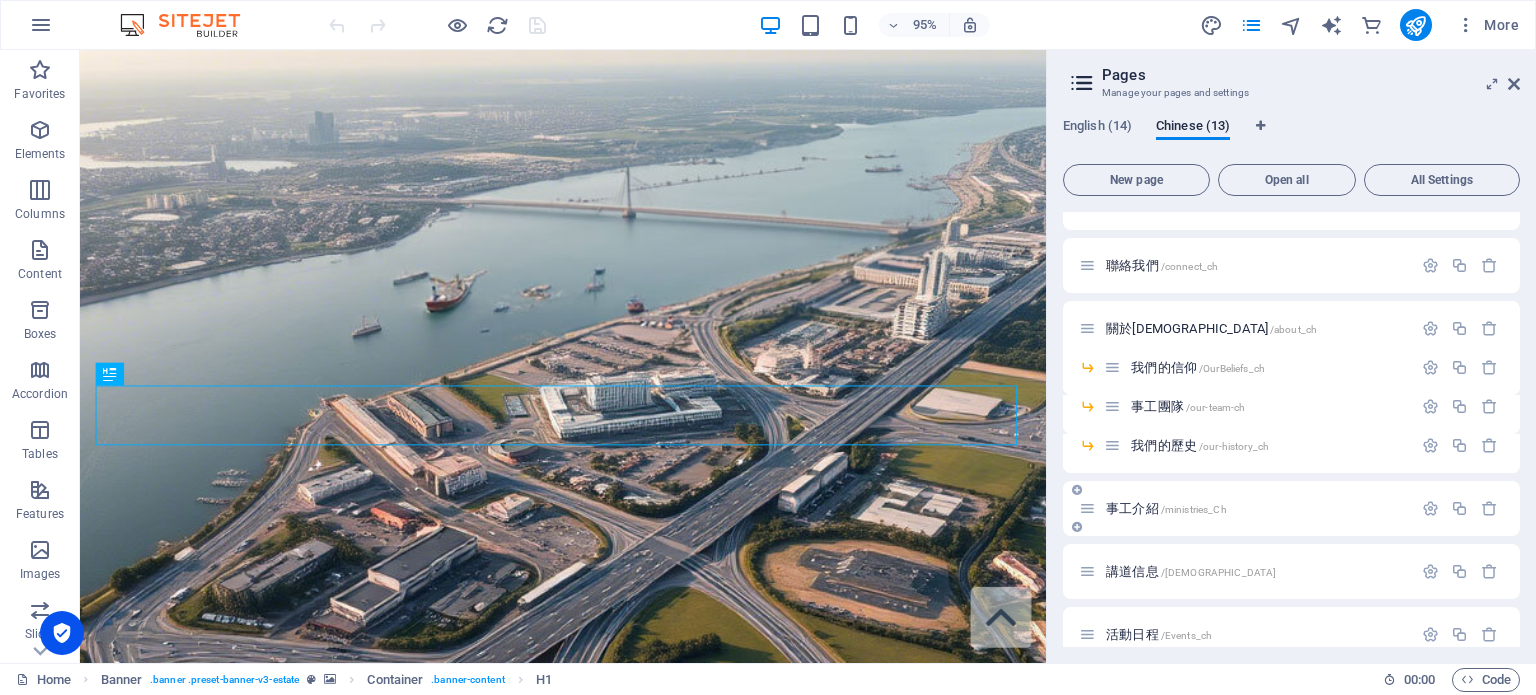click on "事工介紹 /ministries_Ch" at bounding box center (1166, 508) 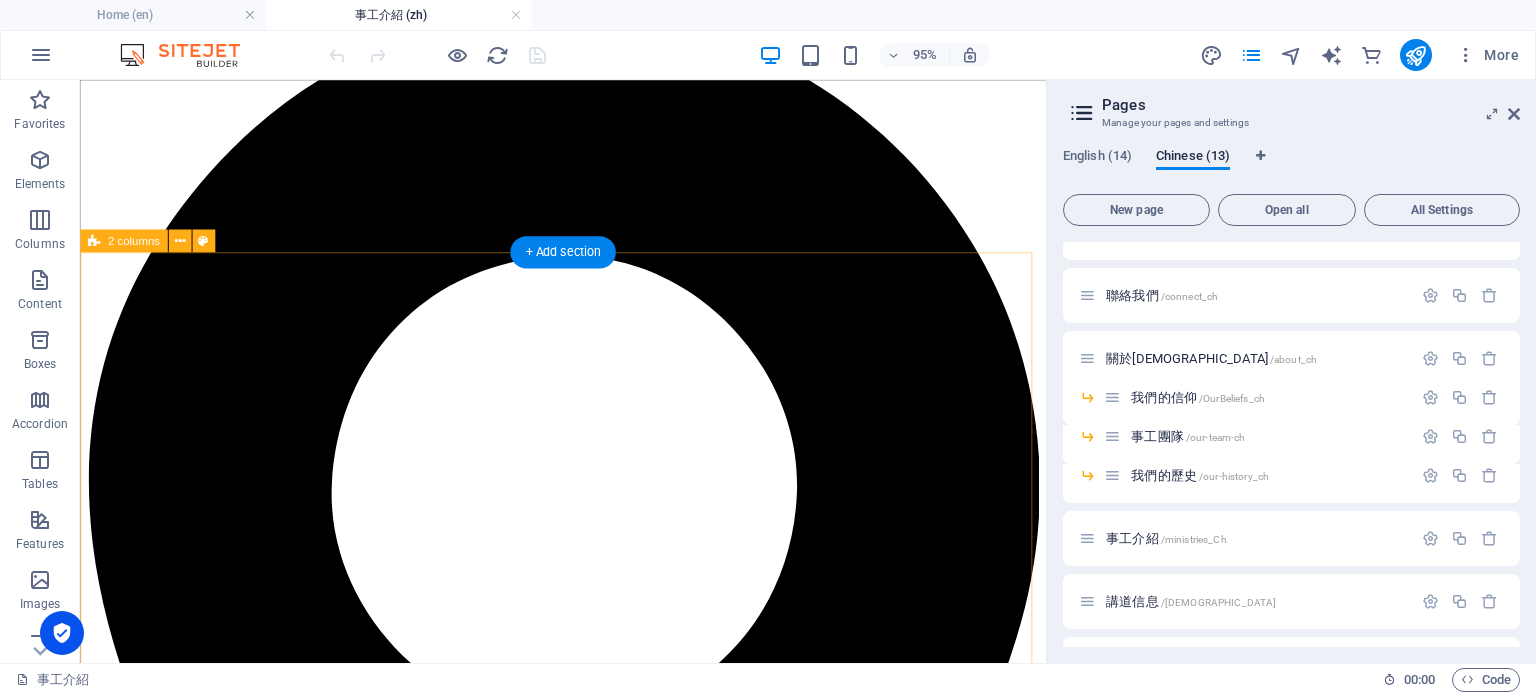 scroll, scrollTop: 1000, scrollLeft: 0, axis: vertical 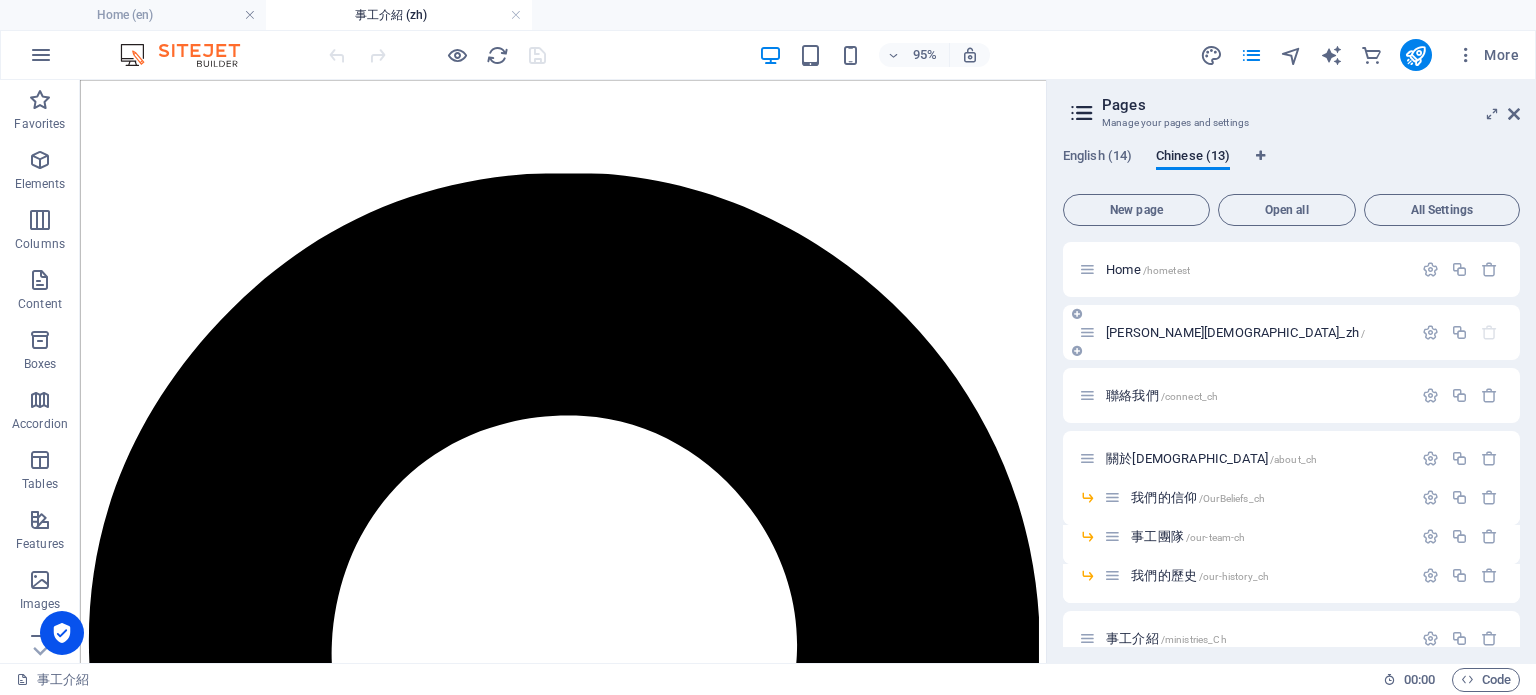click on "[PERSON_NAME][DEMOGRAPHIC_DATA]_zh /" at bounding box center [1235, 332] 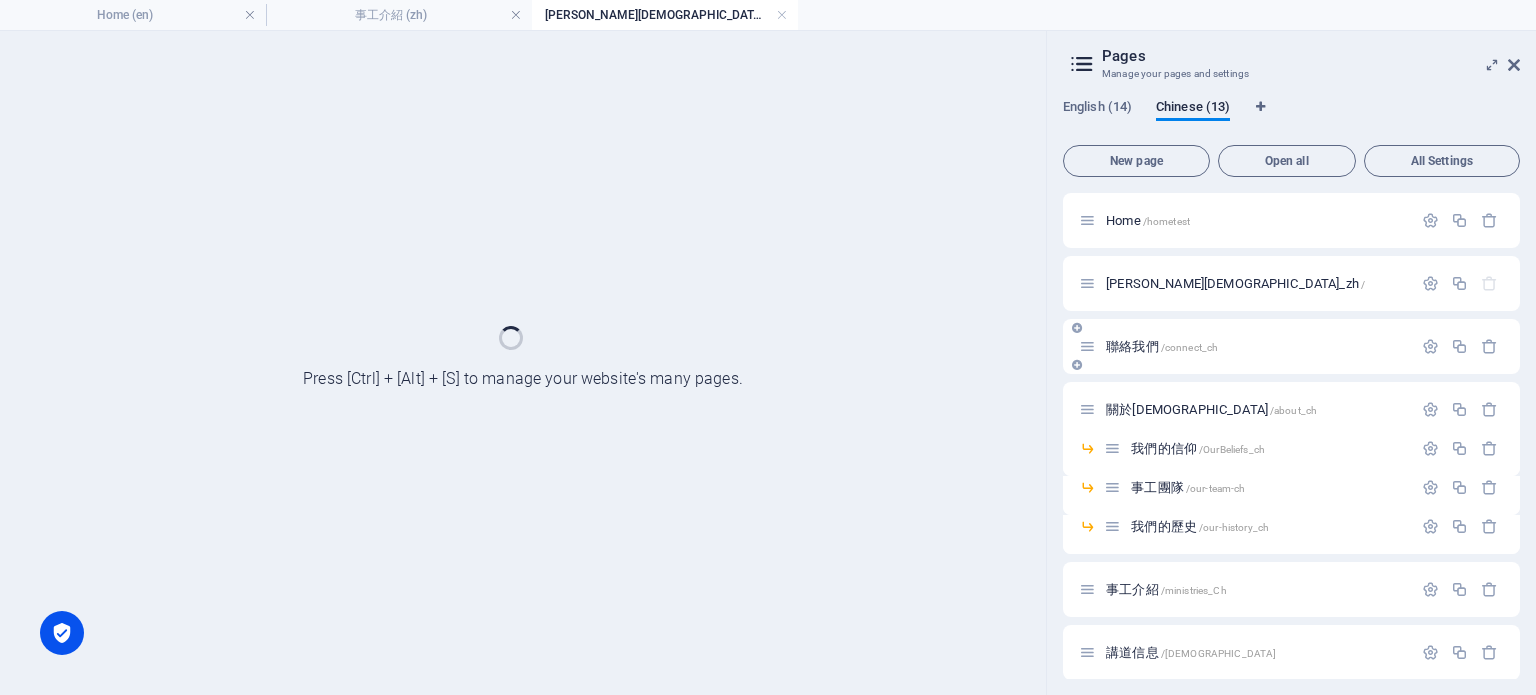 scroll, scrollTop: 0, scrollLeft: 0, axis: both 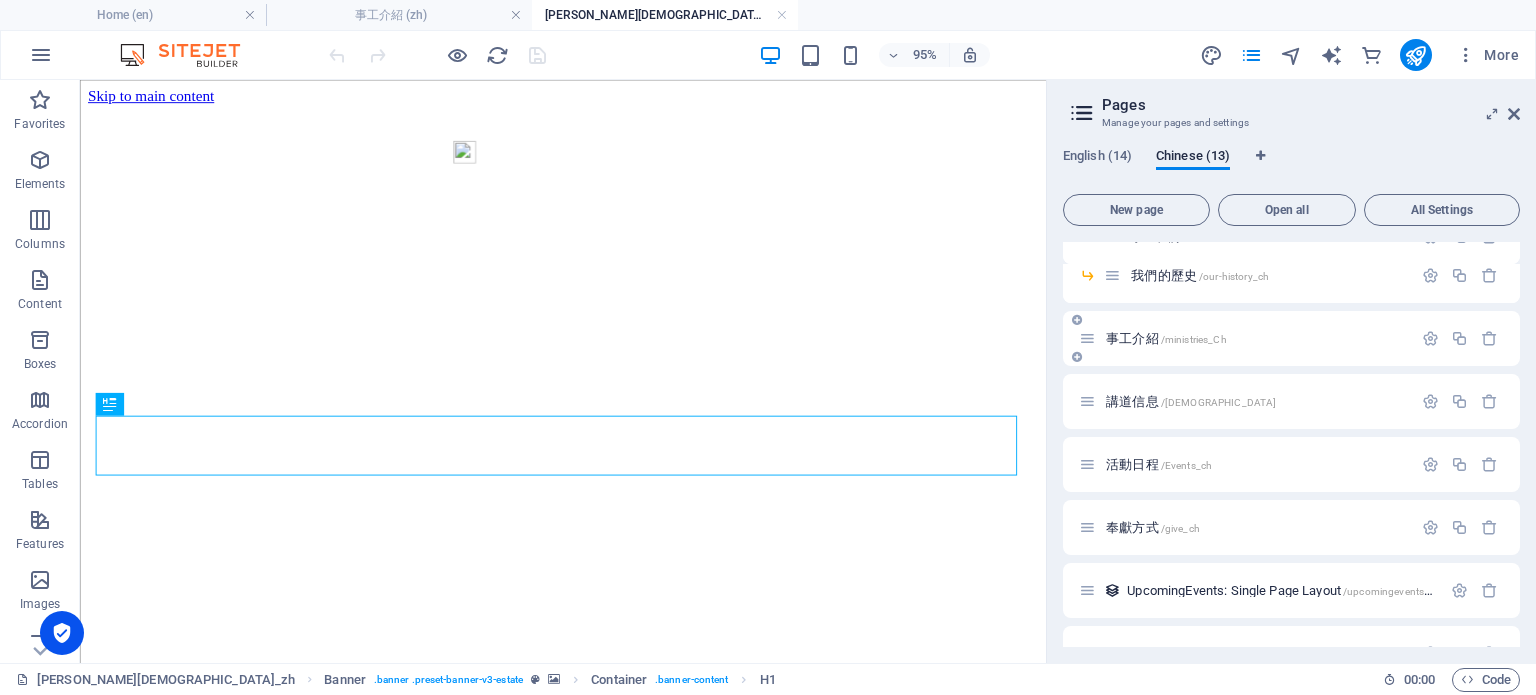 click on "事工介紹 /ministries_Ch" at bounding box center (1245, 338) 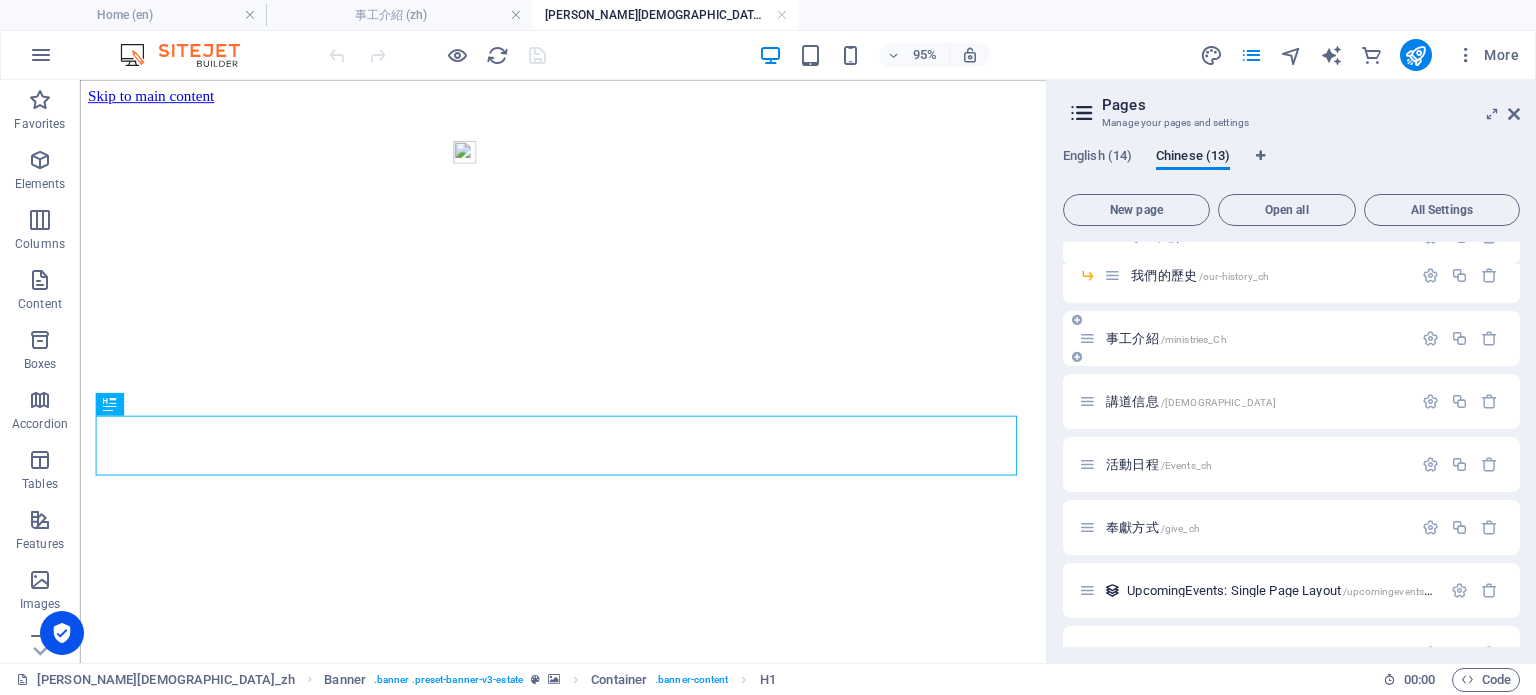 click on "事工介紹 /ministries_Ch" at bounding box center (1166, 338) 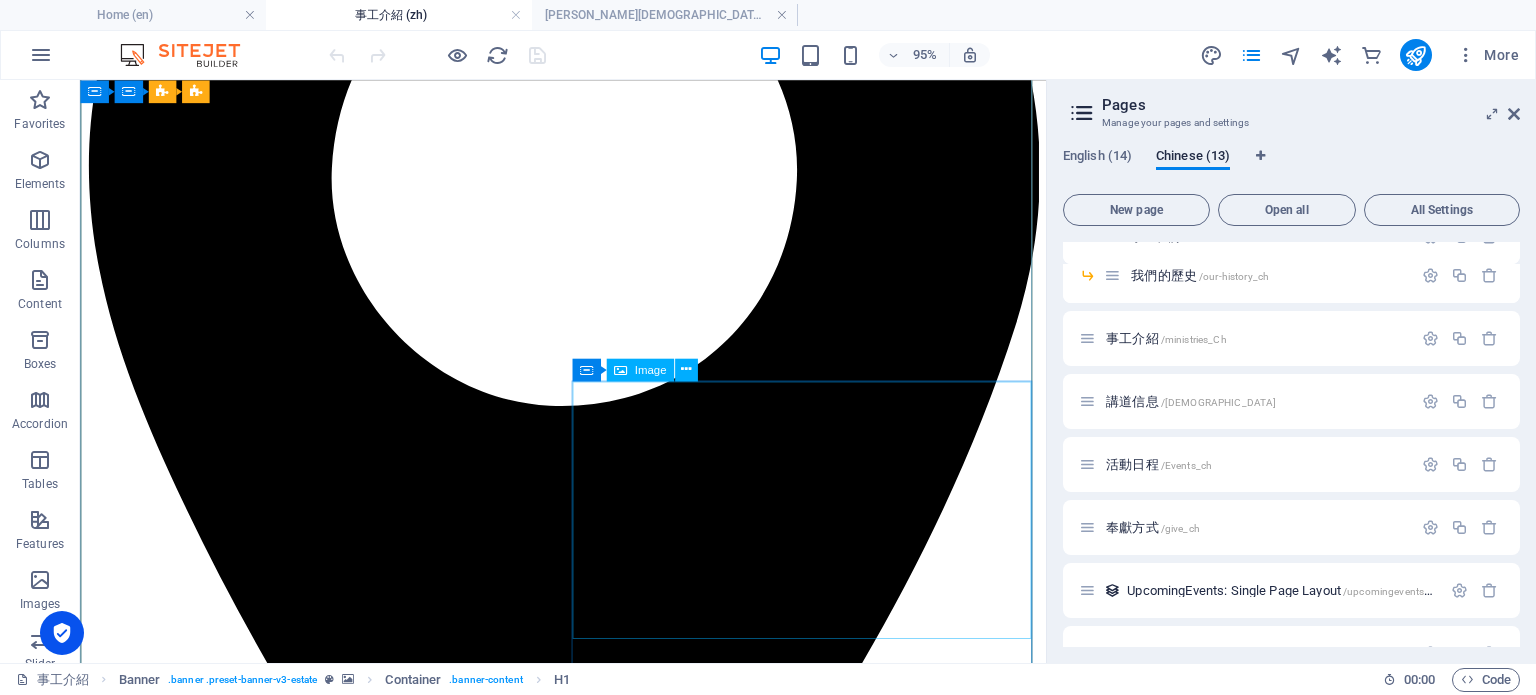 scroll, scrollTop: 1600, scrollLeft: 0, axis: vertical 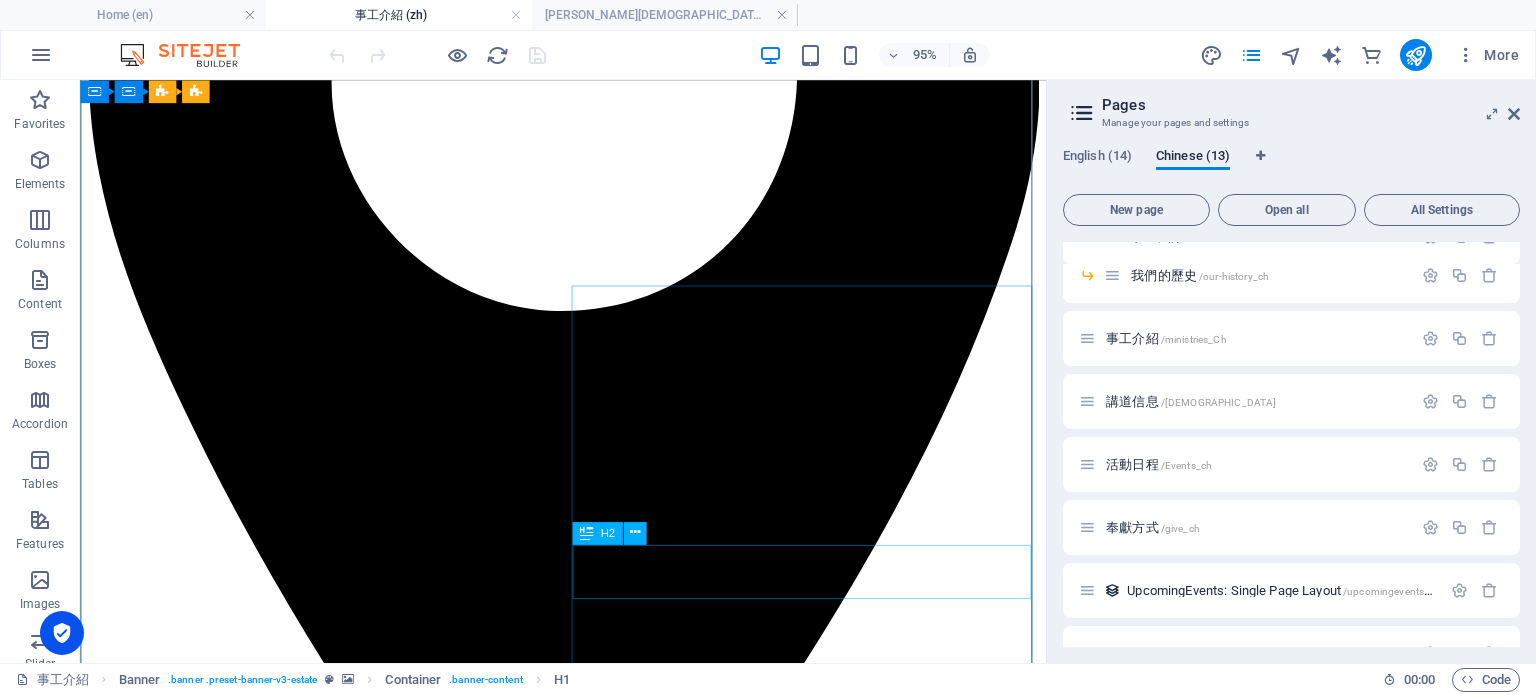 click on "粤語團契" at bounding box center (588, 7347) 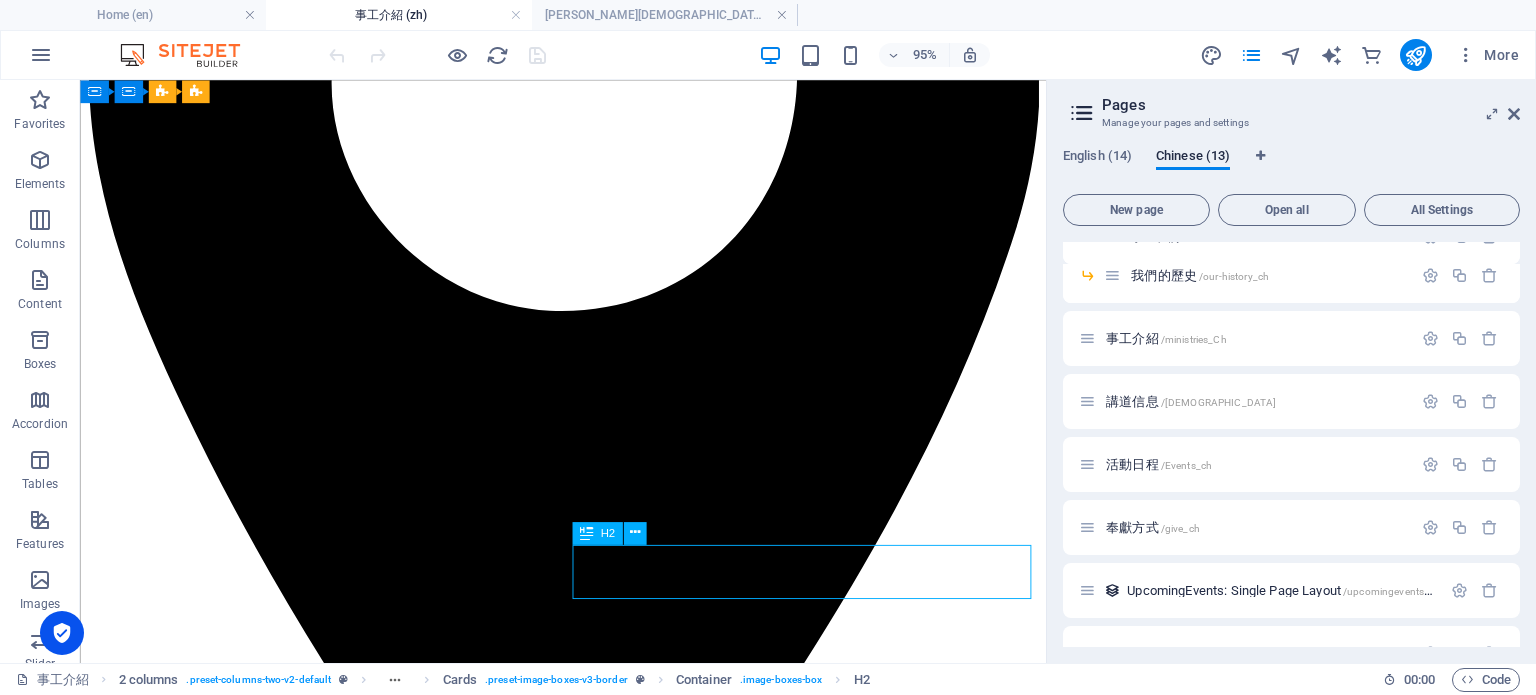 drag, startPoint x: 824, startPoint y: 607, endPoint x: 673, endPoint y: 915, distance: 343.02332 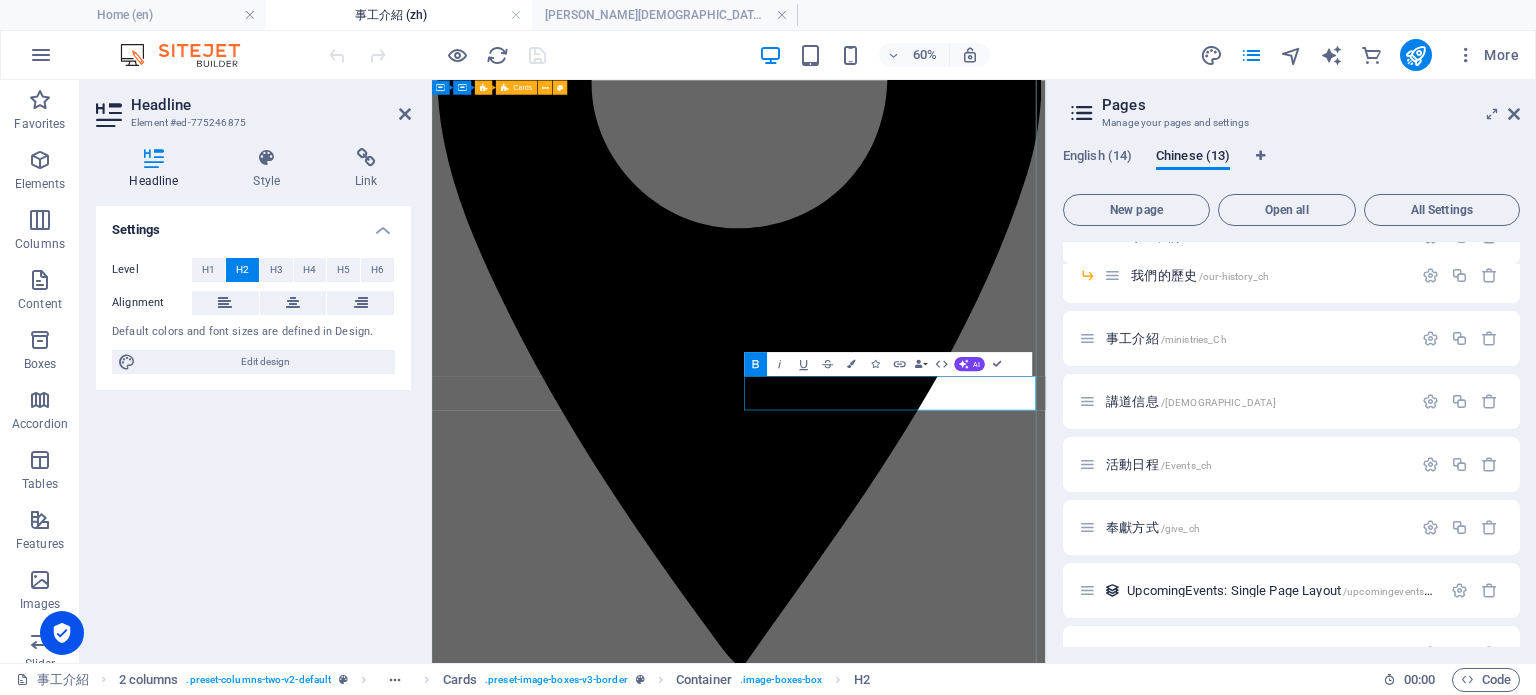 click on "兒童事工 星期日下午4:30英語崇拜兒童事工 忙碌的早晨完成家務後想休息一下嗎？來了解我們以[DEMOGRAPHIC_DATA]為中心的兒童事工吧！ Fireside英語崇拜 星期日下午英語崇拜4:30  加入我們熱情的英語崇拜，一起敬拜[DEMOGRAPHIC_DATA]。崇拜結束後留下來參加團契時間。 英語生命小組 學習將[DEMOGRAPHIC_DATA]的祝福融入日常生活的實用方法，並與[DEMOGRAPHIC_DATA]弟兄姐妹一起在[DEMOGRAPHIC_DATA]的愛中不斷成長。 粤語團[DEMOGRAPHIC_DATA]弟兄姐妹分享生活, 互相幫助, 歡迎加入一起。 參與事奉 透過事奉經歷[DEMOGRAPHIC_DATA]和享受[DEMOGRAPHIC_DATA]生活。" at bounding box center (943, 6385) 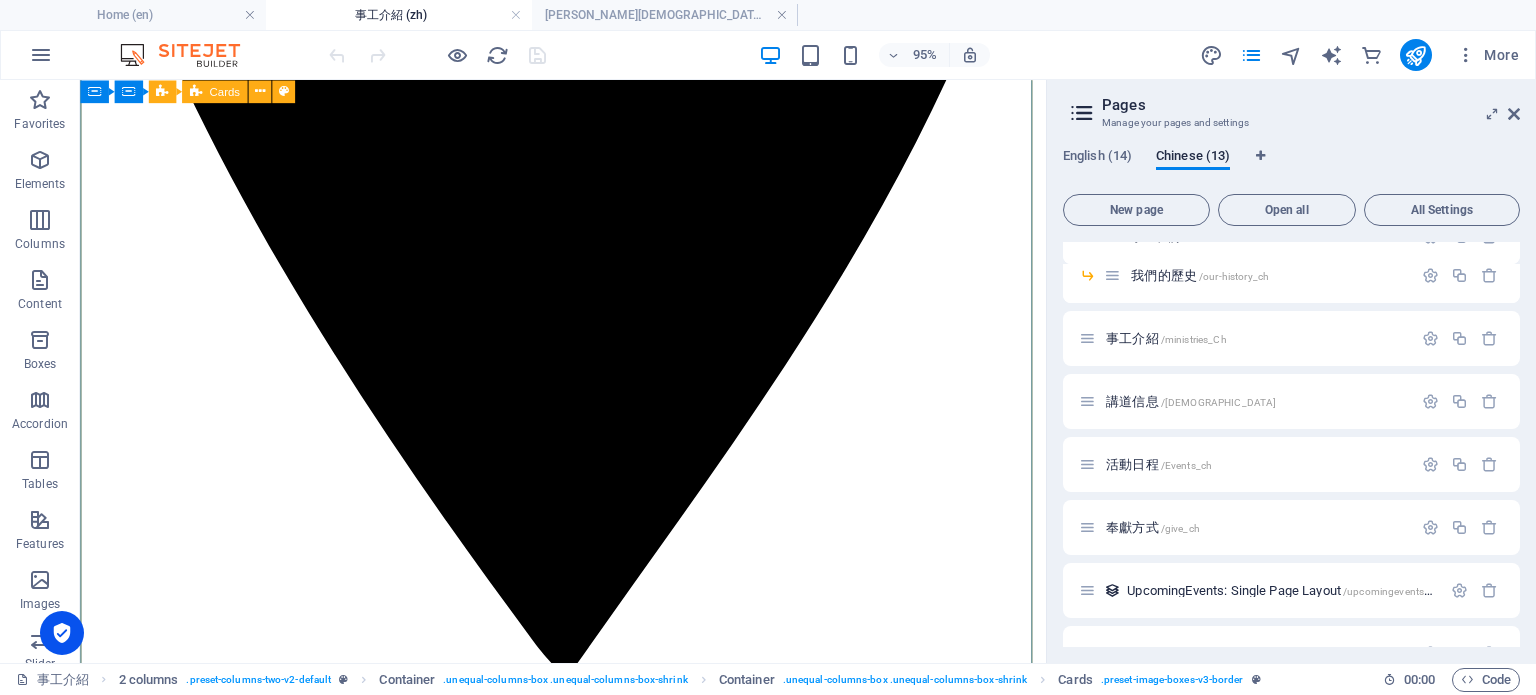 scroll, scrollTop: 1796, scrollLeft: 0, axis: vertical 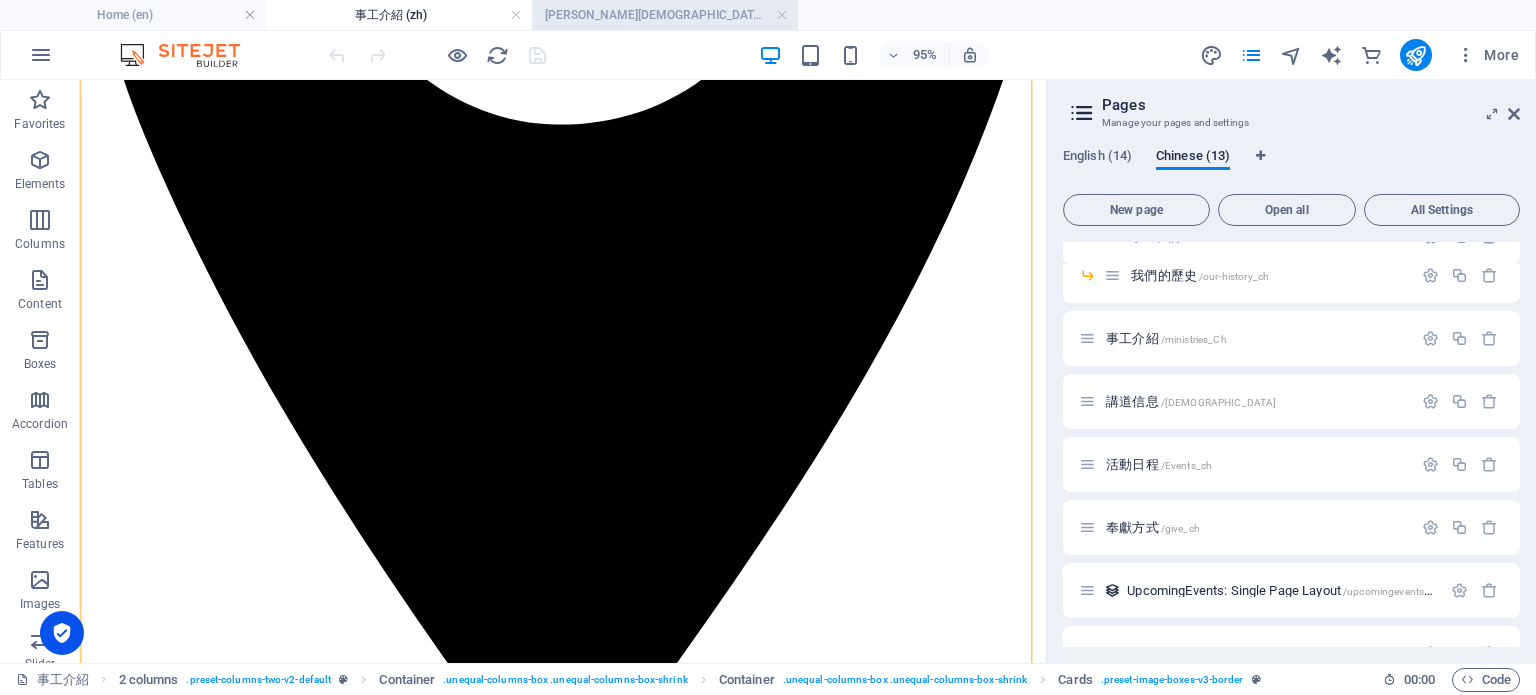 click on "[PERSON_NAME][DEMOGRAPHIC_DATA]_zh (zh)" at bounding box center (665, 15) 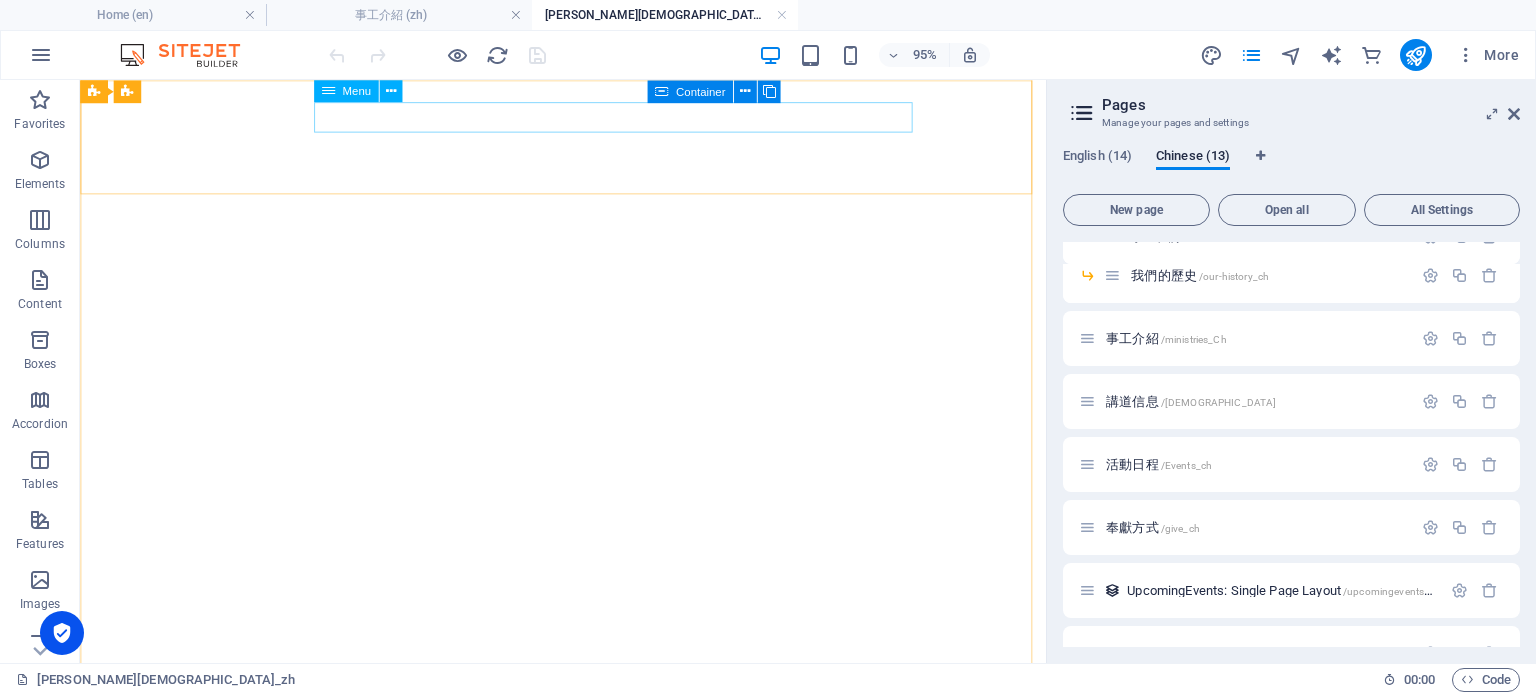 scroll, scrollTop: 300, scrollLeft: 0, axis: vertical 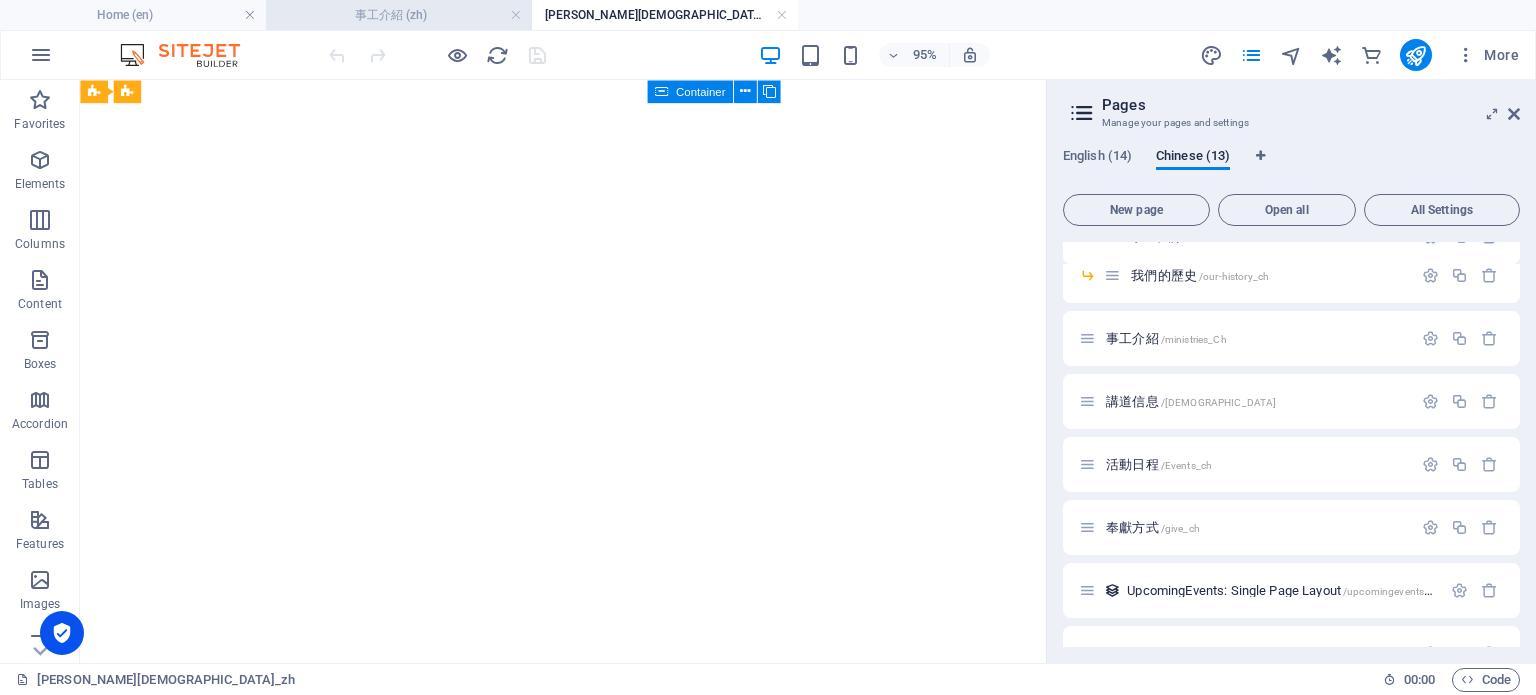 click on "事工介紹 (zh)" at bounding box center (399, 15) 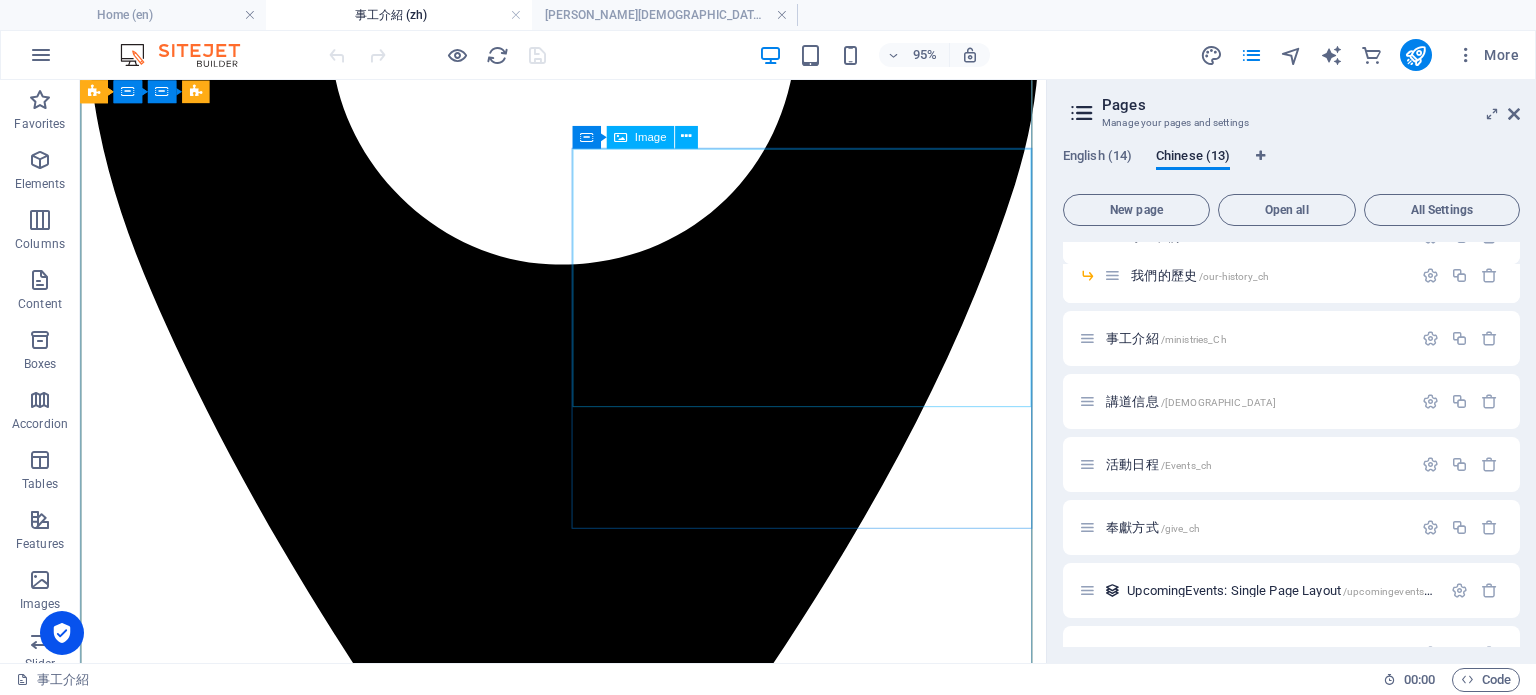 scroll, scrollTop: 1544, scrollLeft: 0, axis: vertical 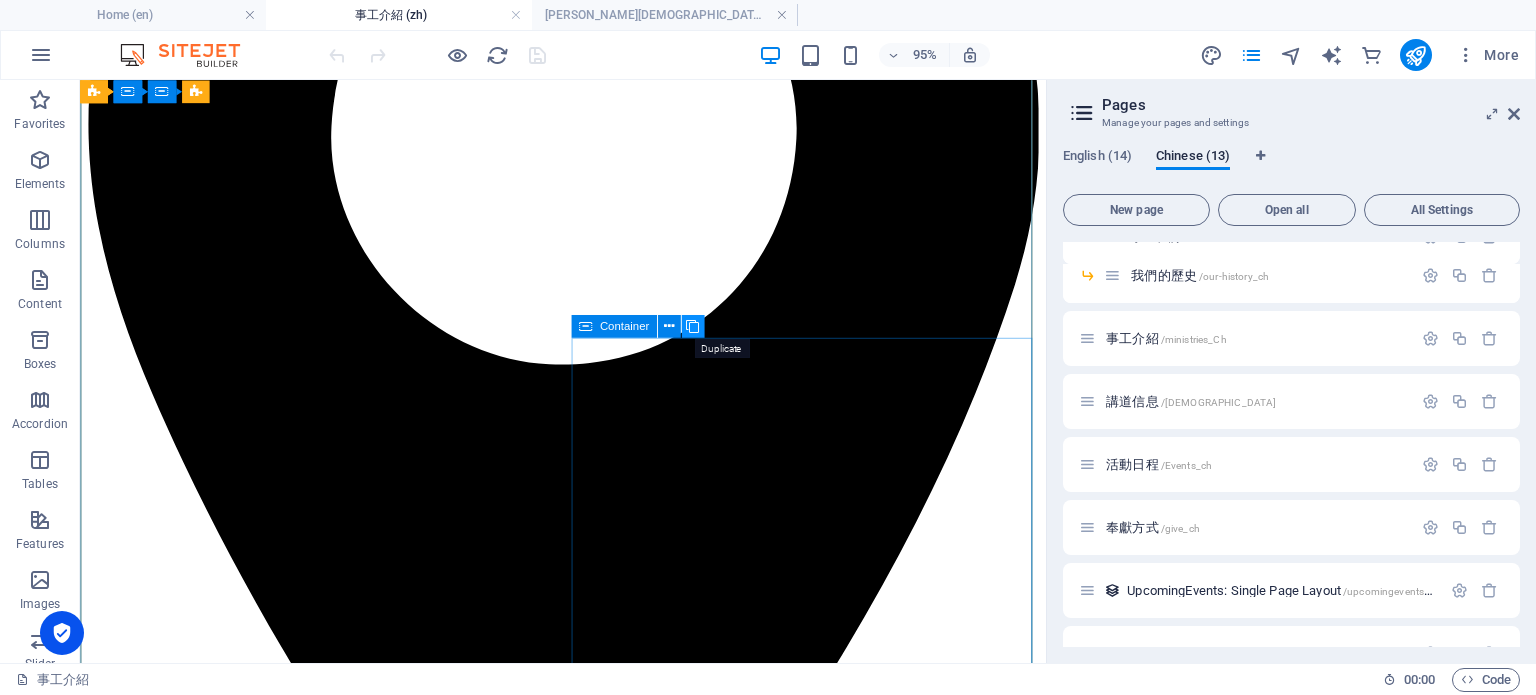 click at bounding box center [692, 326] 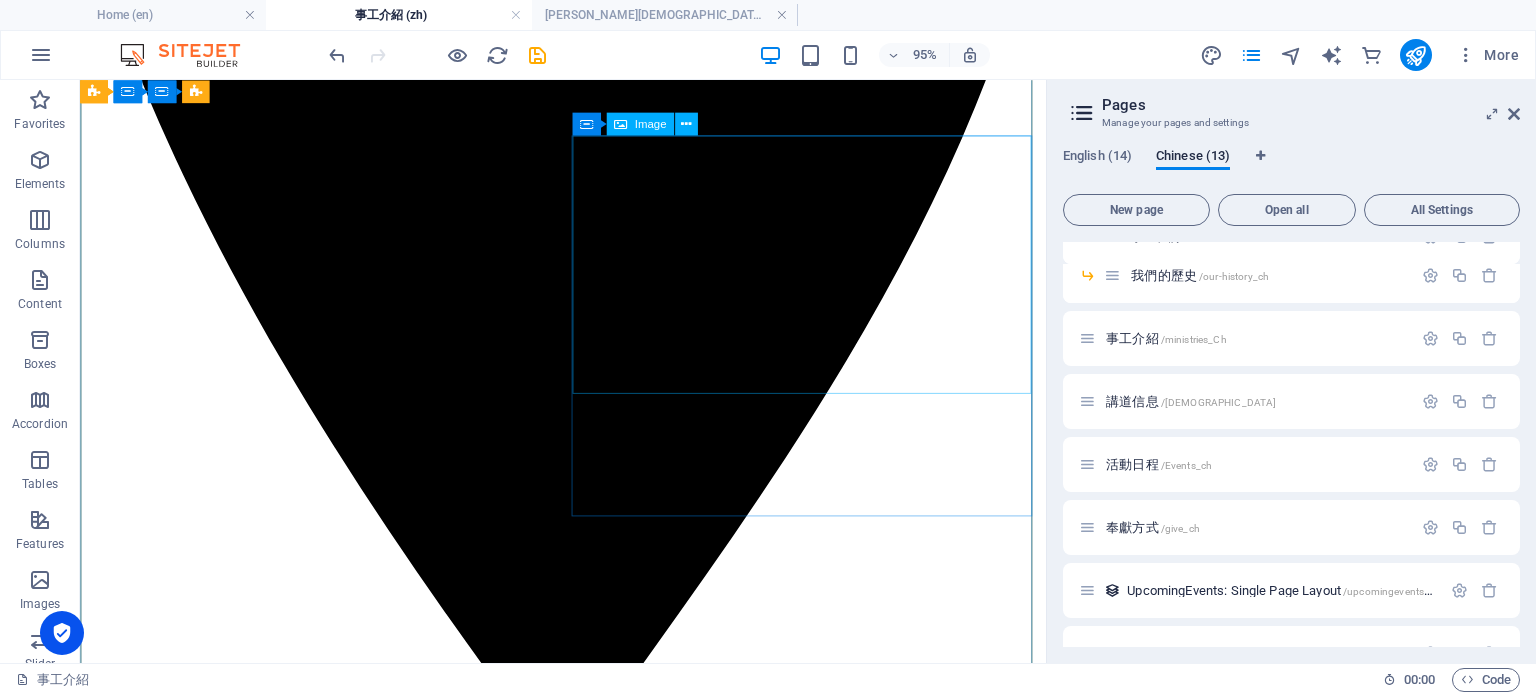 scroll, scrollTop: 2128, scrollLeft: 0, axis: vertical 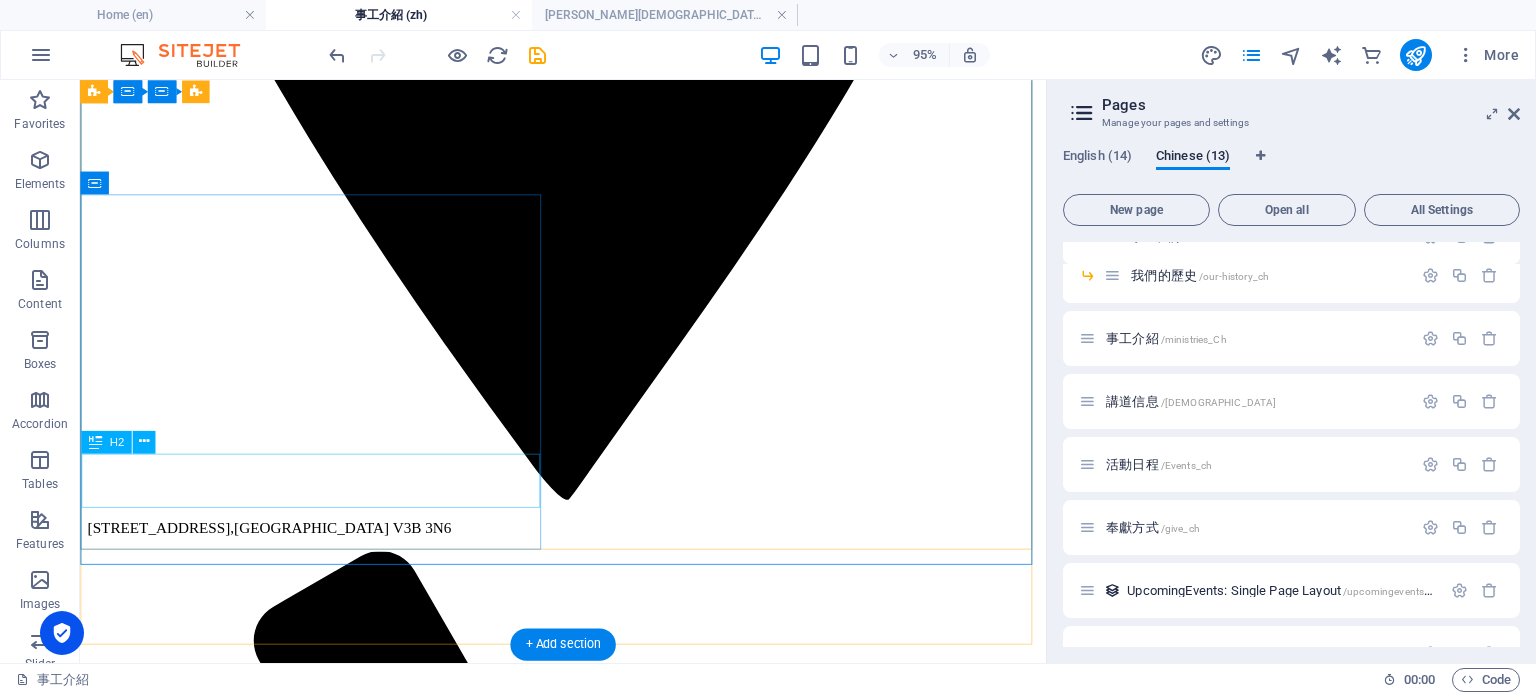 click on "粤語團契" at bounding box center (588, 7495) 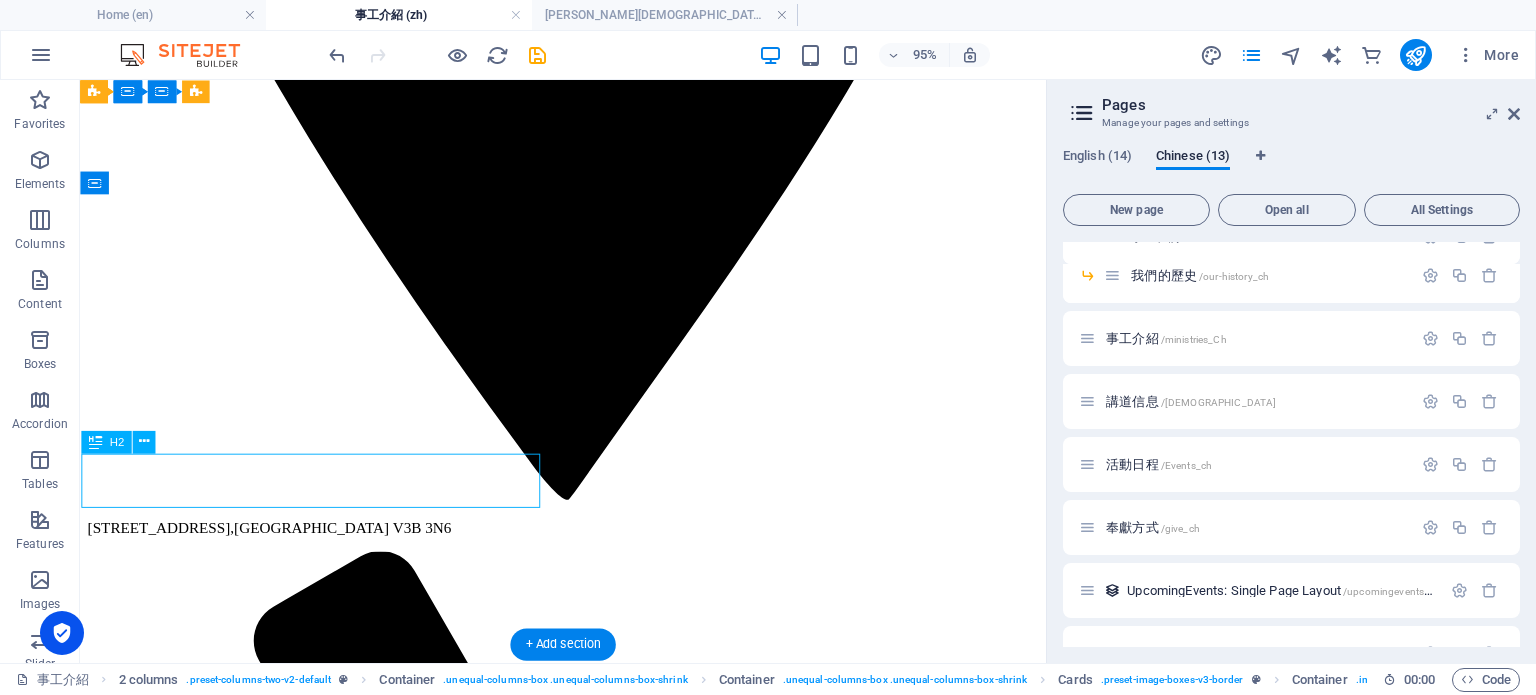 click on "粤語團契" at bounding box center [588, 7495] 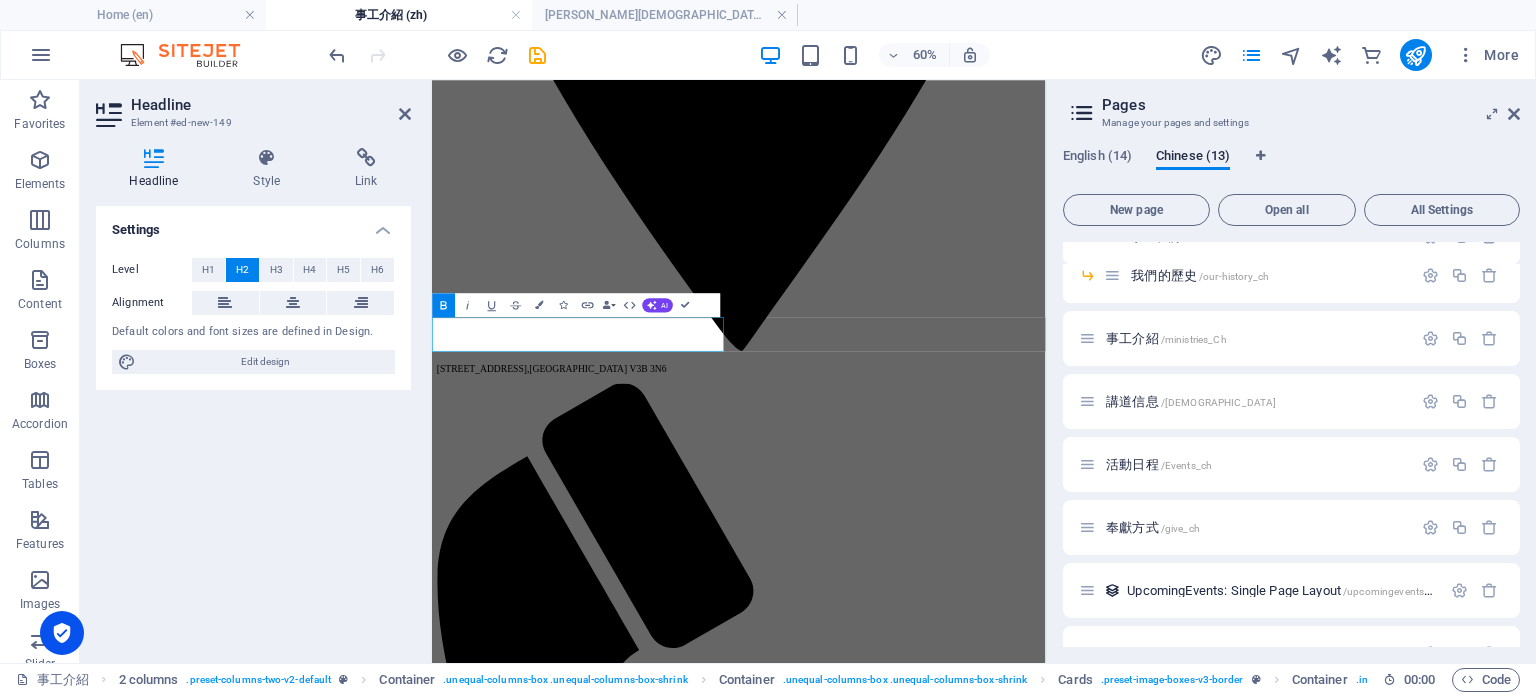 scroll, scrollTop: 2132, scrollLeft: 0, axis: vertical 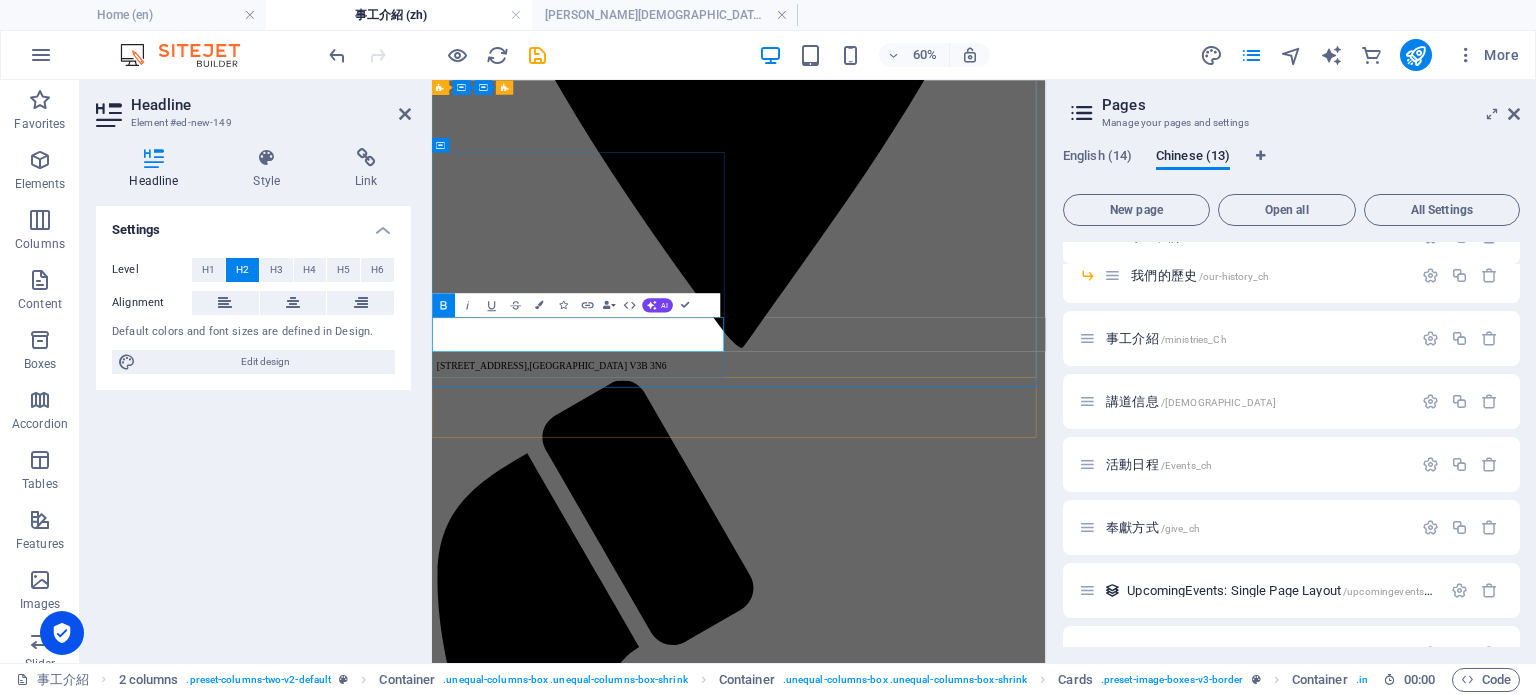 click on "粤語團契" at bounding box center (488, 7529) 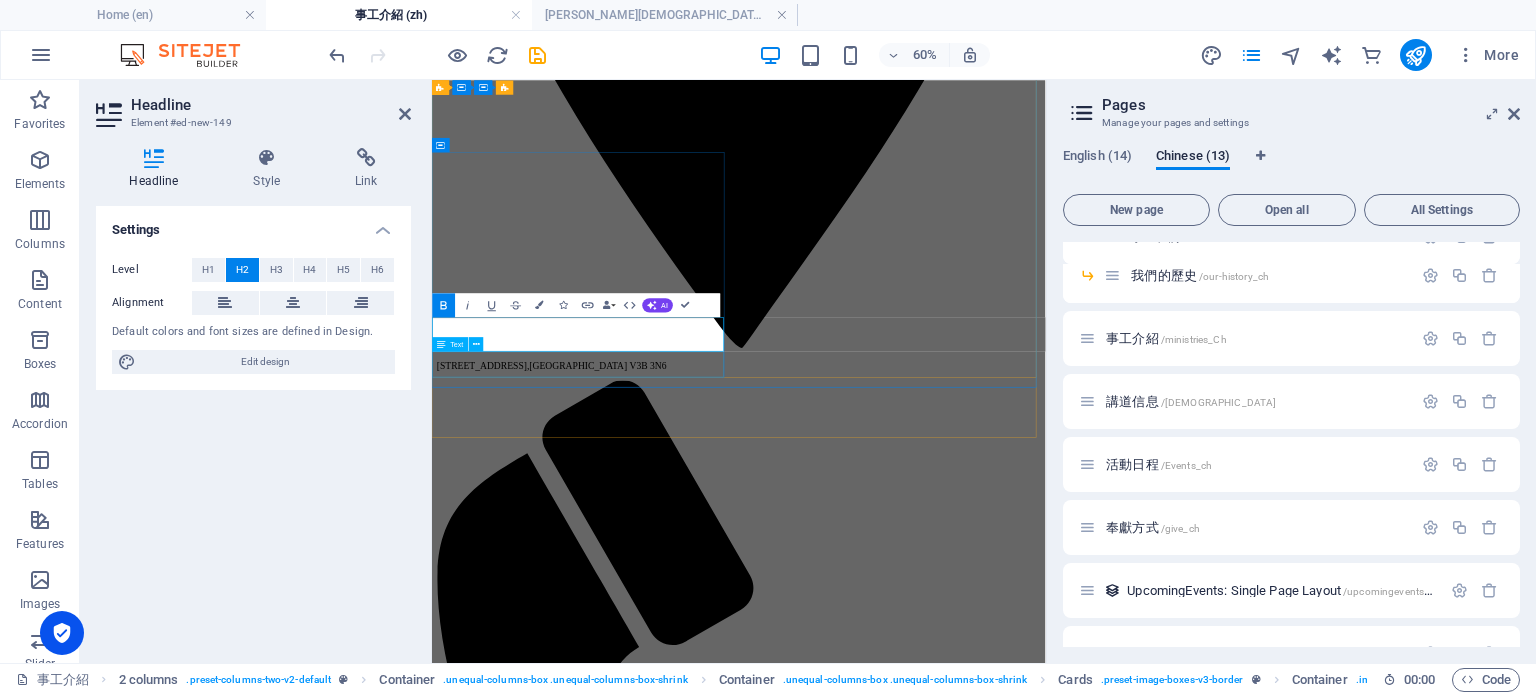 type 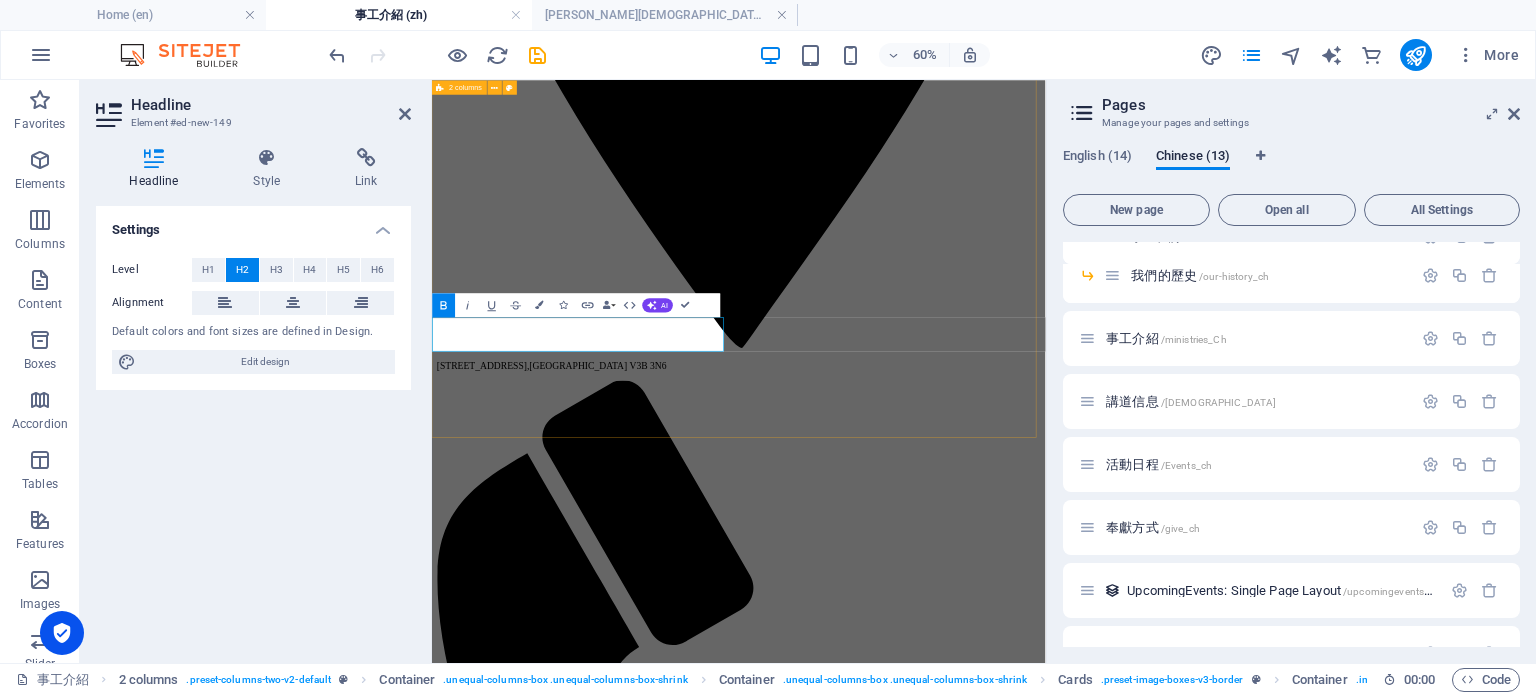 click on "兒童事工 星期日下午4:30英語崇拜兒童事工 忙碌的早晨完成家務後想休息一下嗎？來了解我們以[DEMOGRAPHIC_DATA]為中心的兒童事工吧！ Fireside英語崇拜 星期日下午英語崇拜4:30  加入我們熱情的英語崇拜，一起敬拜[DEMOGRAPHIC_DATA]。崇拜結束後留下來參加團契時間。 英語生命小組 學習將[DEMOGRAPHIC_DATA]的祝福融入日常生活的實用方法，並與[DEMOGRAPHIC_DATA]弟兄姐妹一起在[DEMOGRAPHIC_DATA]的愛中不斷成長。 粤語團[DEMOGRAPHIC_DATA]弟兄姐妹分享生活, 互相幫助, 歡迎加入一起。 粤語團[DEMOGRAPHIC_DATA]弟兄姐妹分享生活, 互相幫助, 歡迎加入一起。 參與事奉 透過事奉經歷[DEMOGRAPHIC_DATA]和享受[DEMOGRAPHIC_DATA]生活。" at bounding box center [943, 6209] 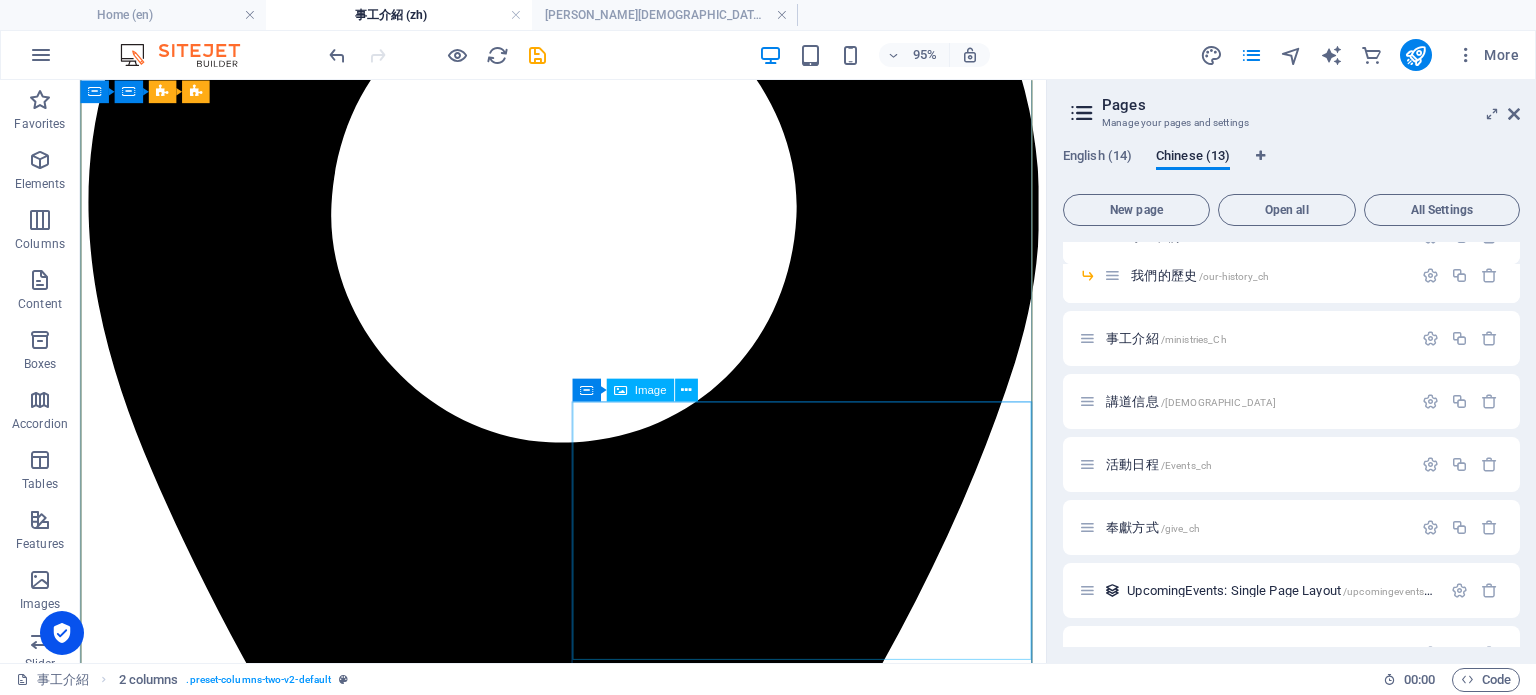 scroll, scrollTop: 1427, scrollLeft: 0, axis: vertical 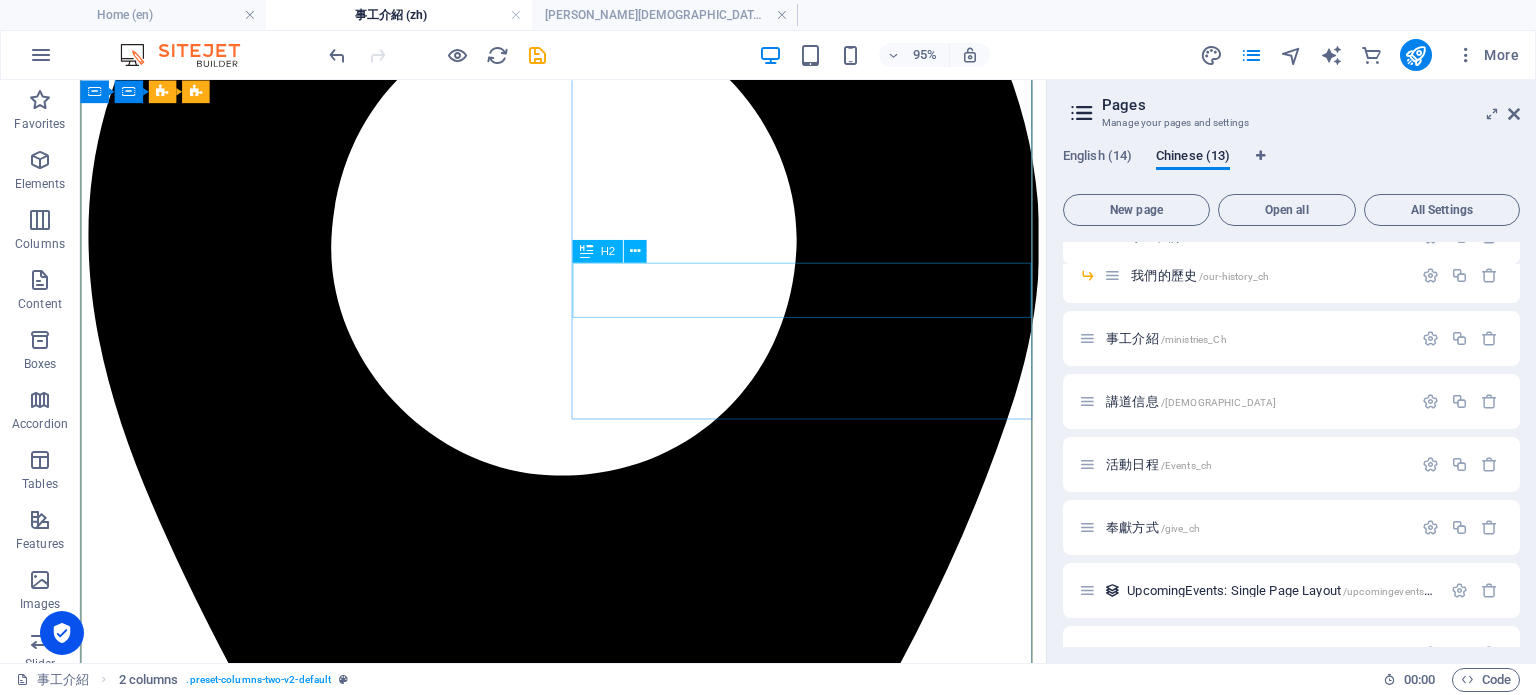 click on "Fireside英語崇拜" at bounding box center (588, 6115) 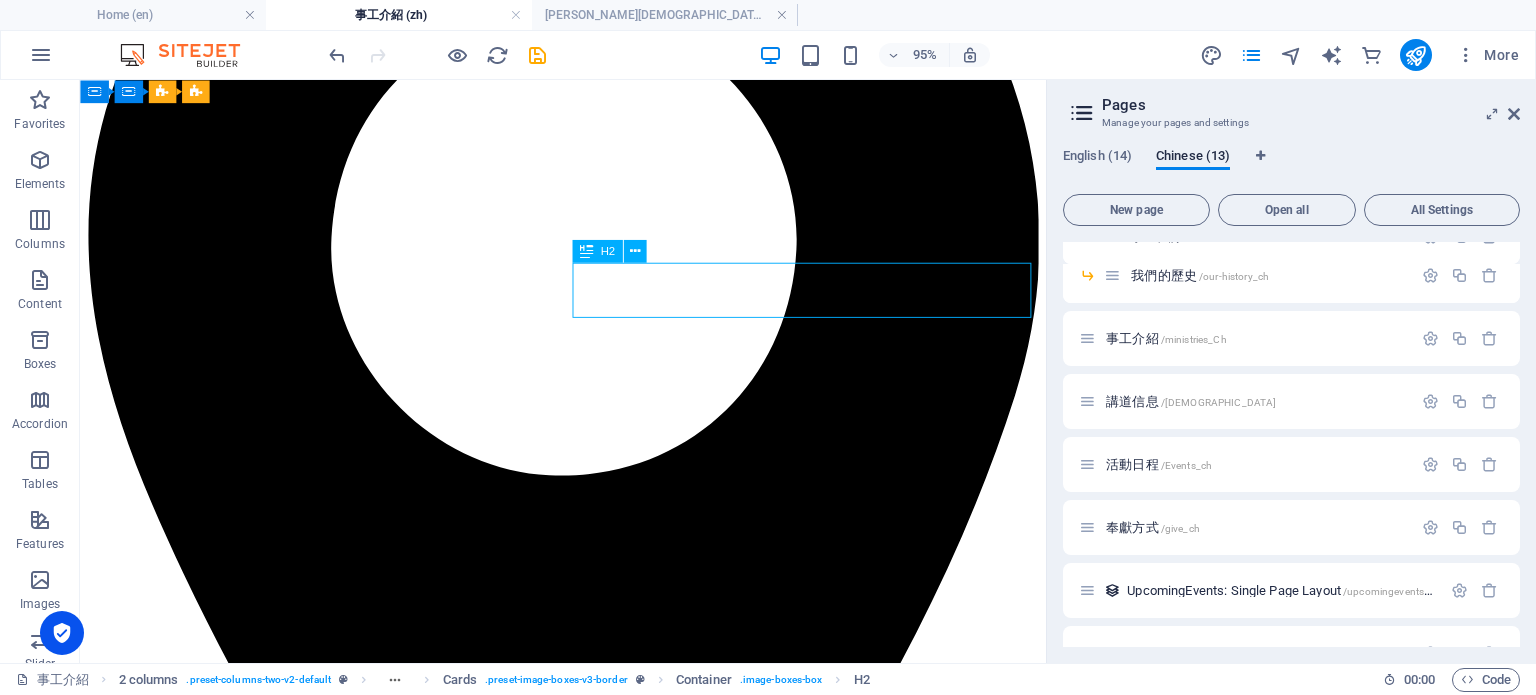click on "Fireside英語崇拜" at bounding box center [588, 6115] 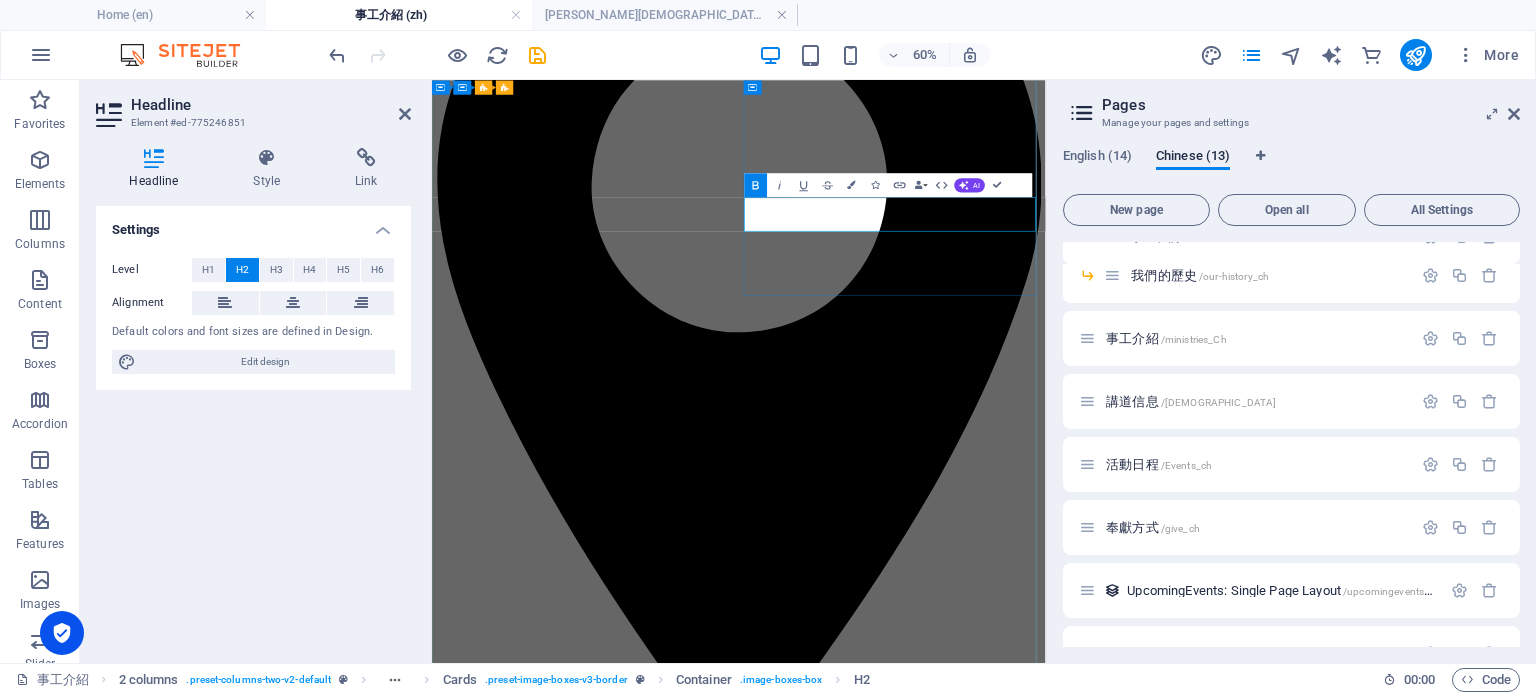 click on "Fireside英語崇拜" at bounding box center (529, 6143) 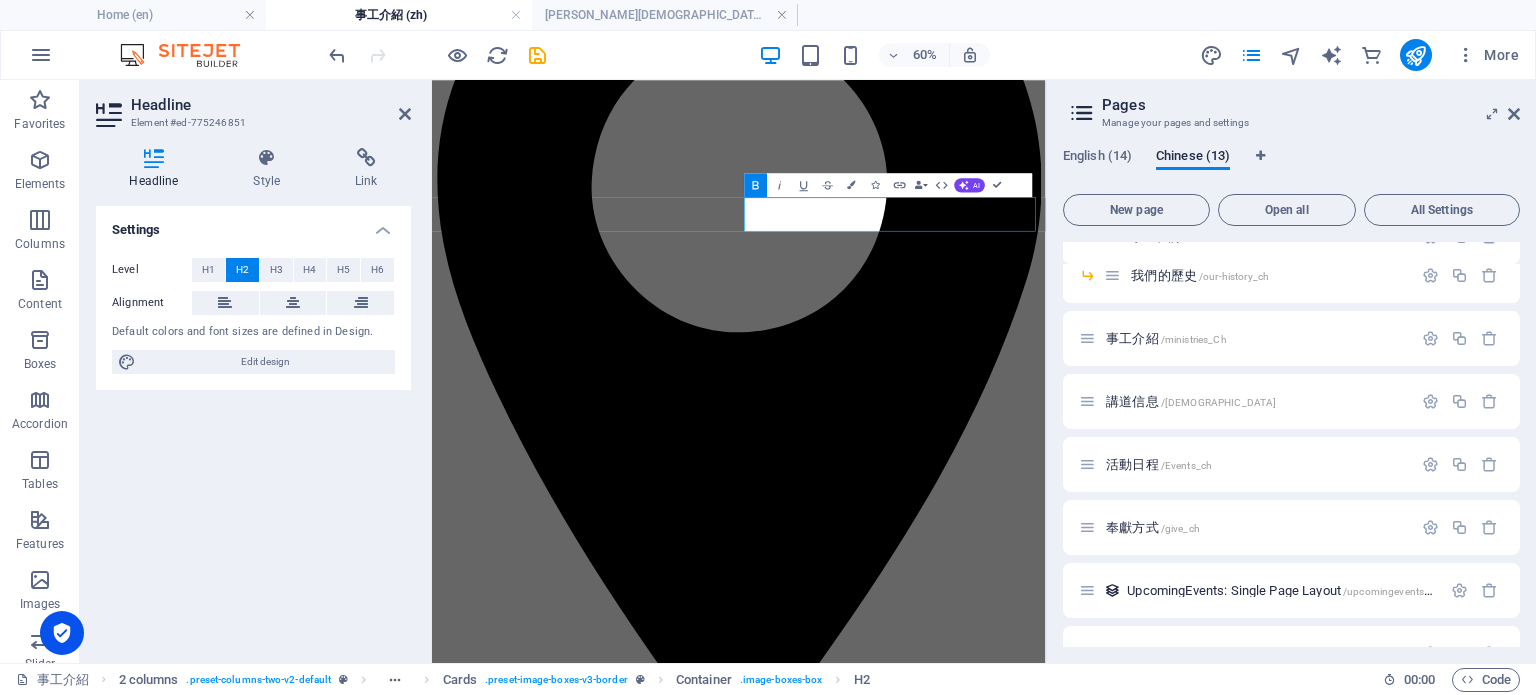 copy on "崇拜" 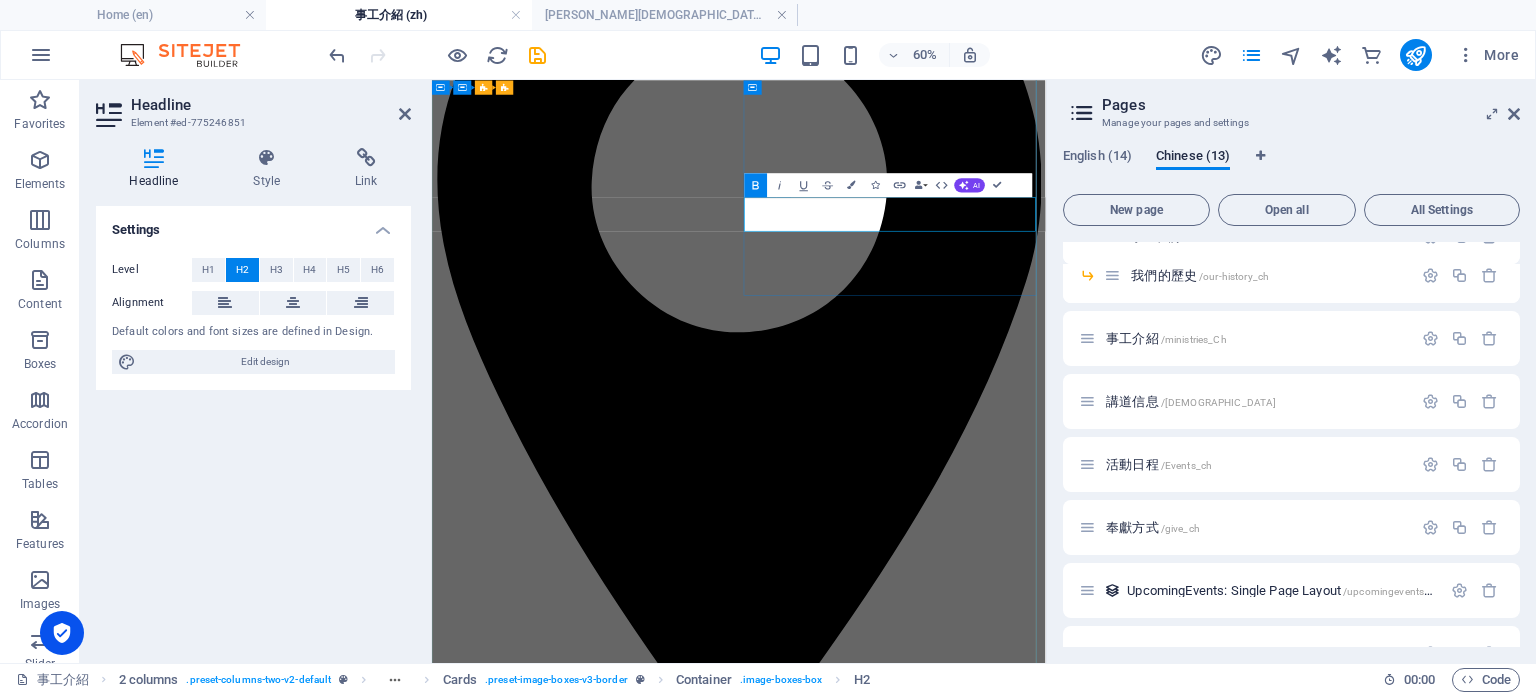 copy on "崇拜" 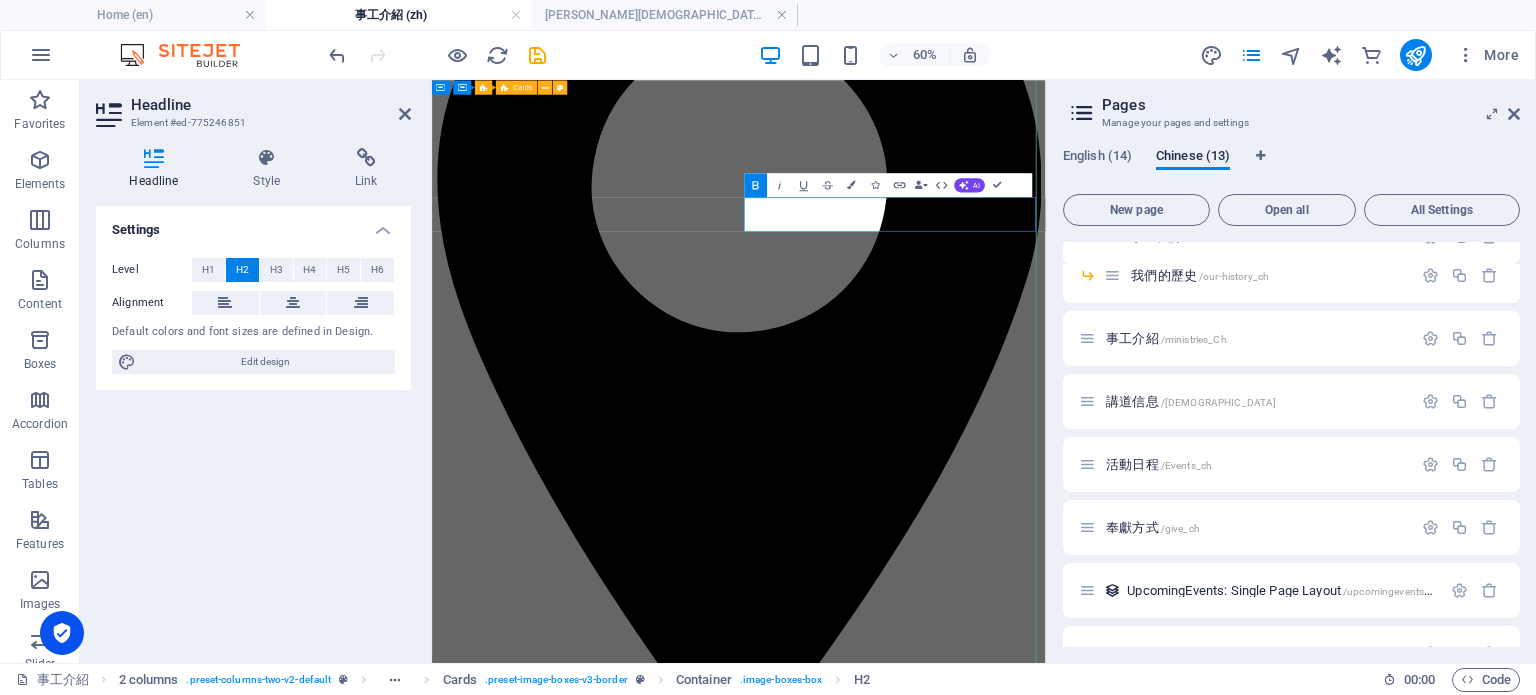 click on "兒童事工 星期日下午4:30英語崇拜兒童事工 忙碌的早晨完成家務後想休息一下嗎？來了解我們以[DEMOGRAPHIC_DATA]為中心的兒童事工吧！ Fireside英語崇拜 星期日下午英語崇拜4:30  加入我們熱情的英語崇拜，一起敬拜[DEMOGRAPHIC_DATA]。崇拜結束後留下來參加團契時間。 英語生命小組 學習將[DEMOGRAPHIC_DATA]的祝福融入日常生活的實用方法，並與[DEMOGRAPHIC_DATA]弟兄姐妹一起在[DEMOGRAPHIC_DATA]的愛中不斷成長。 粤語團[DEMOGRAPHIC_DATA]弟兄姐妹分享生活, 互相幫助, 歡迎加入一起。 粤語團[DEMOGRAPHIC_DATA]弟兄姐妹分享生活, 互相幫助, 歡迎加入一起。 參與事奉 透過事奉經歷[DEMOGRAPHIC_DATA]和享受[DEMOGRAPHIC_DATA]生活。" at bounding box center [943, 6898] 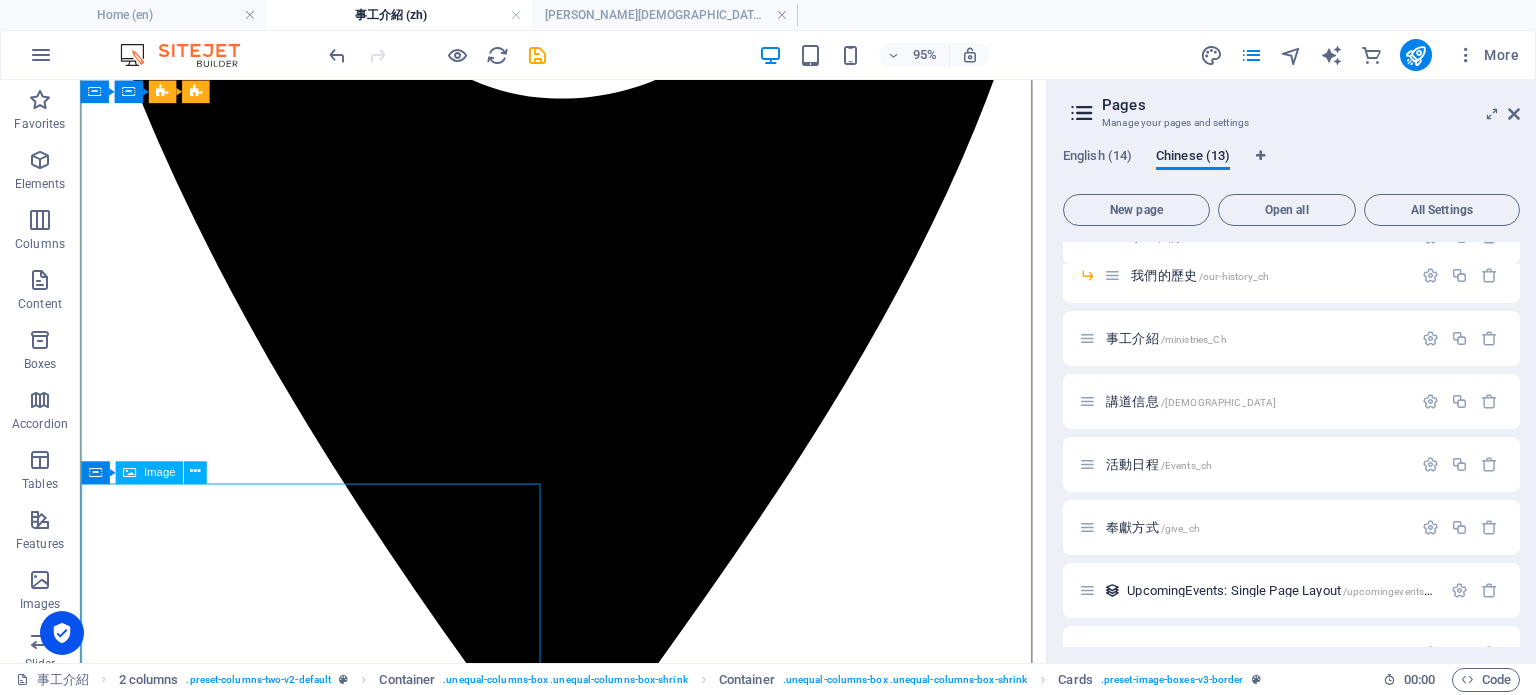scroll, scrollTop: 1624, scrollLeft: 0, axis: vertical 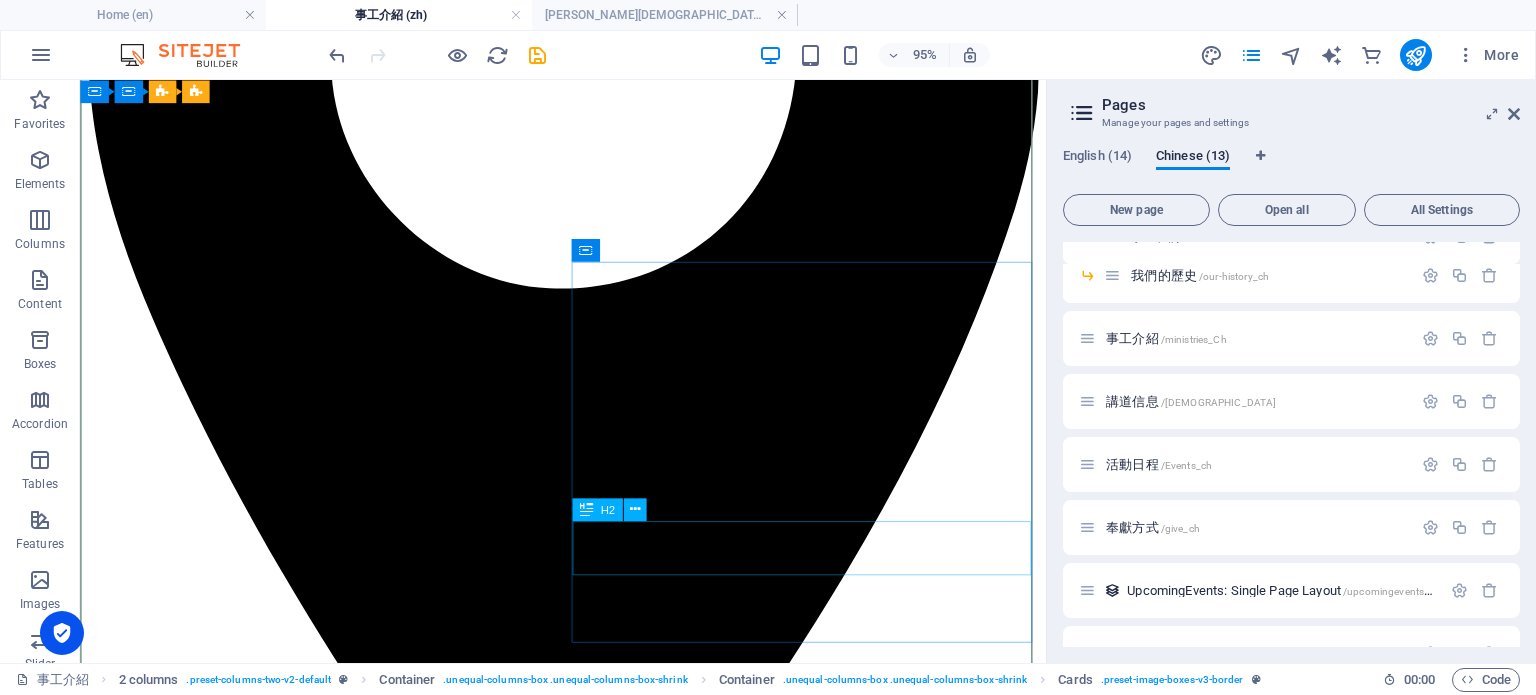 click on "粤語團契" at bounding box center [588, 7323] 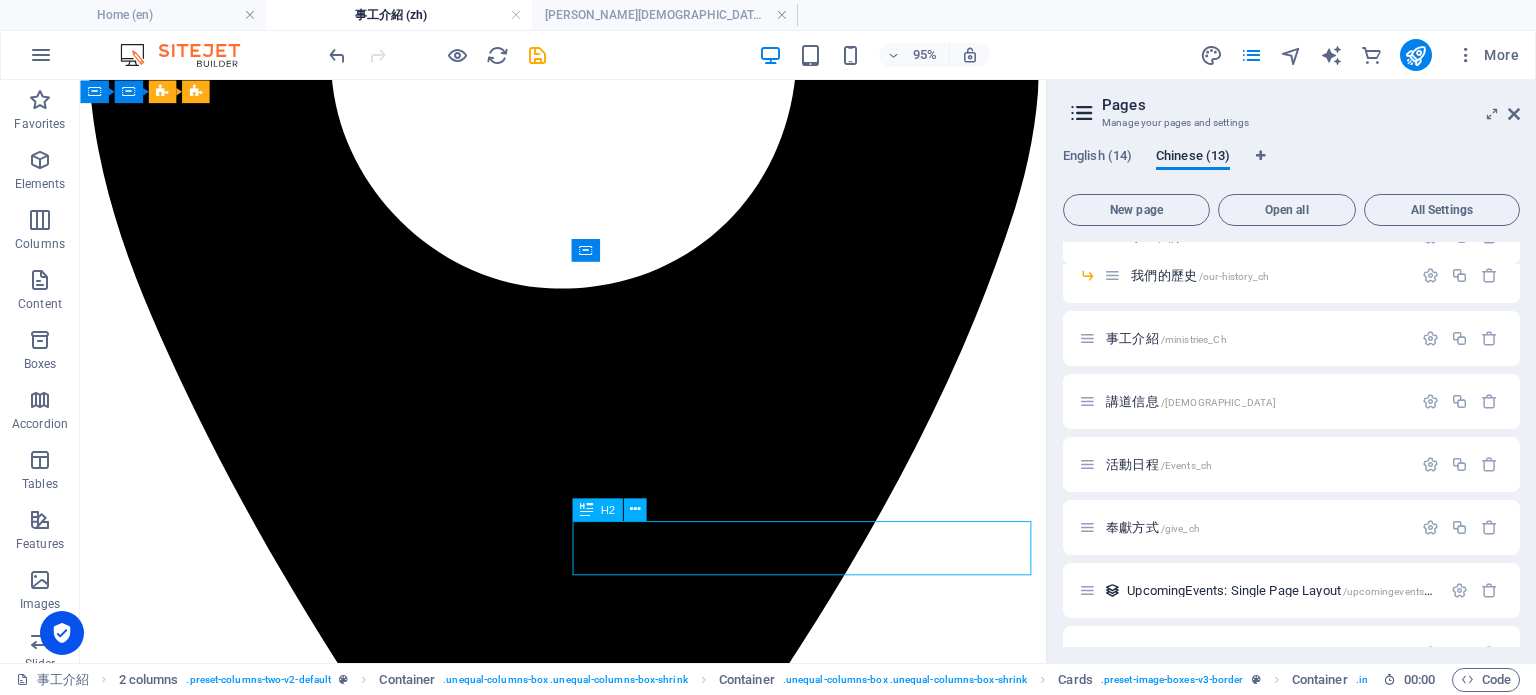 click on "粤語團契" at bounding box center [588, 7323] 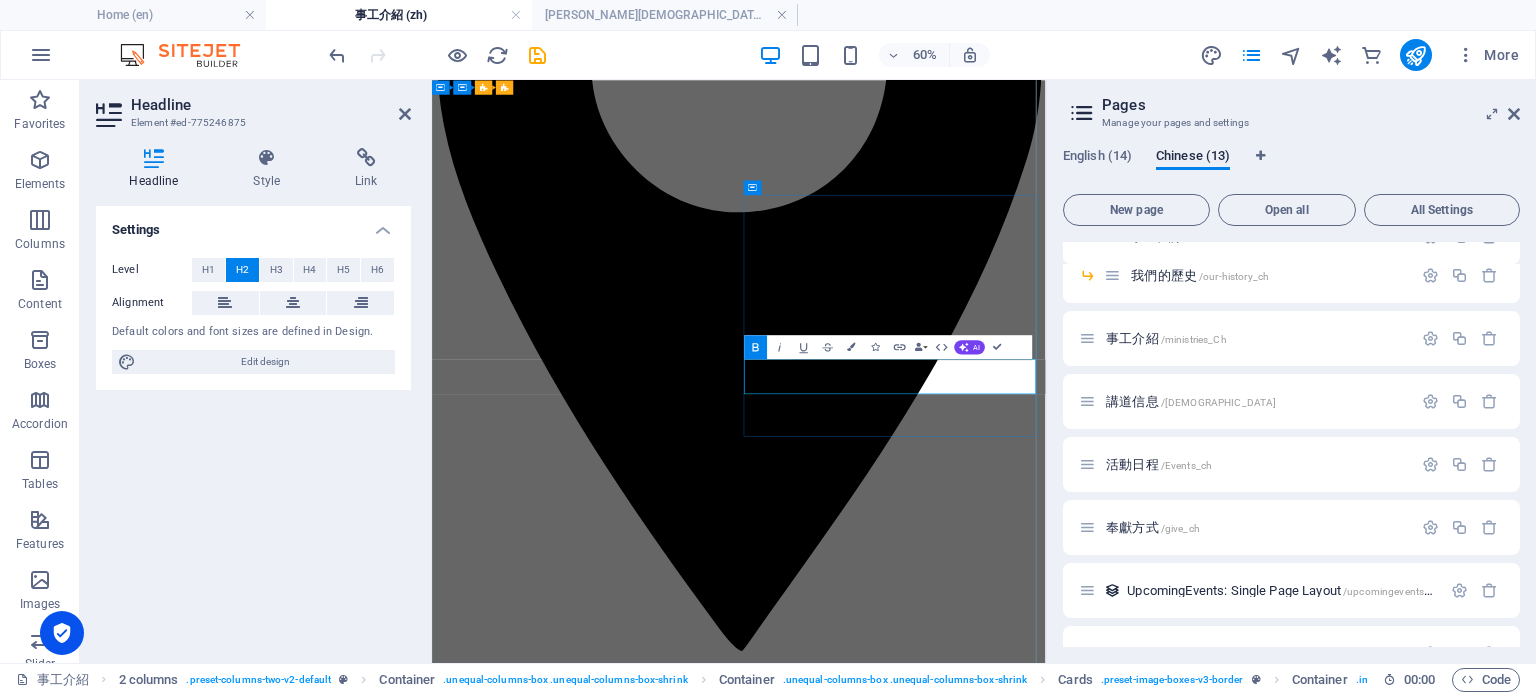 click on "粤語團契" at bounding box center (488, 7355) 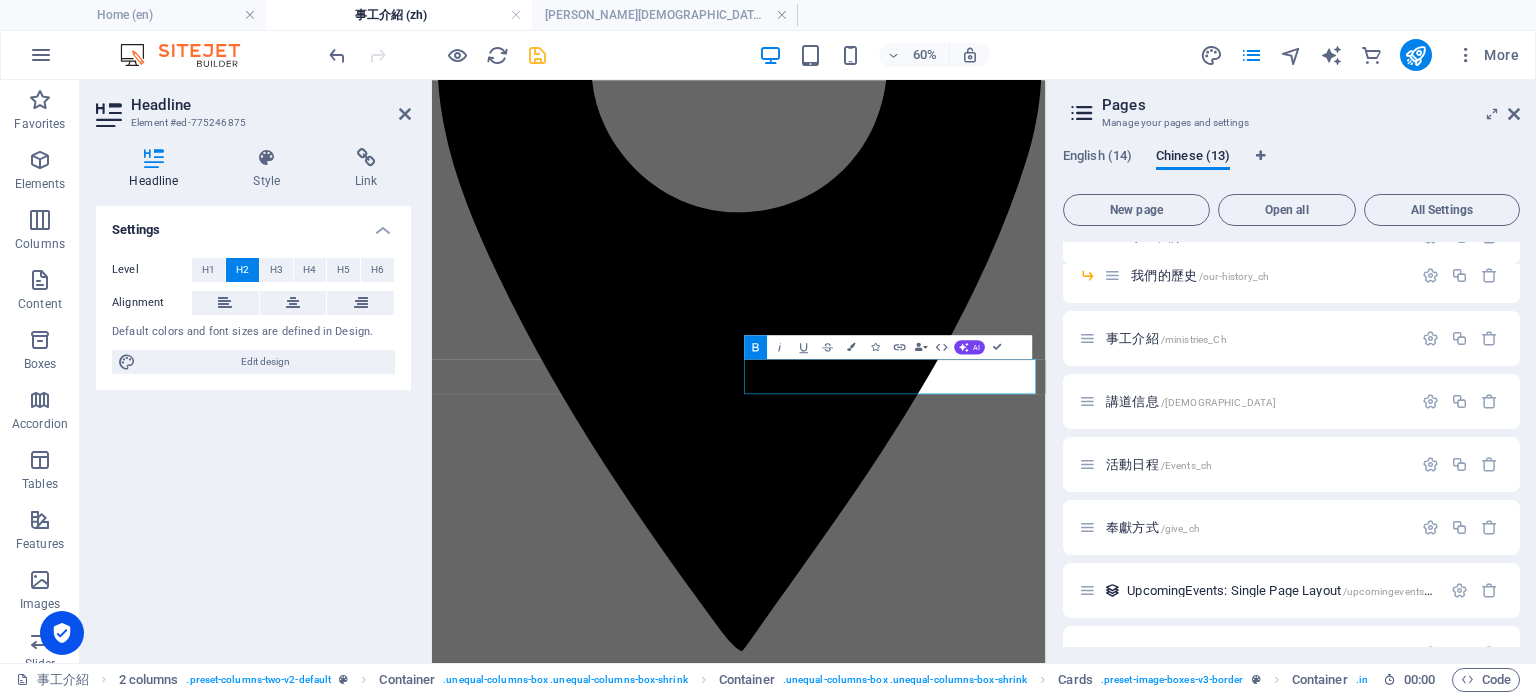 click at bounding box center [537, 55] 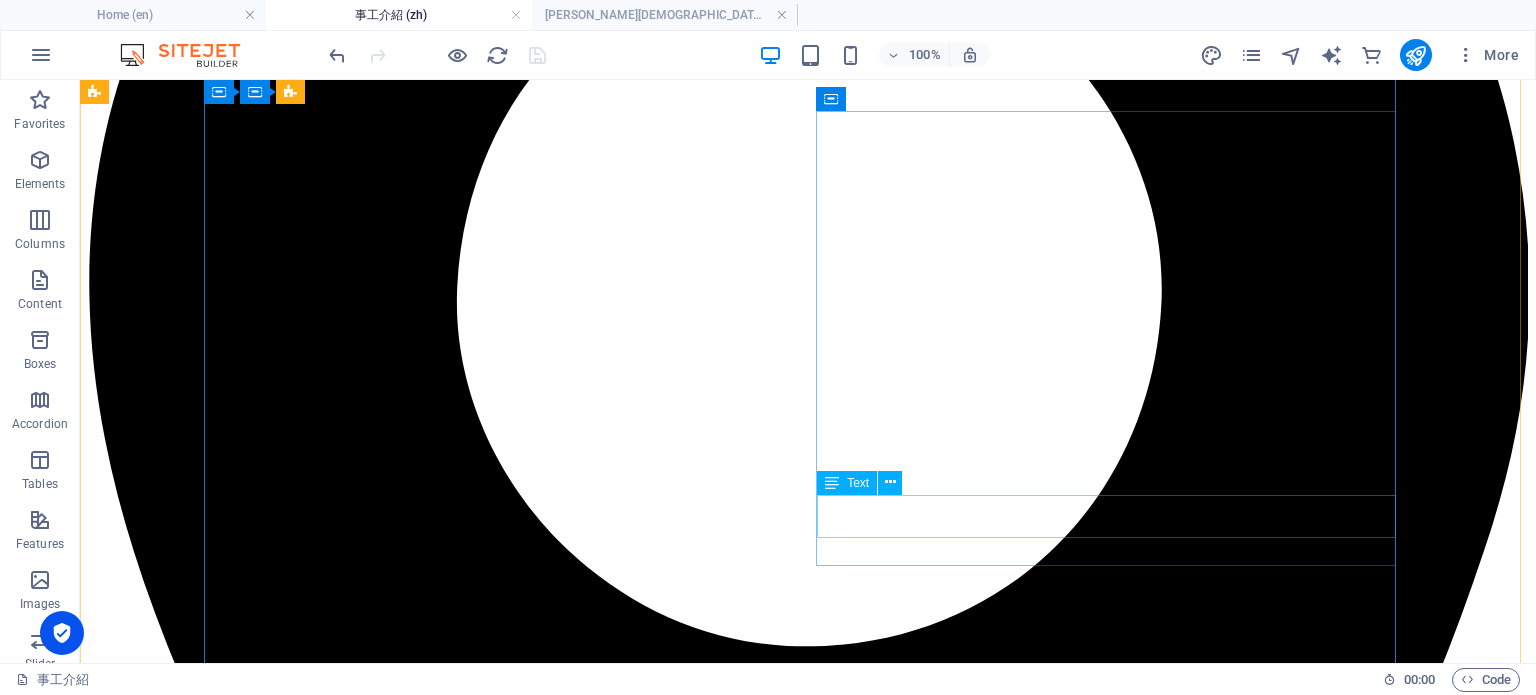 scroll, scrollTop: 1467, scrollLeft: 0, axis: vertical 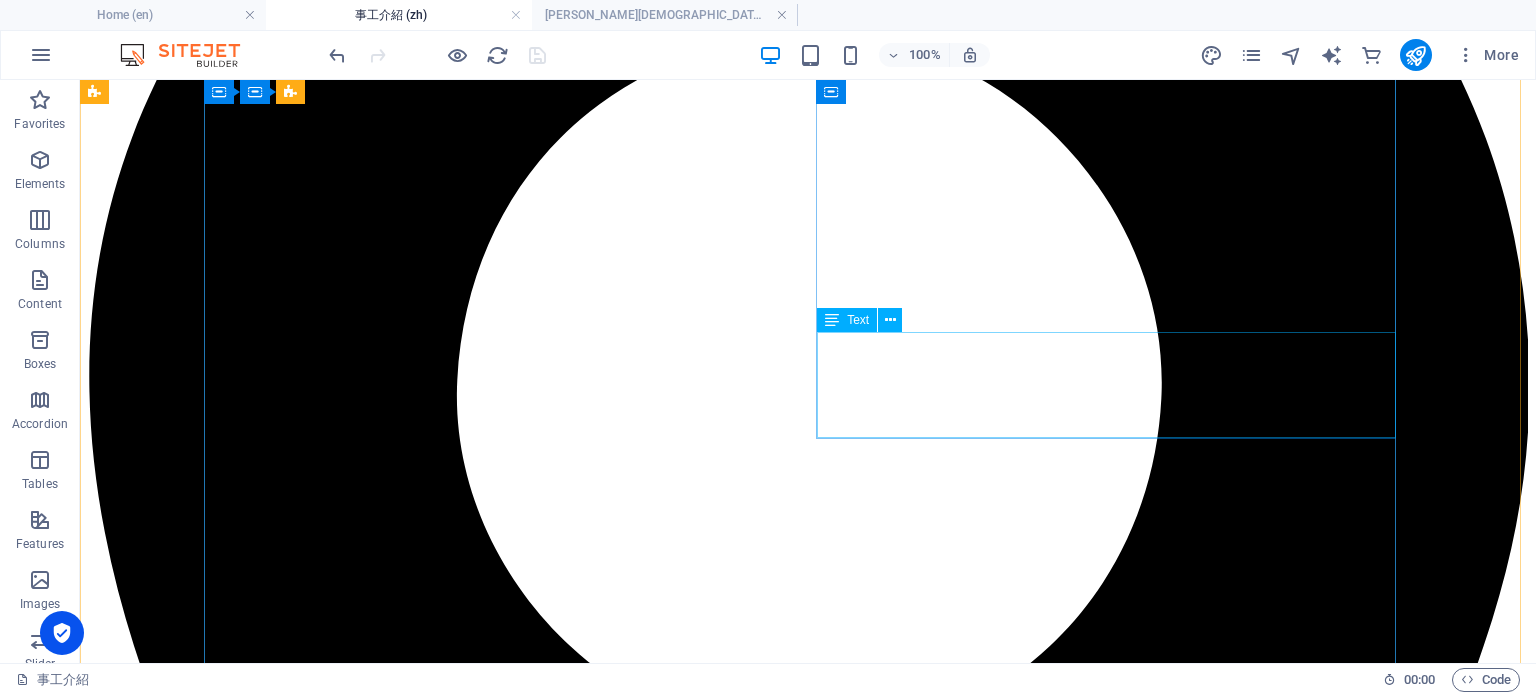 click on "星期日下午英語崇拜4:30  加入我們熱情的英語崇拜，一起敬拜[DEMOGRAPHIC_DATA]。崇拜結束後留下來參加團契時間。" at bounding box center [808, 8120] 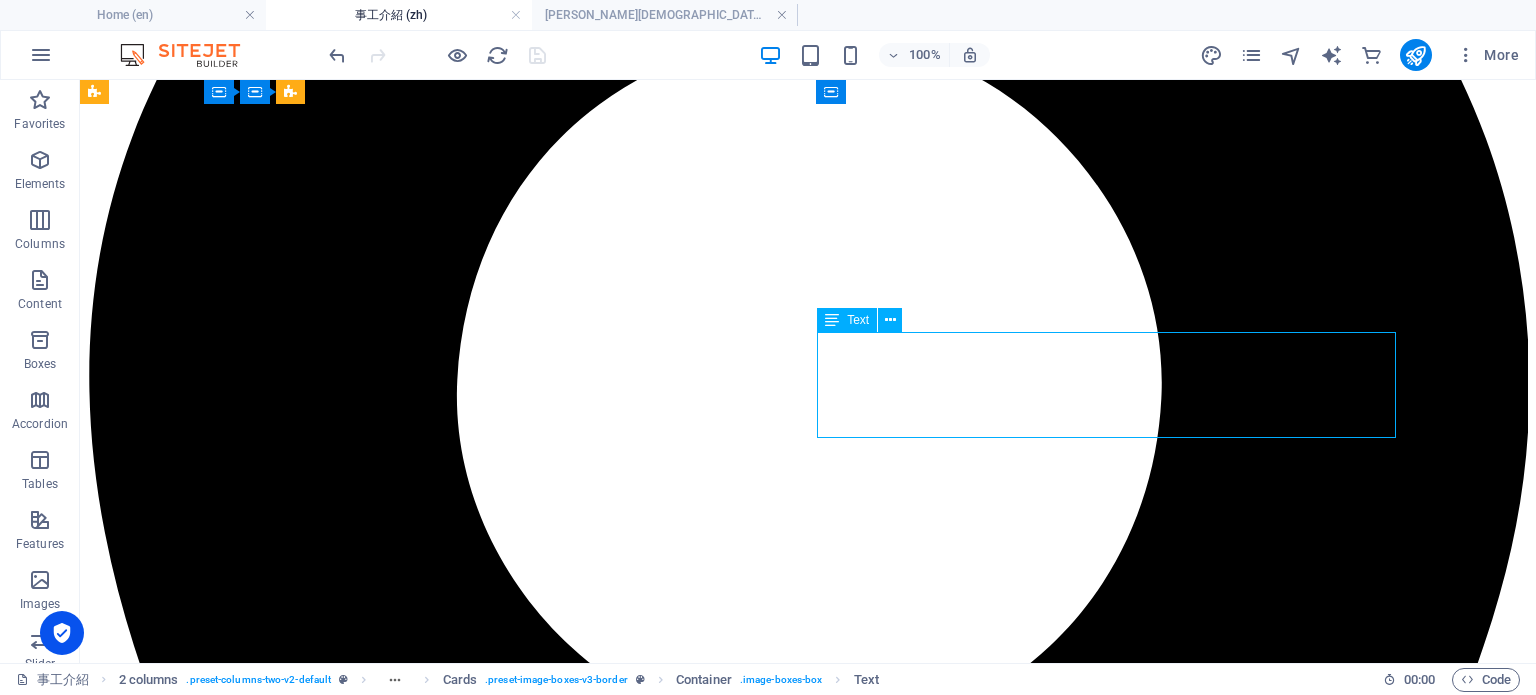 click on "星期日下午英語崇拜4:30  加入我們熱情的英語崇拜，一起敬拜[DEMOGRAPHIC_DATA]。崇拜結束後留下來參加團契時間。" at bounding box center (808, 8120) 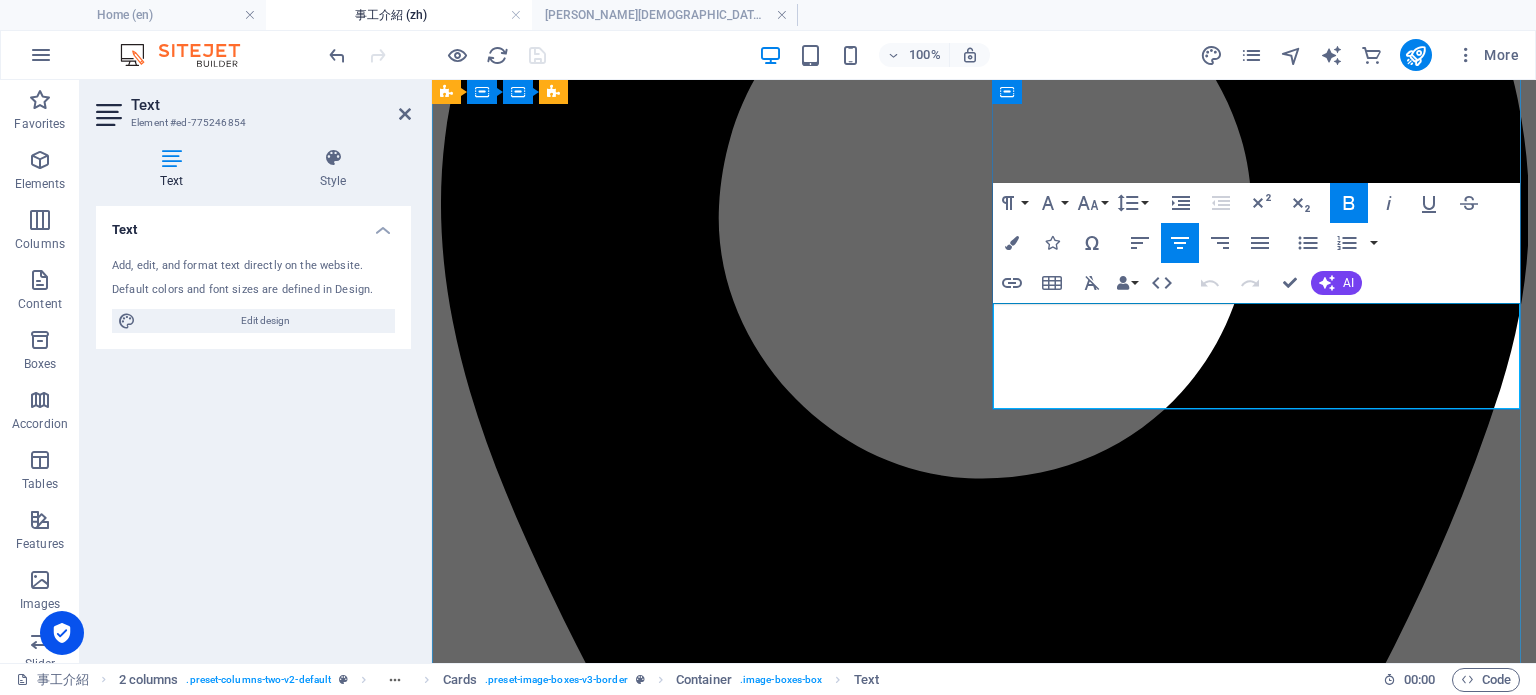 scroll, scrollTop: 1442, scrollLeft: 0, axis: vertical 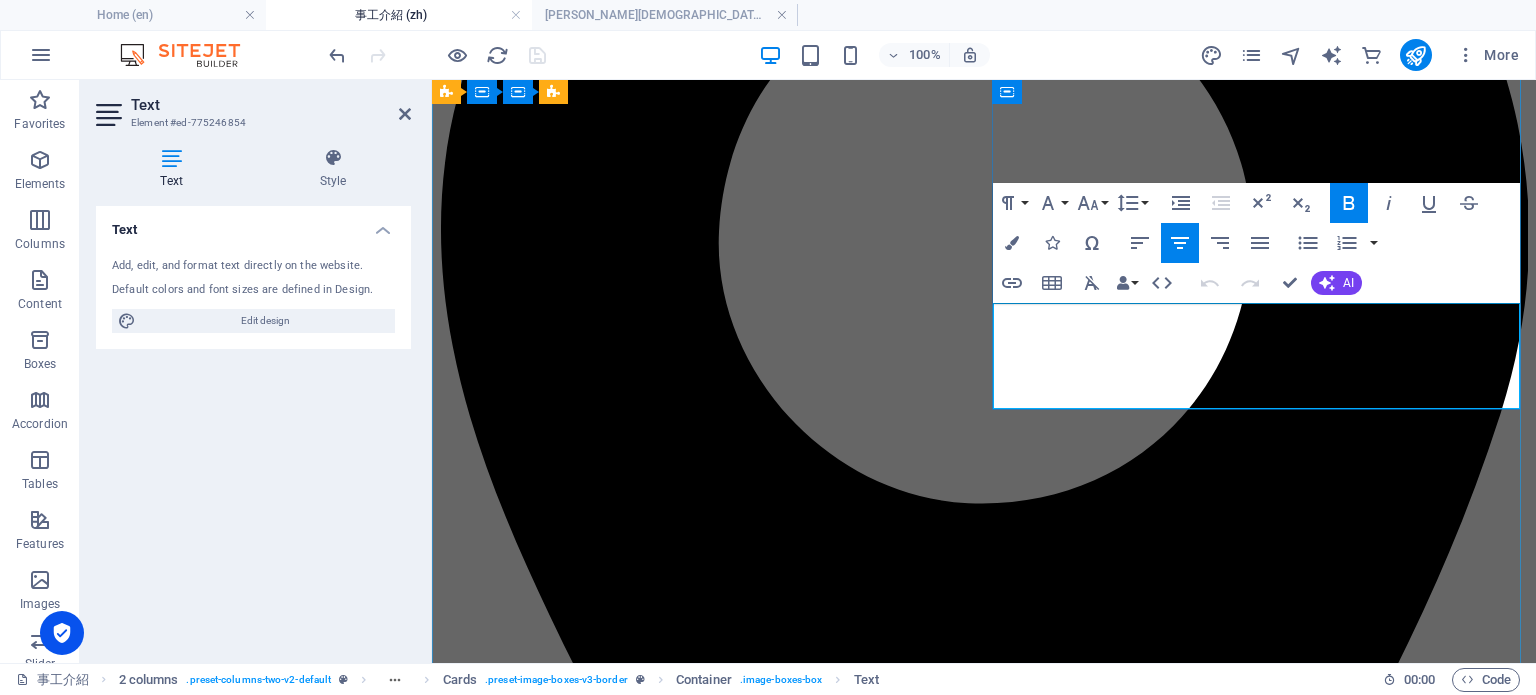 drag, startPoint x: 1330, startPoint y: 376, endPoint x: 1112, endPoint y: 327, distance: 223.43903 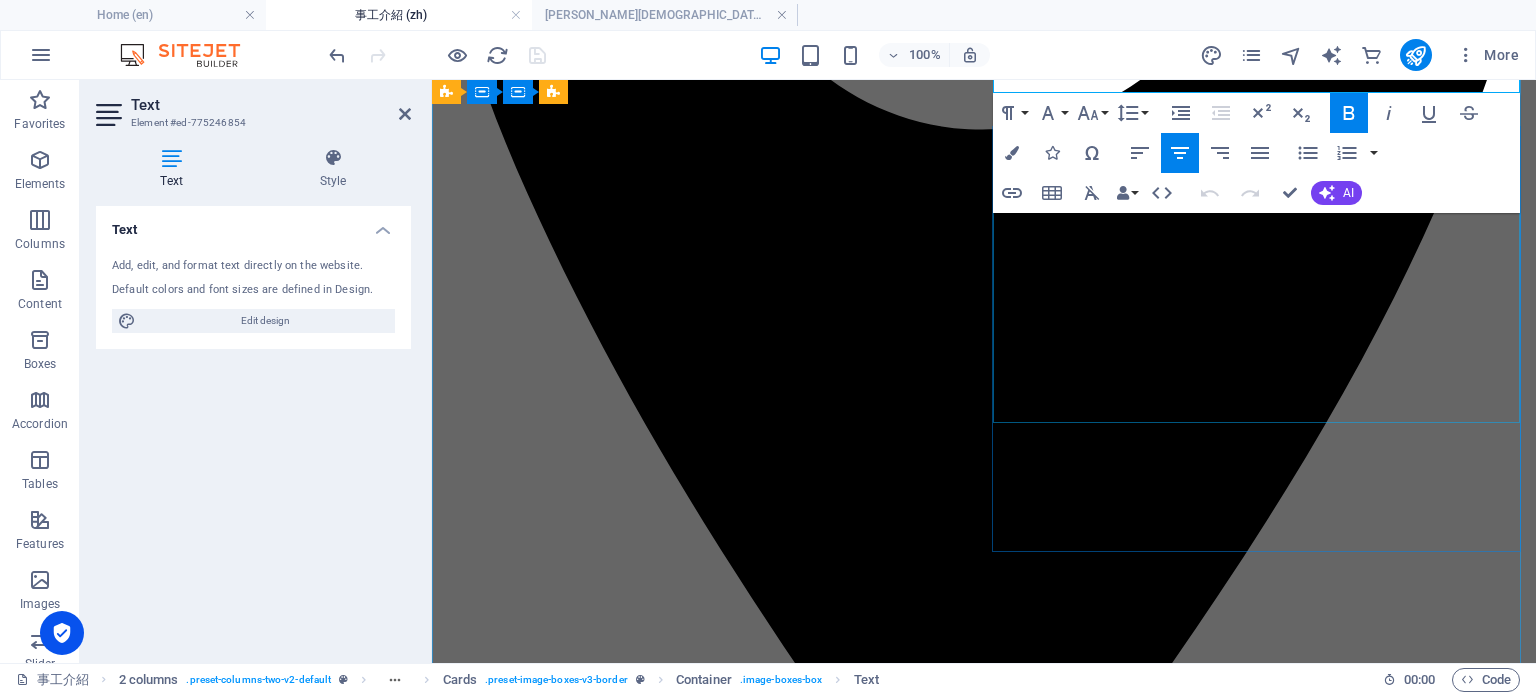 scroll, scrollTop: 1842, scrollLeft: 0, axis: vertical 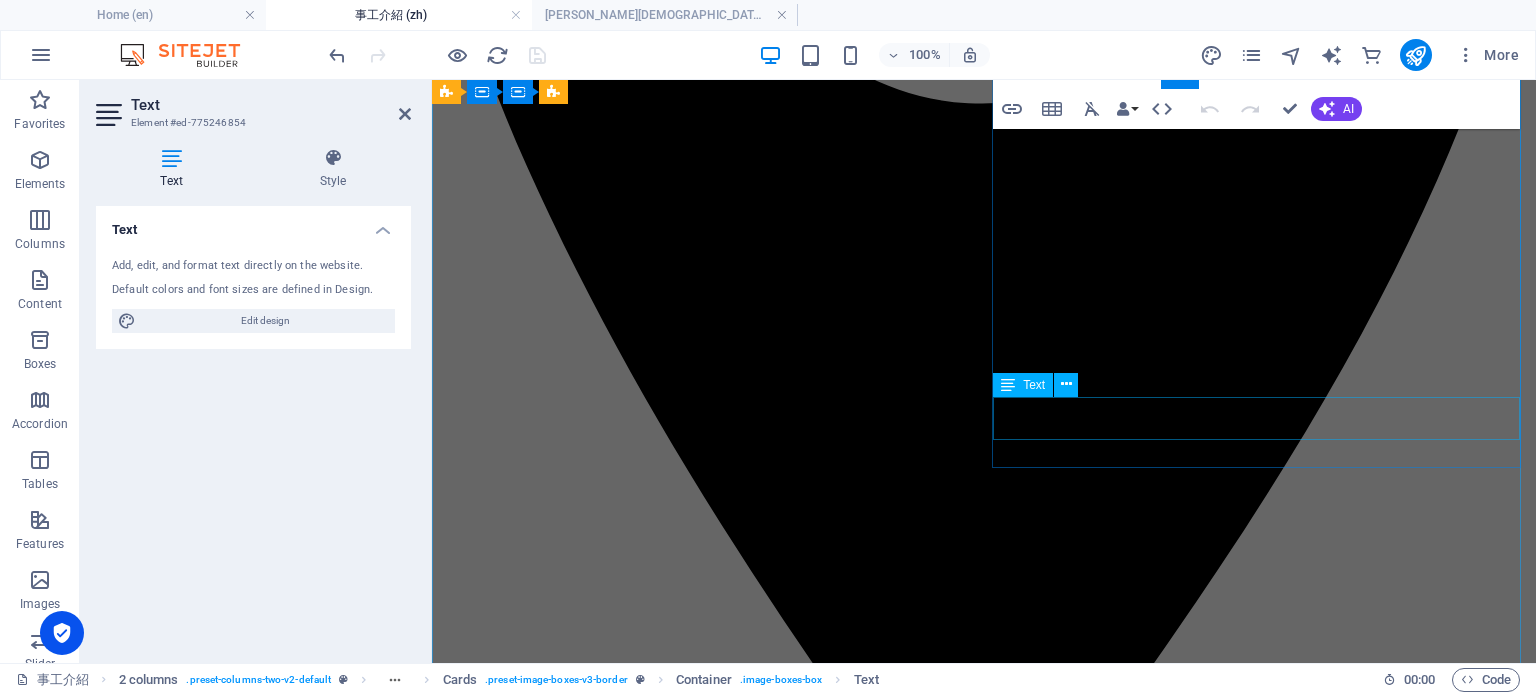 click on "[DEMOGRAPHIC_DATA]弟兄姐妹分享生活, 互相幫助, 歡迎加入一起。" at bounding box center (984, 7612) 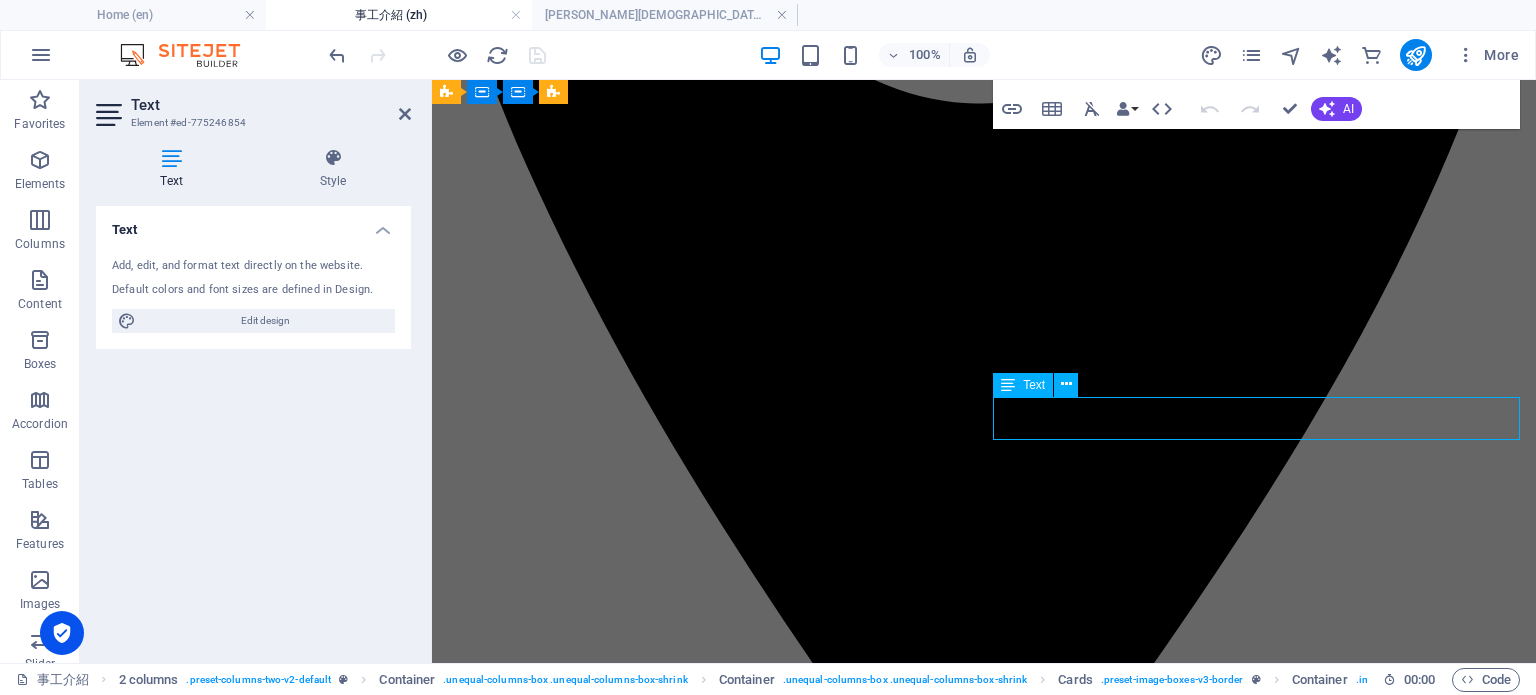 scroll, scrollTop: 1896, scrollLeft: 0, axis: vertical 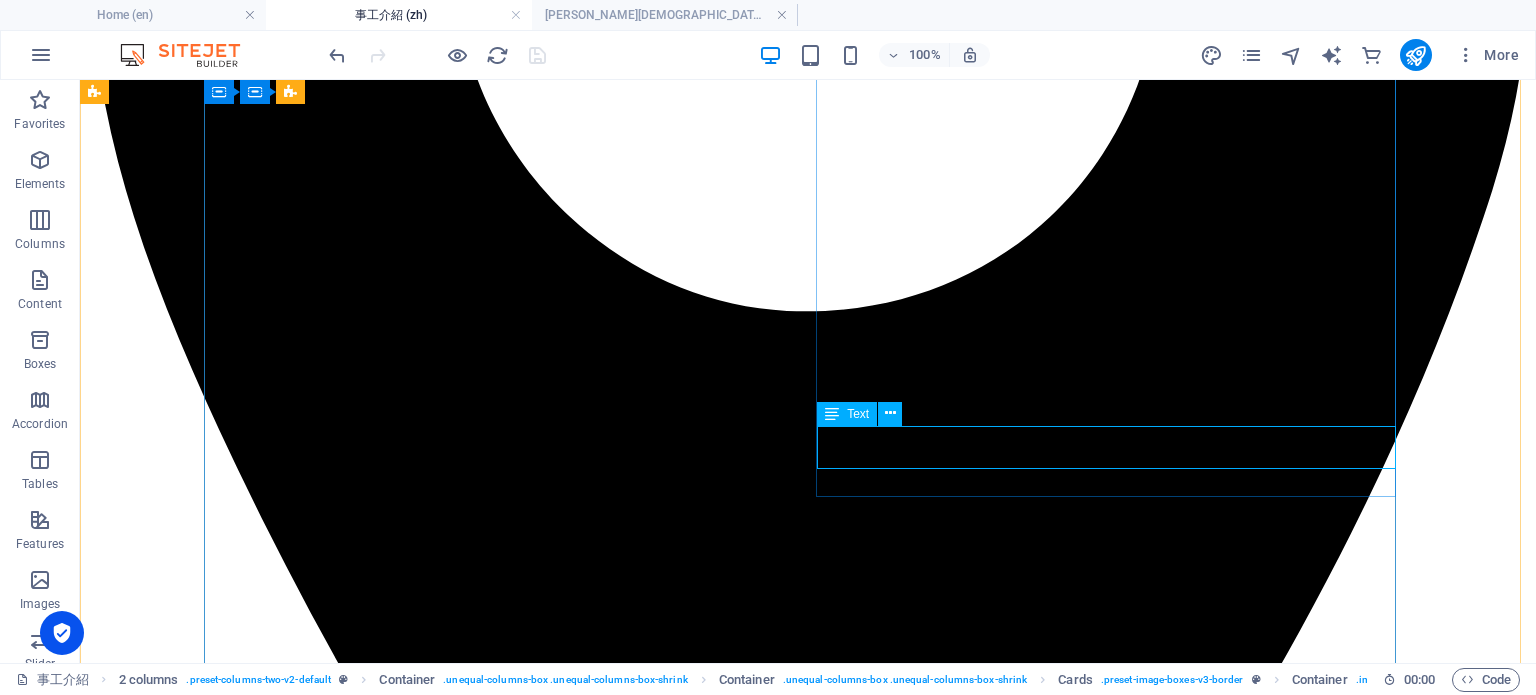 click on "[DEMOGRAPHIC_DATA]弟兄姐妹分享生活, 互相幫助, 歡迎加入一起。" at bounding box center [808, 9552] 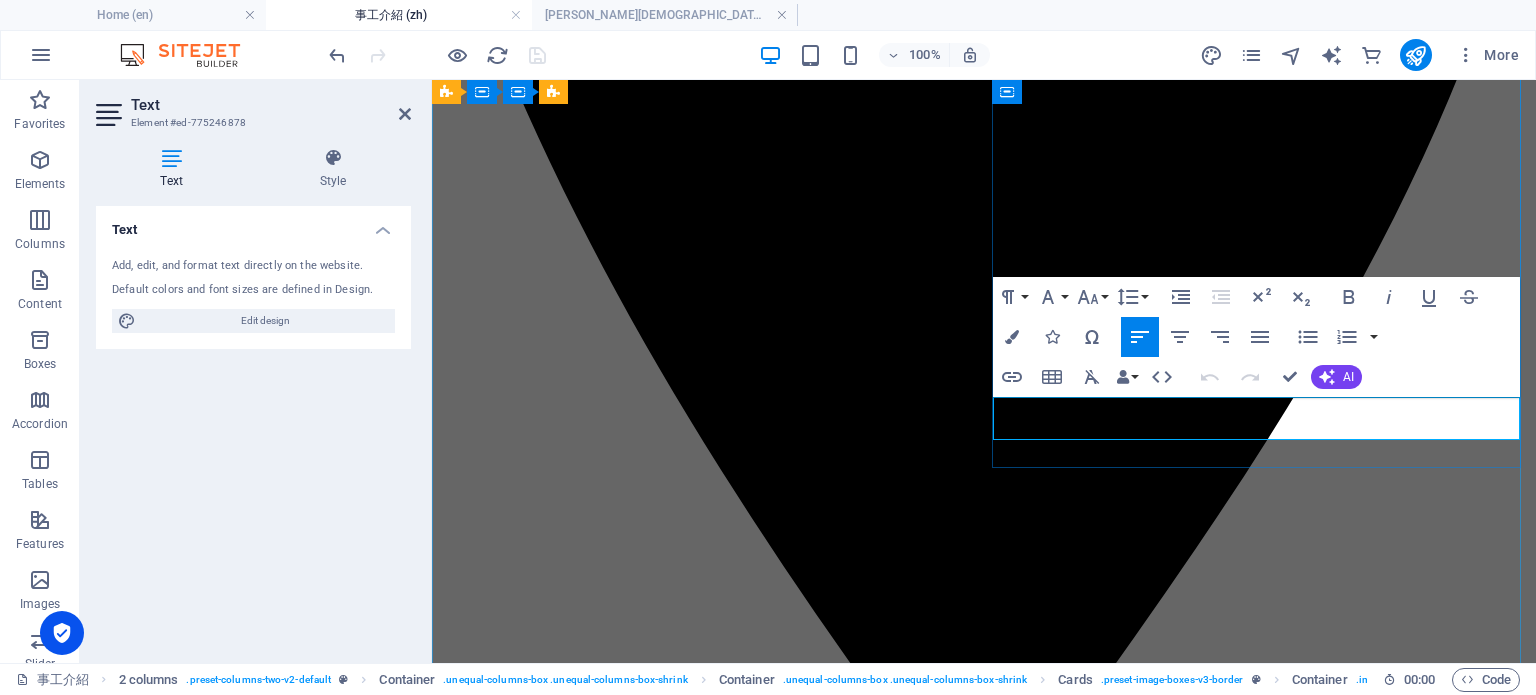 scroll, scrollTop: 1842, scrollLeft: 0, axis: vertical 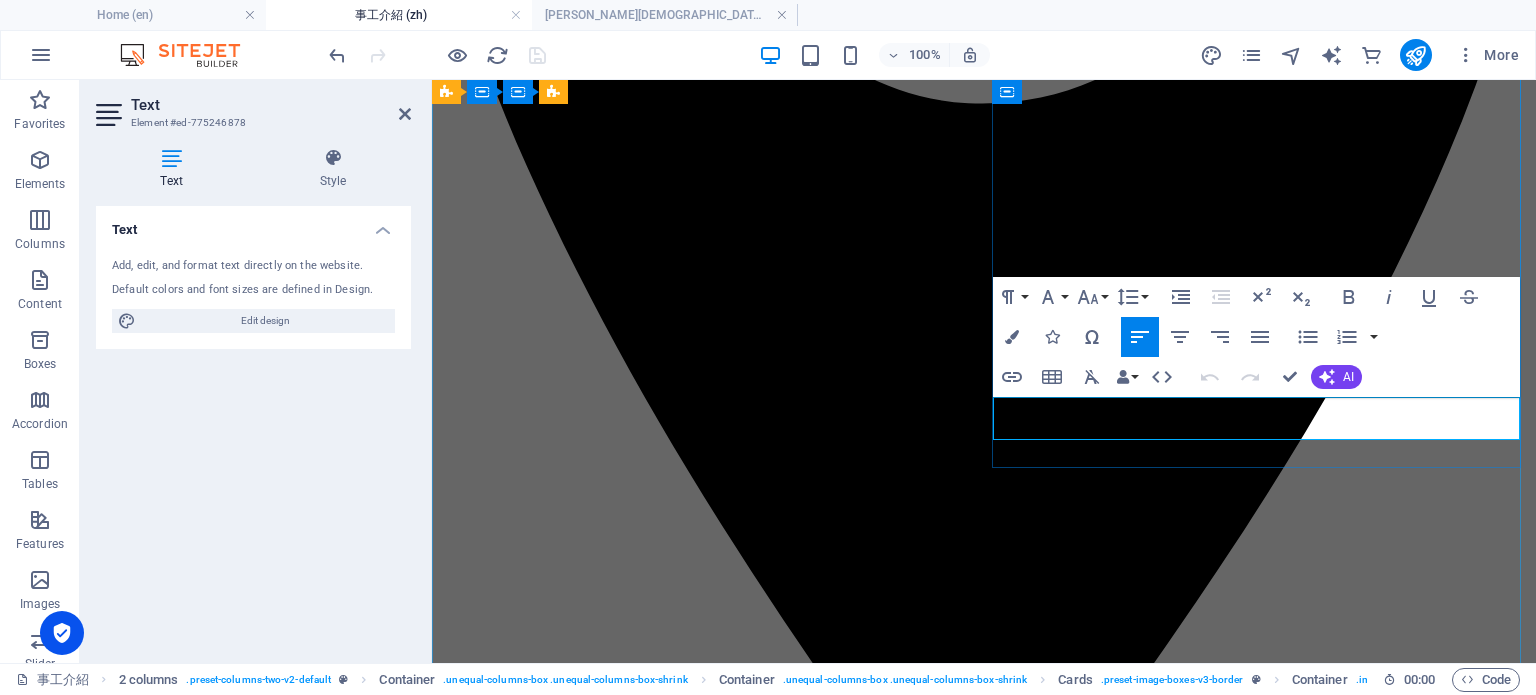 drag, startPoint x: 1416, startPoint y: 407, endPoint x: 1429, endPoint y: 414, distance: 14.764823 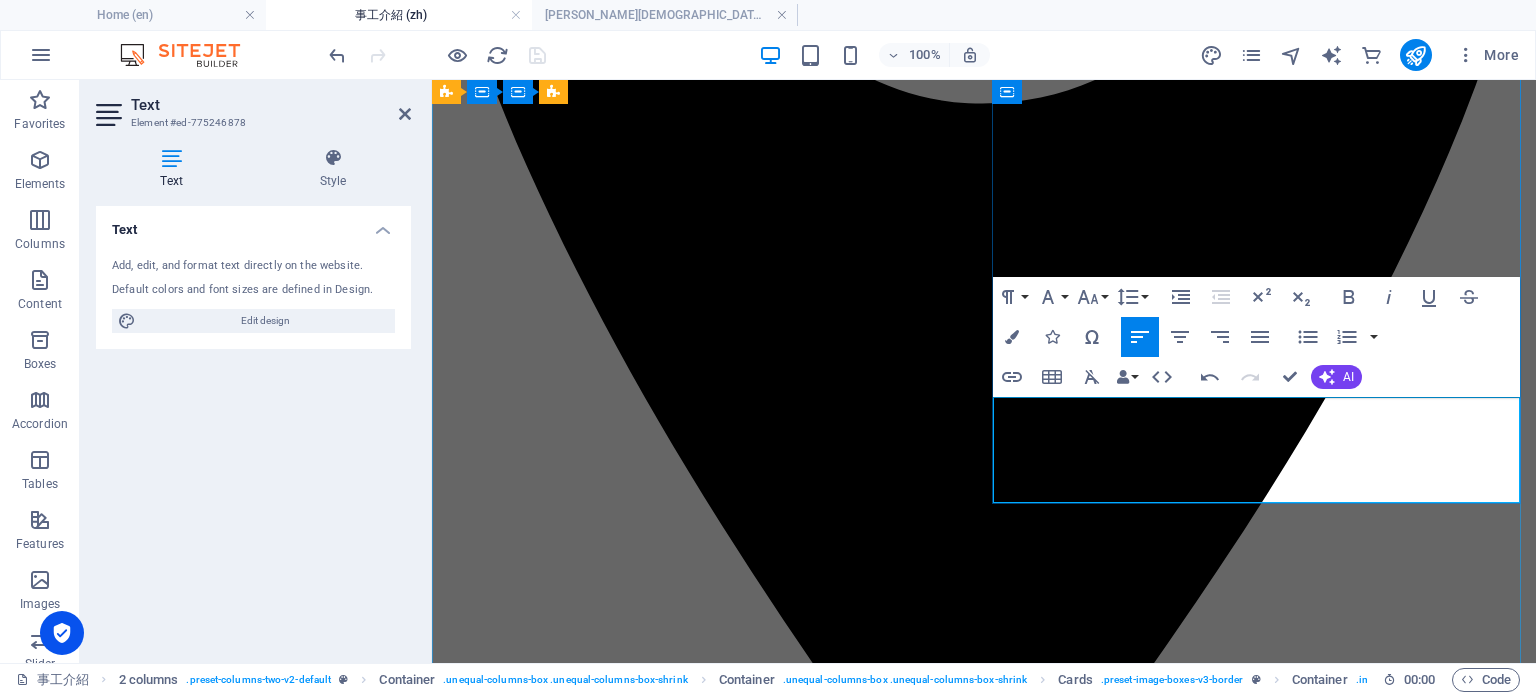 click on "星期日下午英語崇拜4:30" at bounding box center (570, 7618) 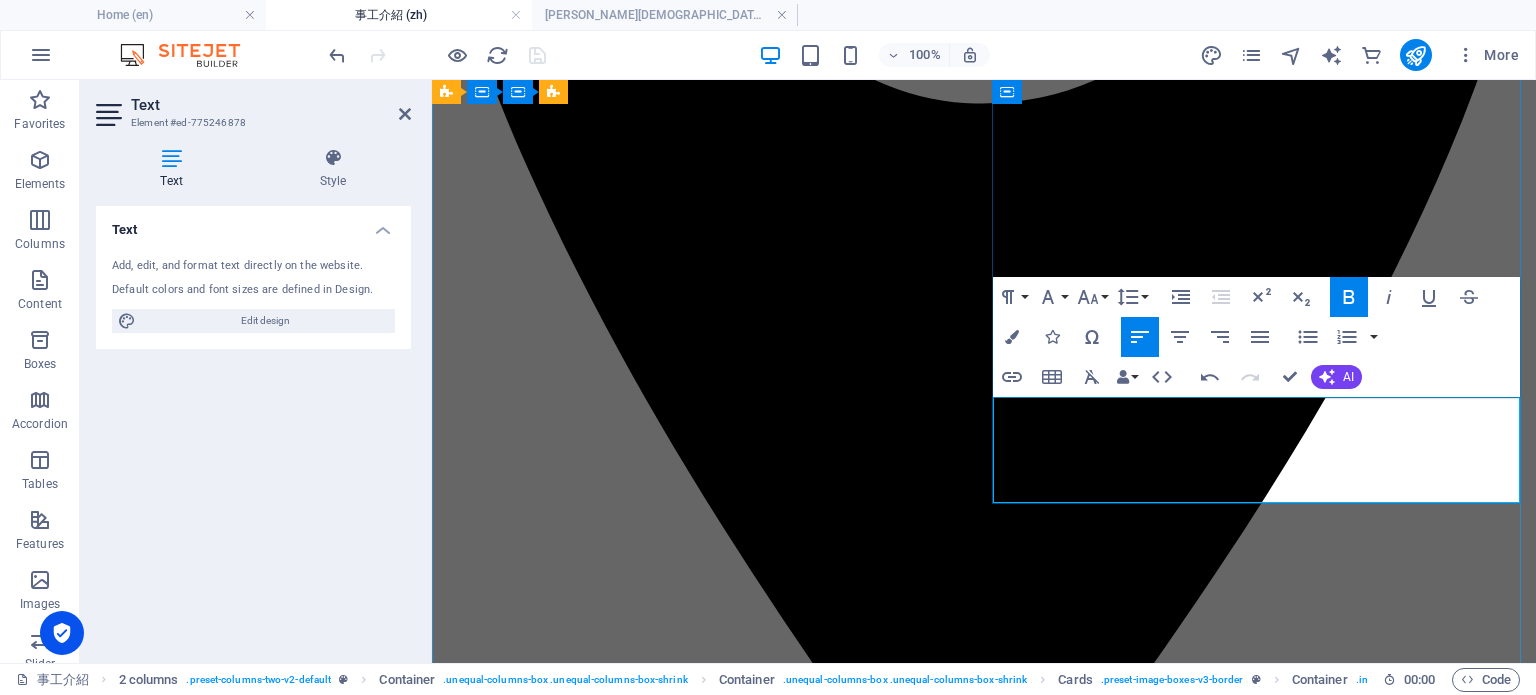 click on "星期日下午英語崇拜4:30" at bounding box center [570, 7618] 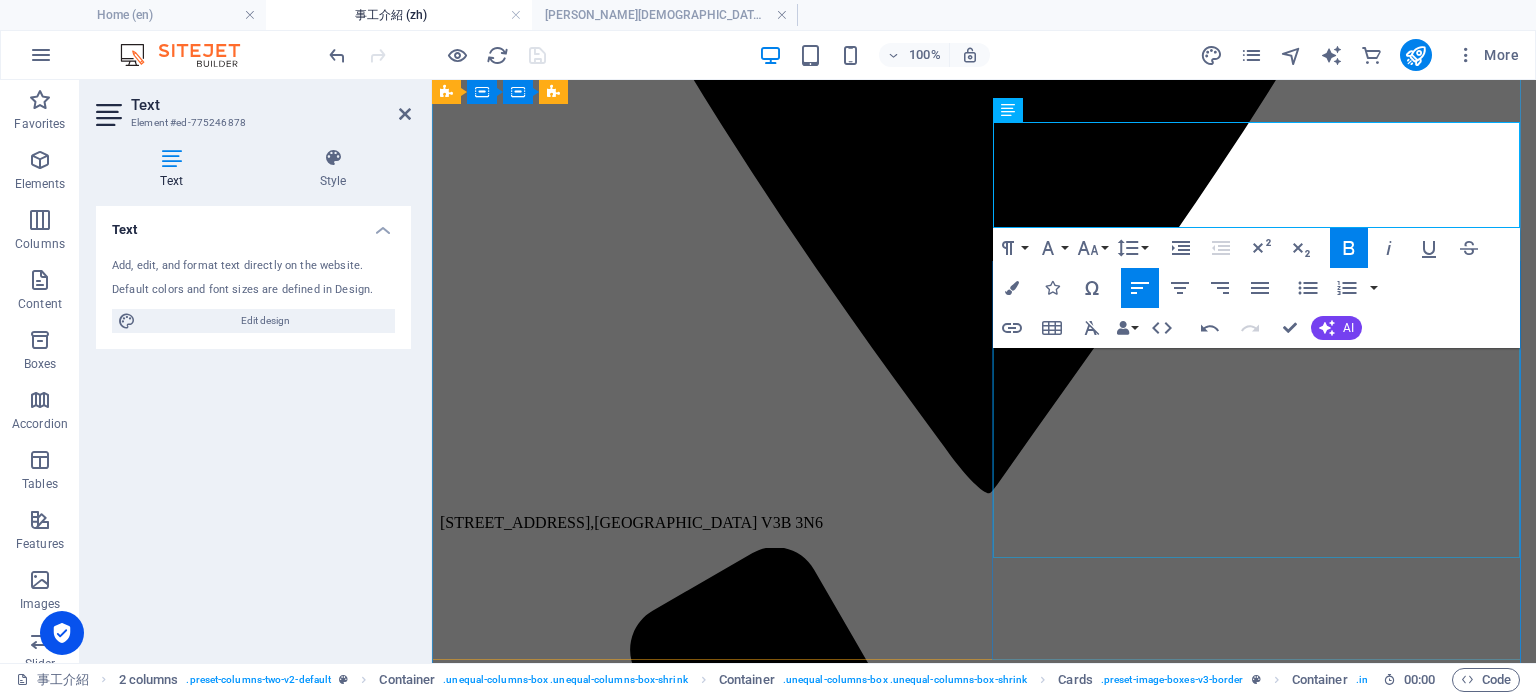 scroll, scrollTop: 2042, scrollLeft: 0, axis: vertical 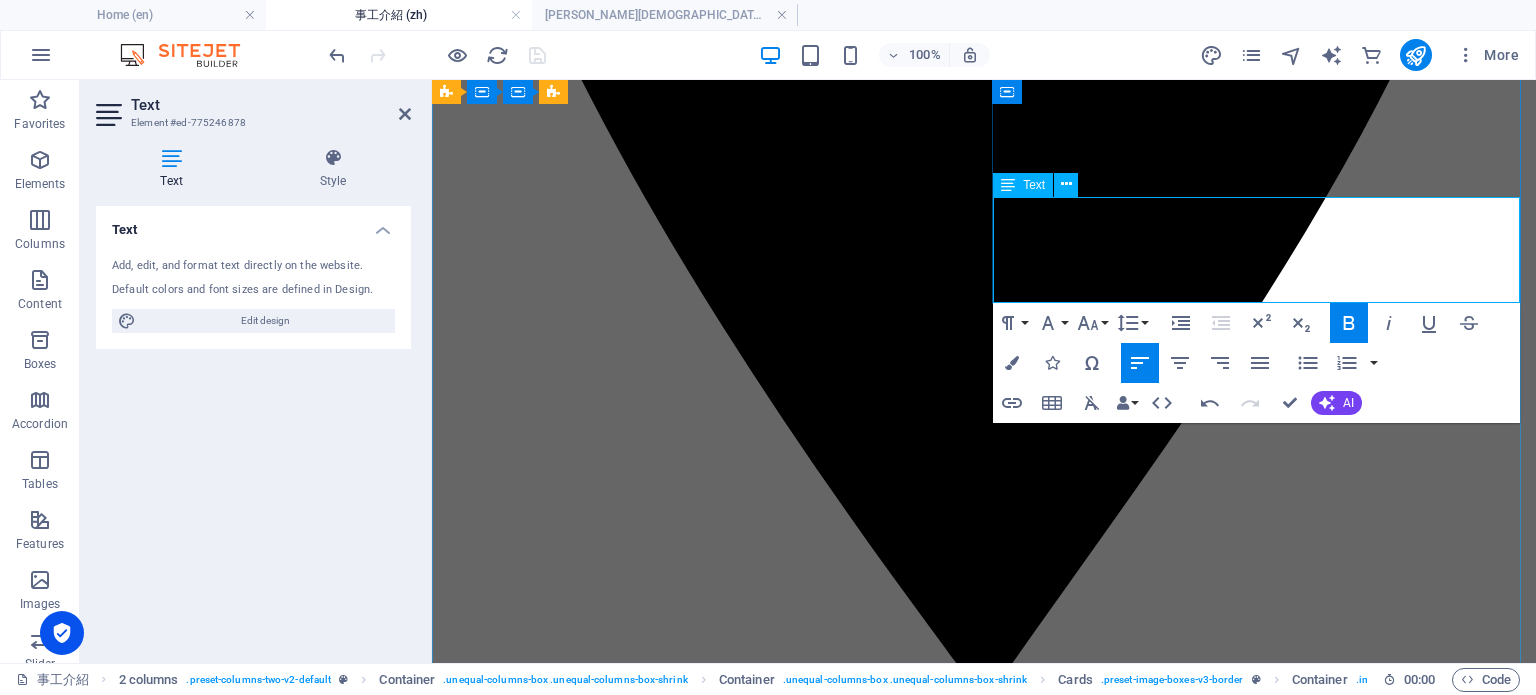 drag, startPoint x: 1174, startPoint y: 209, endPoint x: 1131, endPoint y: 213, distance: 43.185646 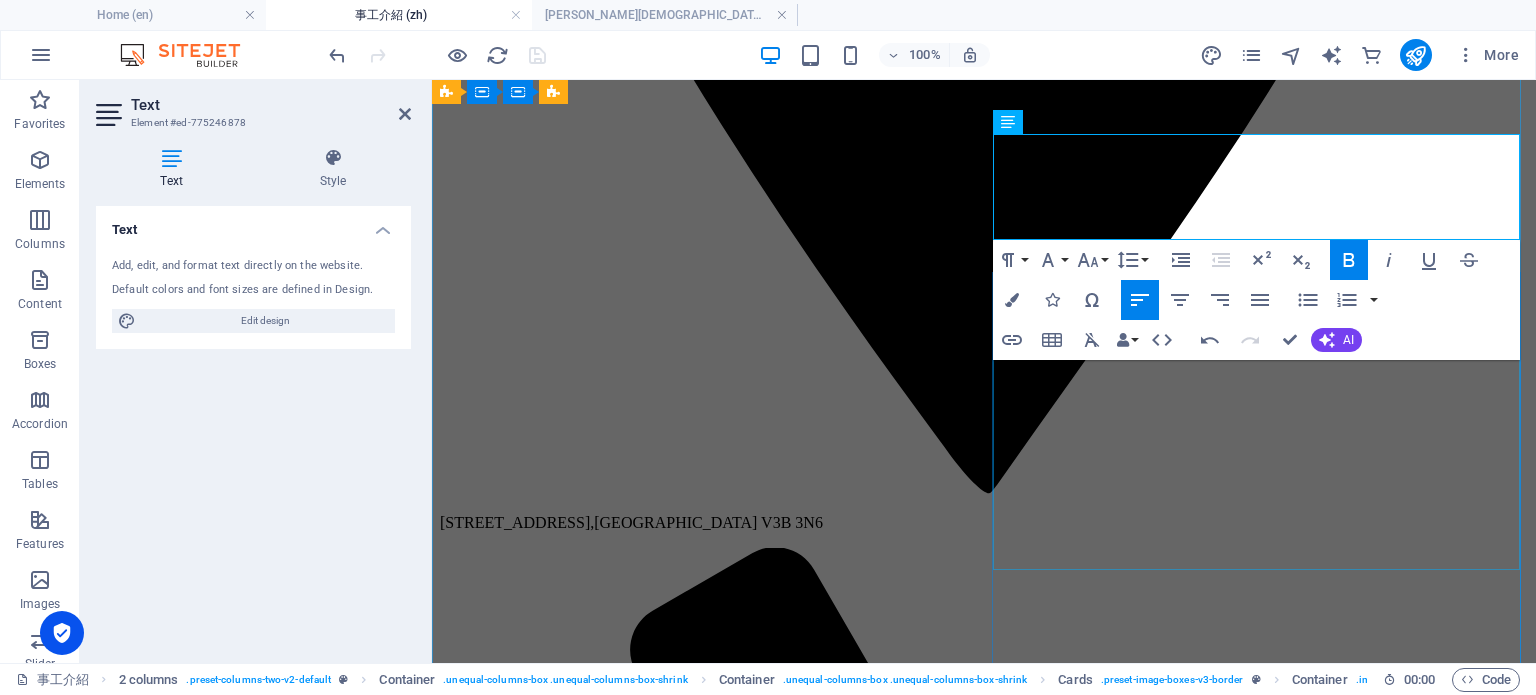 scroll, scrollTop: 1942, scrollLeft: 0, axis: vertical 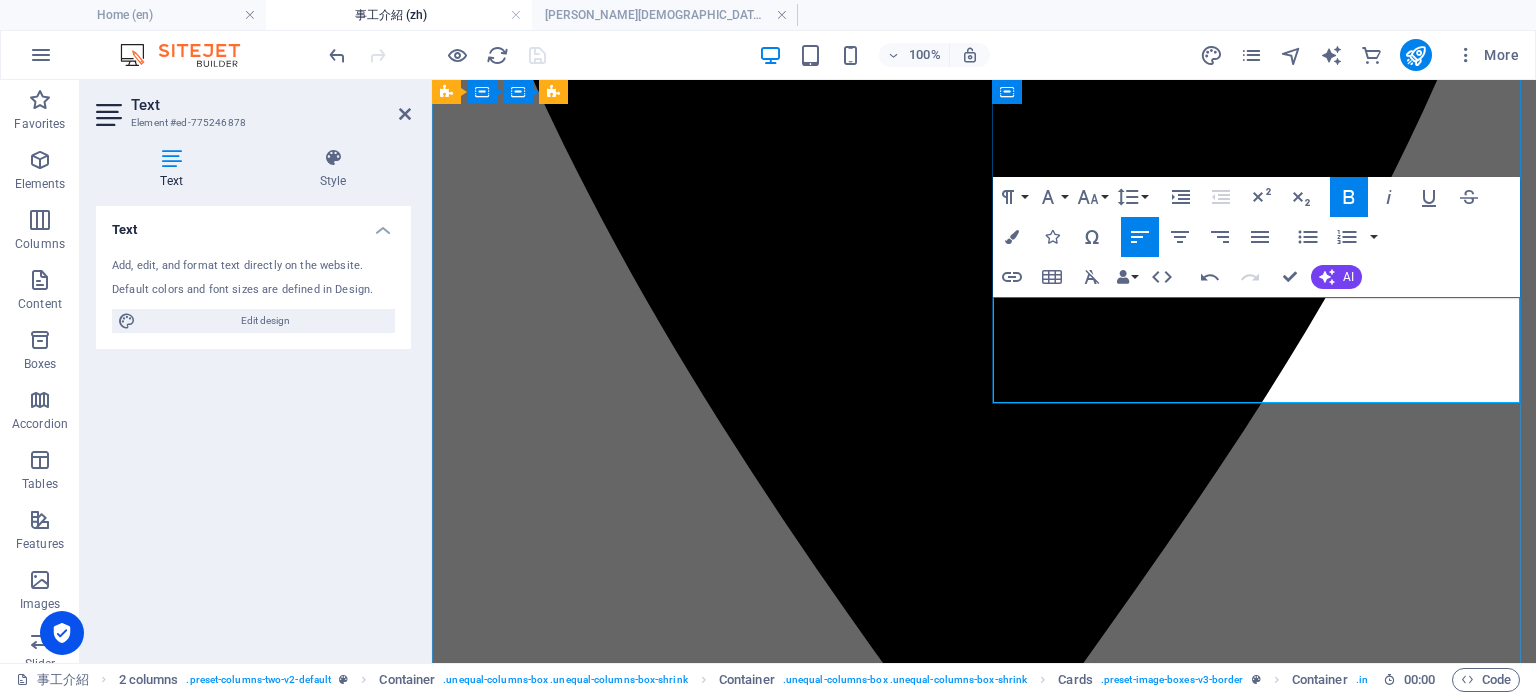 click on "星期日下午2:00 加入我們熱情的英語崇拜，一起敬拜[DEMOGRAPHIC_DATA]。崇拜結束後留下來參加團契時間。 。" at bounding box center [984, 7528] 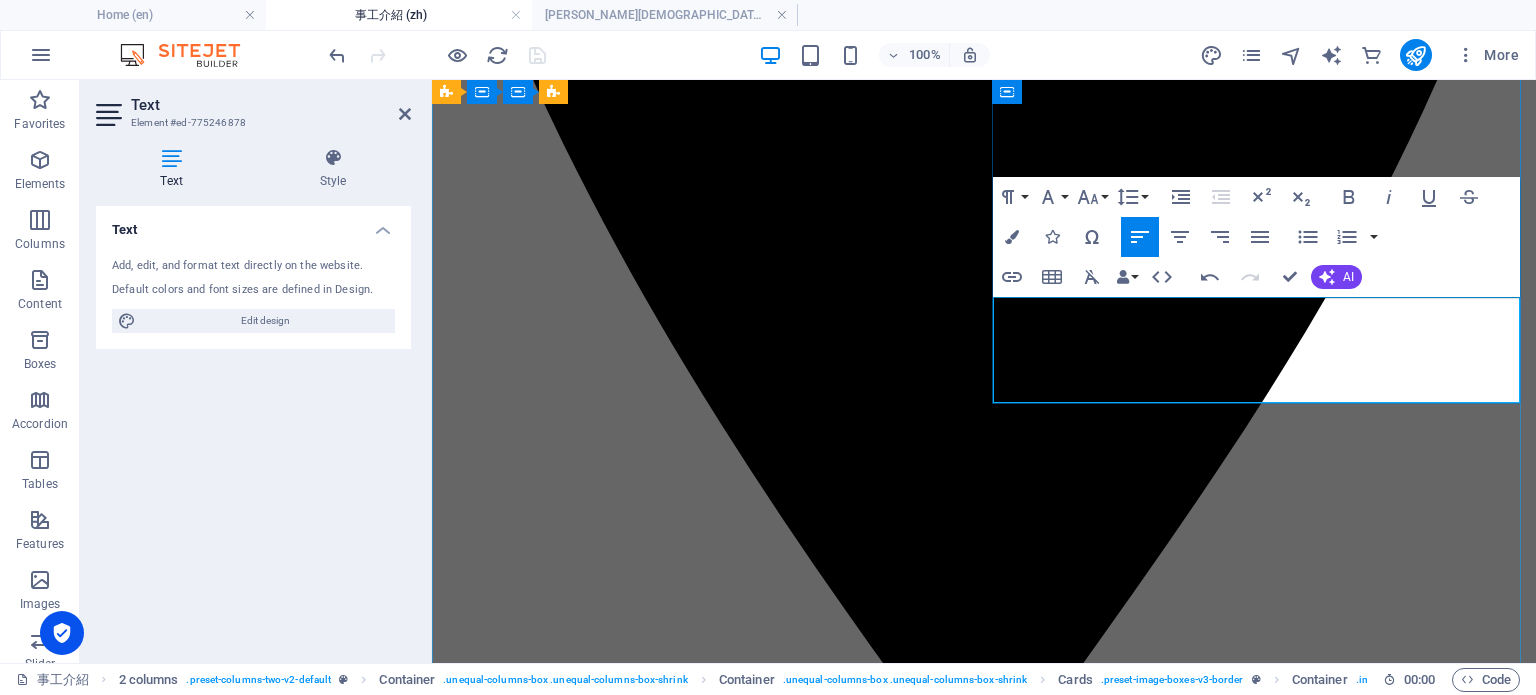 drag, startPoint x: 1176, startPoint y: 343, endPoint x: 1160, endPoint y: 346, distance: 16.27882 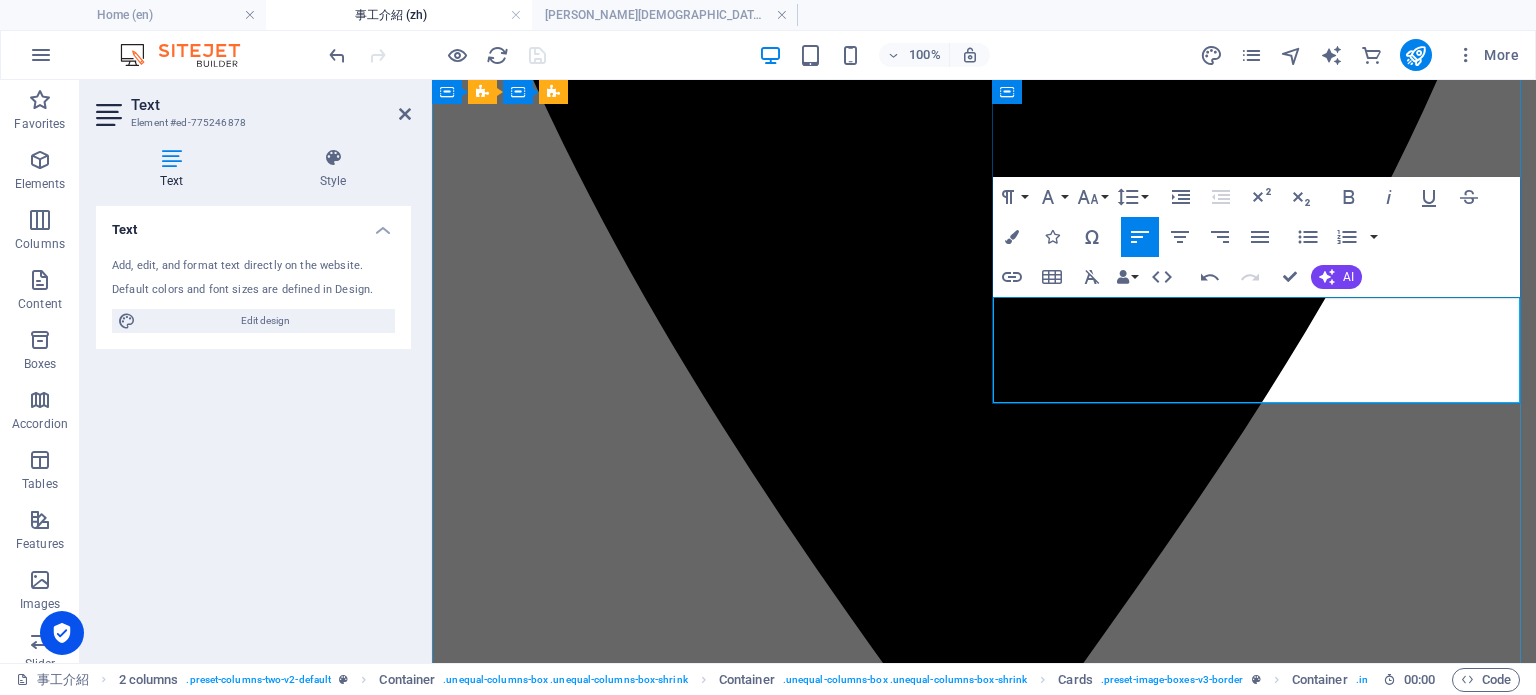 click on "星期日下午2:00 加入我們崇拜，一起敬拜[DEMOGRAPHIC_DATA]。崇拜結束後留下來參加團契時間。 。" at bounding box center [984, 7528] 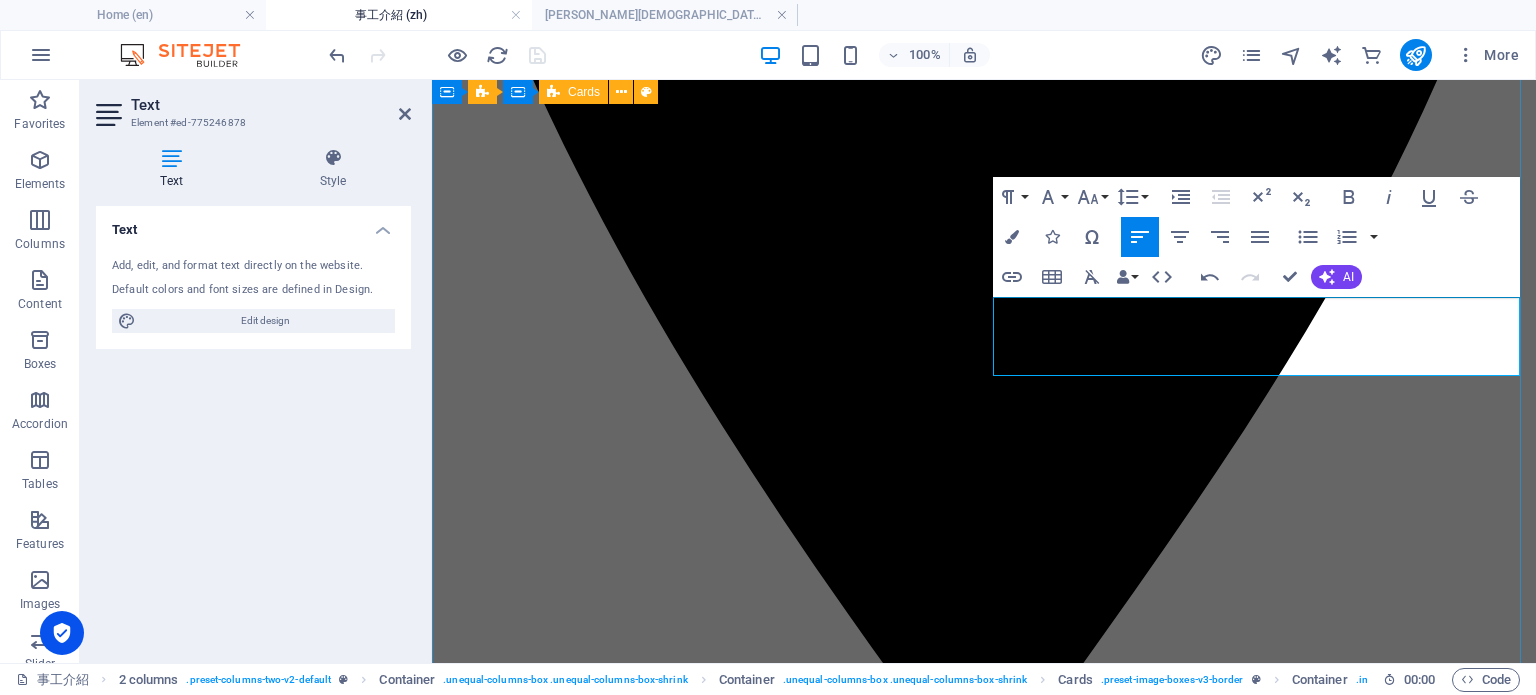 click on "兒童事工 星期日下午4:30英語崇拜兒童事工 忙碌的早晨完成家務後想休息一下嗎？來了解我們以[DEMOGRAPHIC_DATA]為中心的兒童事工吧！ Fireside英語崇拜 星期日下午英語崇拜4:30  加入我們熱情的英語崇拜，一起敬拜[DEMOGRAPHIC_DATA]。崇拜結束後留下來參加團契時間。 英語生命小組 學習將[DEMOGRAPHIC_DATA]的祝福融入日常生活的實用方法，並與[DEMOGRAPHIC_DATA]弟兄姐妹一起在[DEMOGRAPHIC_DATA]的愛中不斷成長。 粤語崇拜 星期日下午2:00 加入我們一起敬拜[DEMOGRAPHIC_DATA]。崇拜結束後留下來參加團契時間。 。 粤語團[DEMOGRAPHIC_DATA]弟兄姐妹分享生活, 互相幫助, 歡迎加入一起。 參與事奉 透過事奉經歷[DEMOGRAPHIC_DATA]和享受[DEMOGRAPHIC_DATA]生活。" at bounding box center [984, 6780] 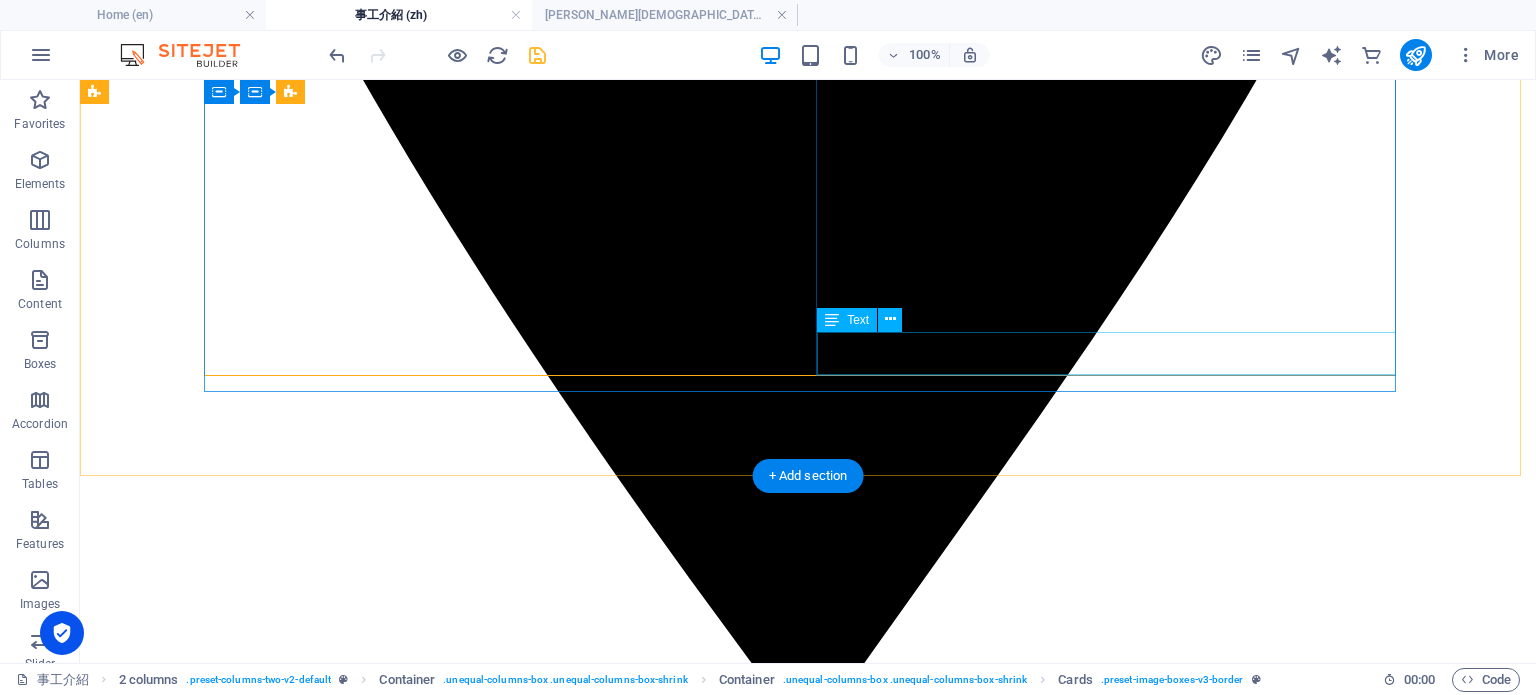 scroll, scrollTop: 2524, scrollLeft: 0, axis: vertical 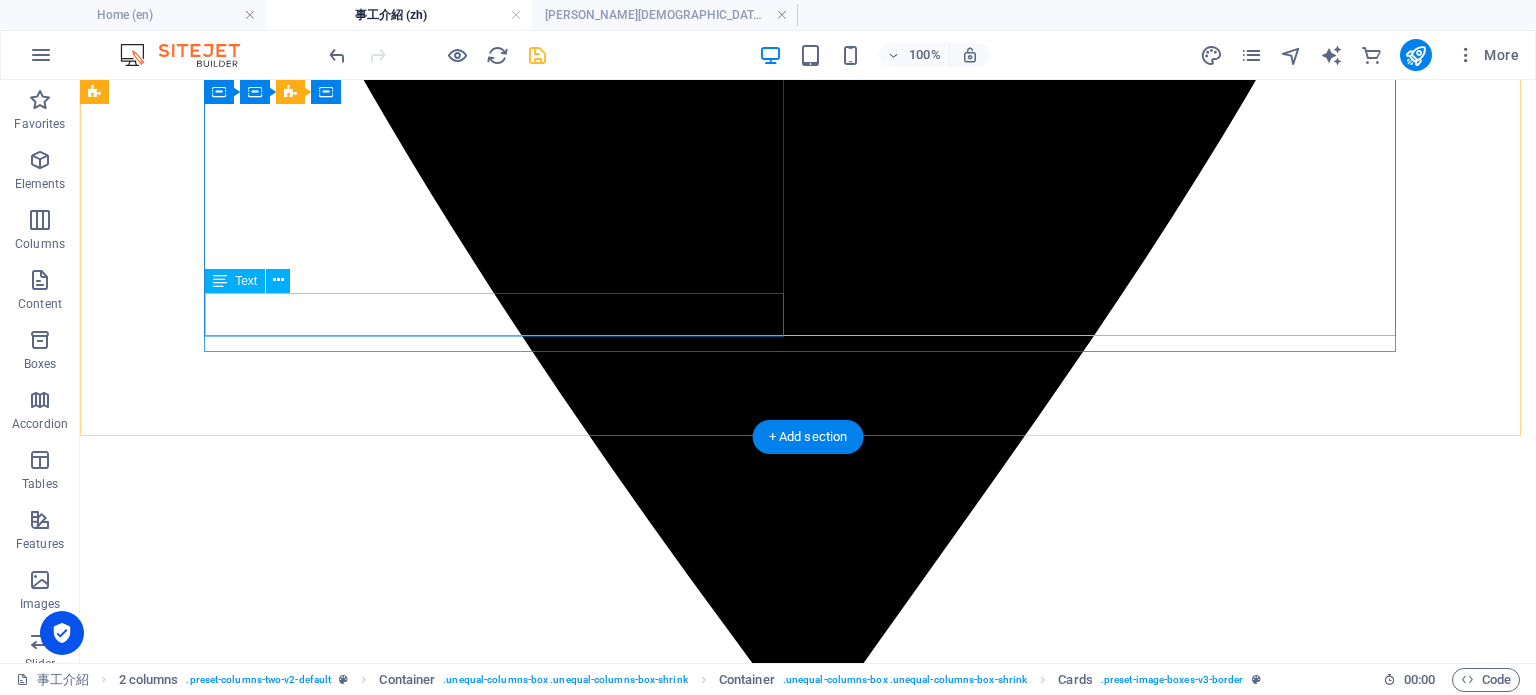 click on "[DEMOGRAPHIC_DATA]弟兄姐妹分享生活, 互相幫助, 歡迎加入一起。" at bounding box center (808, 9879) 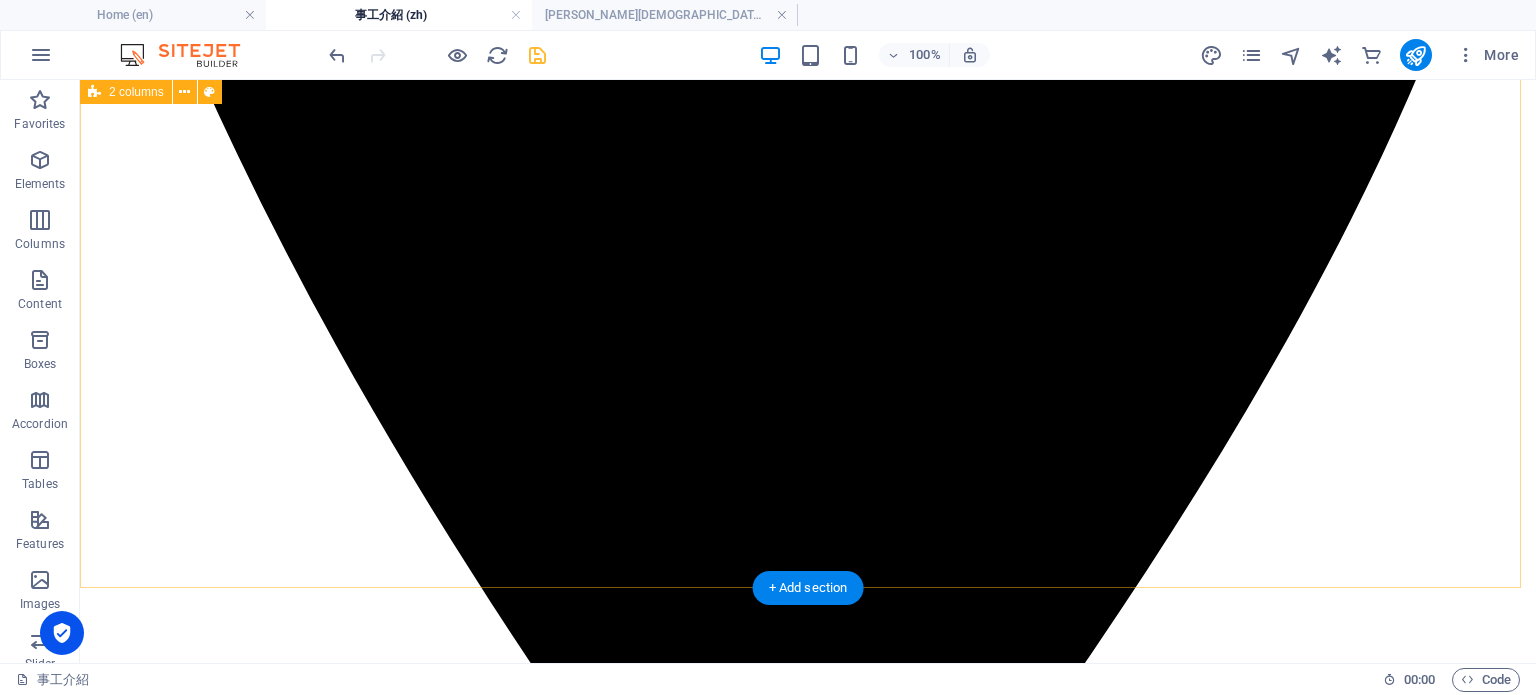 scroll, scrollTop: 2424, scrollLeft: 0, axis: vertical 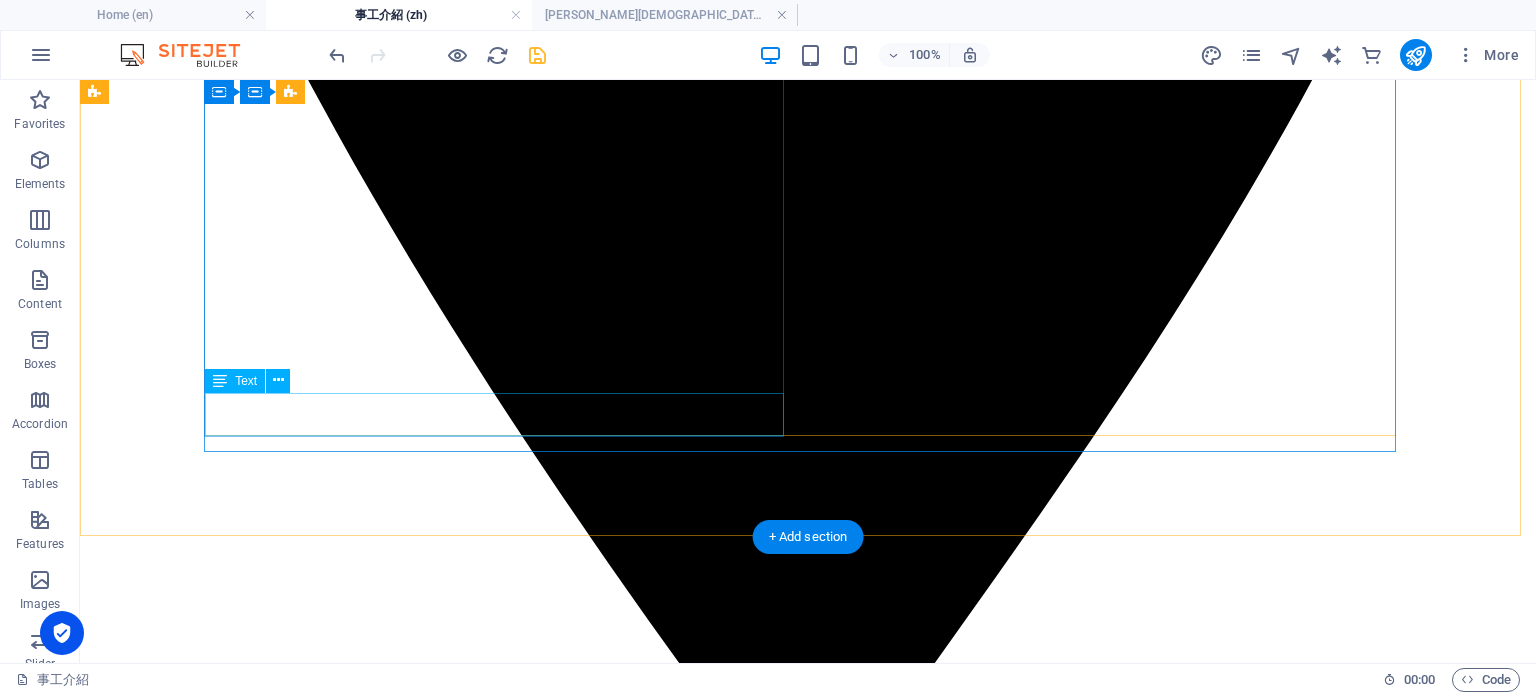 click on "[DEMOGRAPHIC_DATA]弟兄姐妹分享生活, 互相幫助, 歡迎加入一起。" at bounding box center (808, 9979) 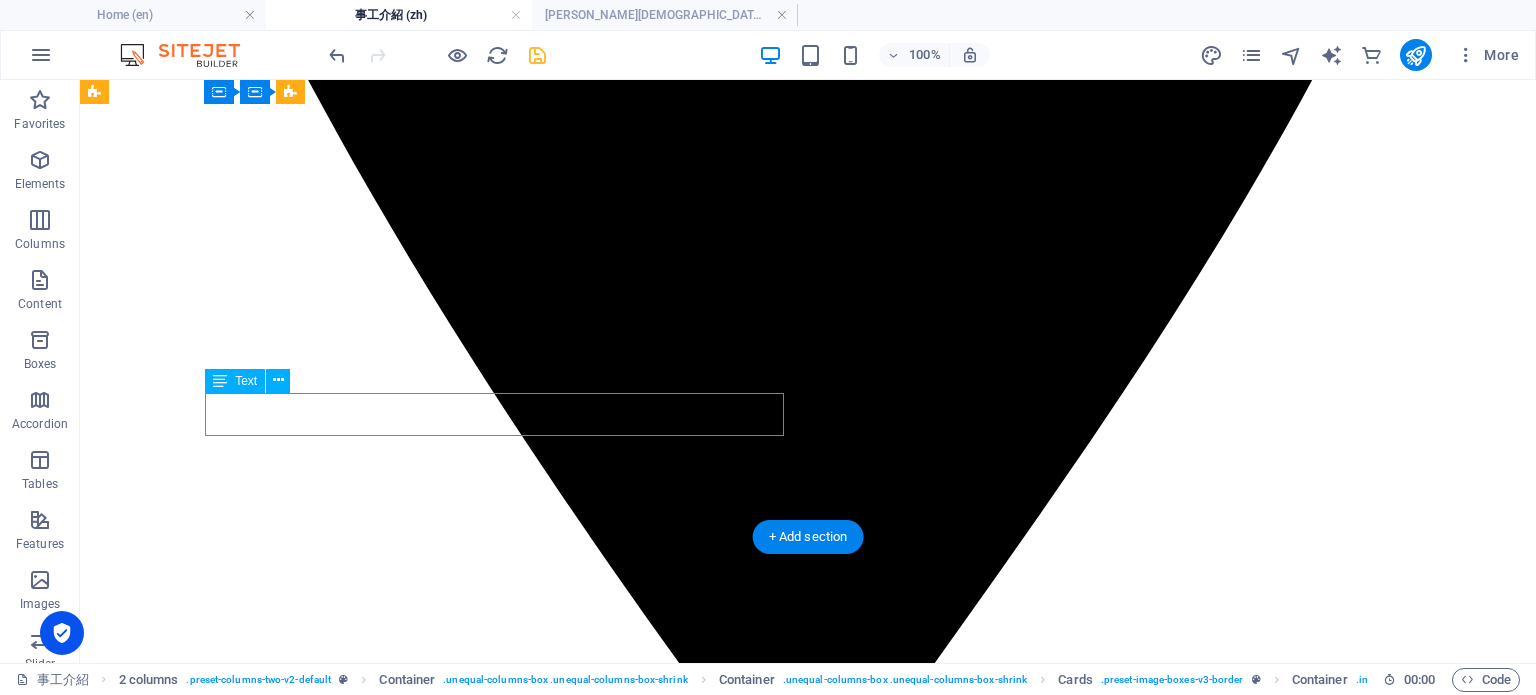click on "[DEMOGRAPHIC_DATA]弟兄姐妹分享生活, 互相幫助, 歡迎加入一起。" at bounding box center [808, 9979] 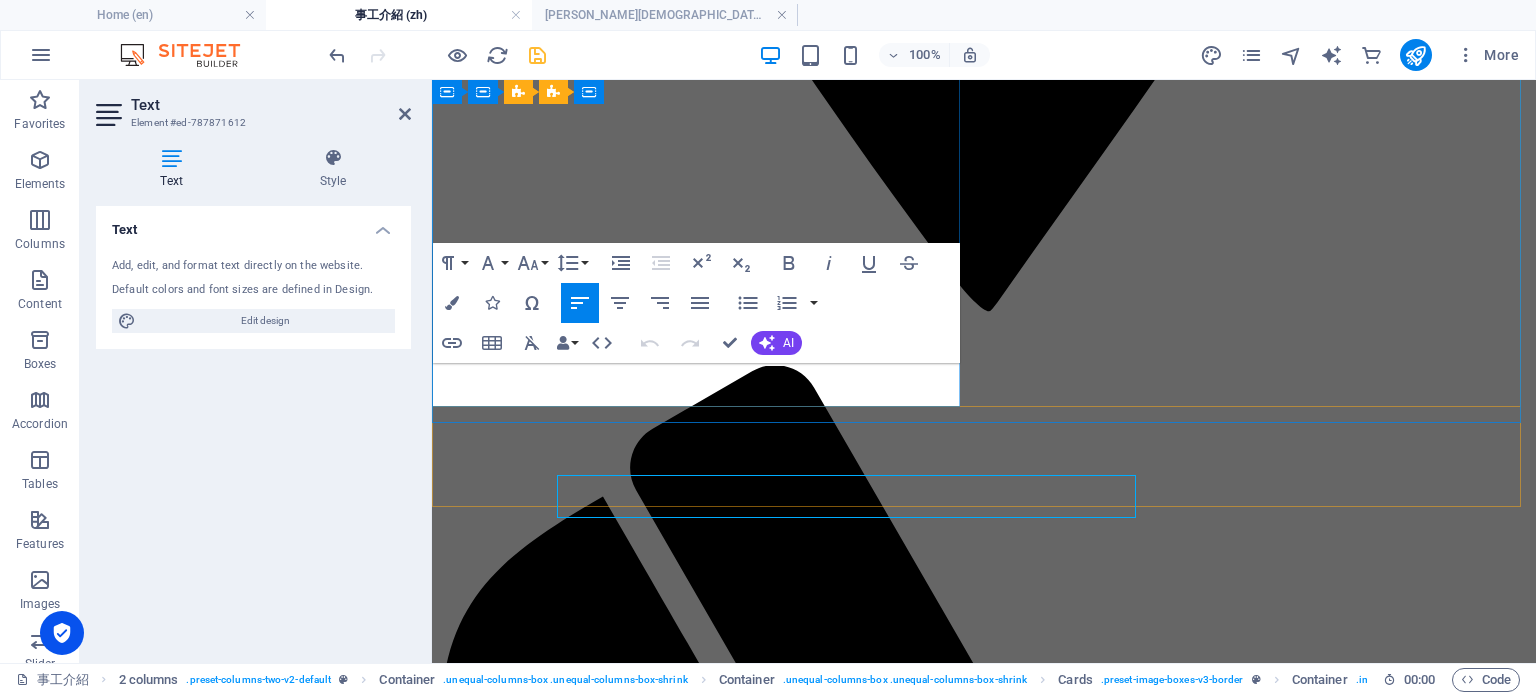 scroll, scrollTop: 2342, scrollLeft: 0, axis: vertical 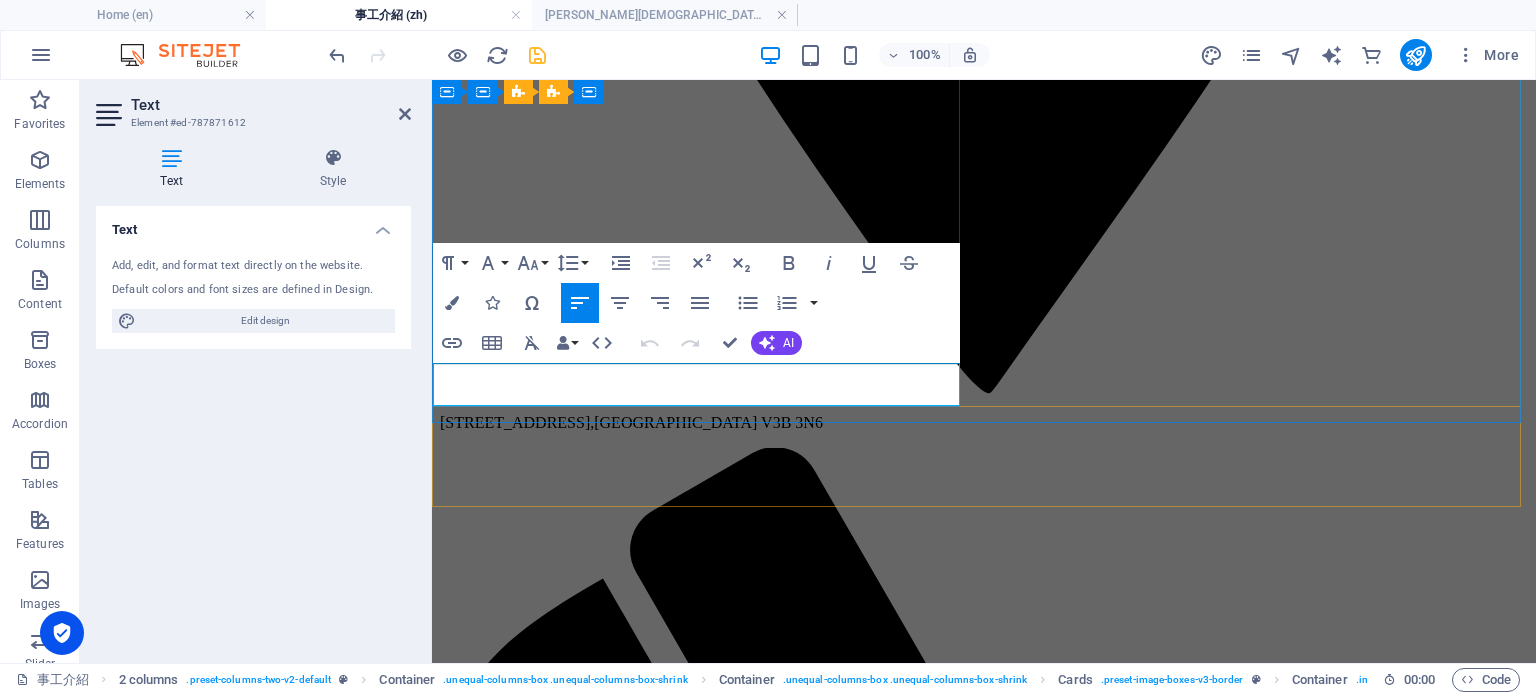 drag, startPoint x: 750, startPoint y: 372, endPoint x: 721, endPoint y: 375, distance: 29.15476 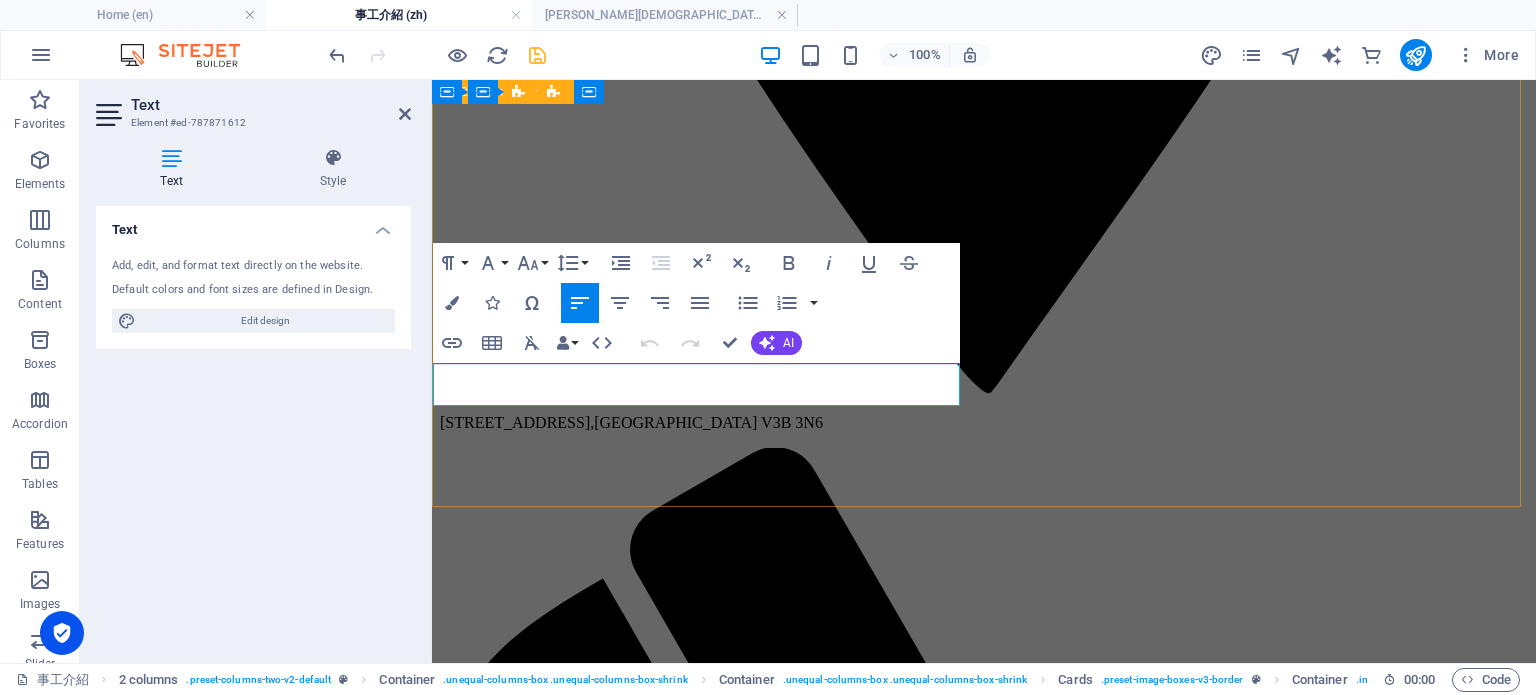 click on "兒童事工 星期日下午4:30英語崇拜兒童事工 忙碌的早晨完成家務後想休息一下嗎？來了解我們以[DEMOGRAPHIC_DATA]為中心的兒童事工吧！ Fireside英語崇拜 星期日下午英語崇拜4:30  加入我們熱情的英語崇拜，一起敬拜[DEMOGRAPHIC_DATA]。崇拜結束後留下來參加團契時間。 英語生命小組 學習將[DEMOGRAPHIC_DATA]的祝福融入日常生活的實用方法，並與[DEMOGRAPHIC_DATA]弟兄姐妹一起在[DEMOGRAPHIC_DATA]的愛中不斷成長。 粤語崇拜 星期日下午2:00 加入我們一起敬拜[DEMOGRAPHIC_DATA]。崇拜結束後留下來參加團契時間。 。 粤語團[DEMOGRAPHIC_DATA]弟兄姐妹分享生活, 互相幫助, 歡迎加入一起。 參與事奉 透過事奉經歷[DEMOGRAPHIC_DATA]和享受[DEMOGRAPHIC_DATA]生活。" at bounding box center [984, 6396] 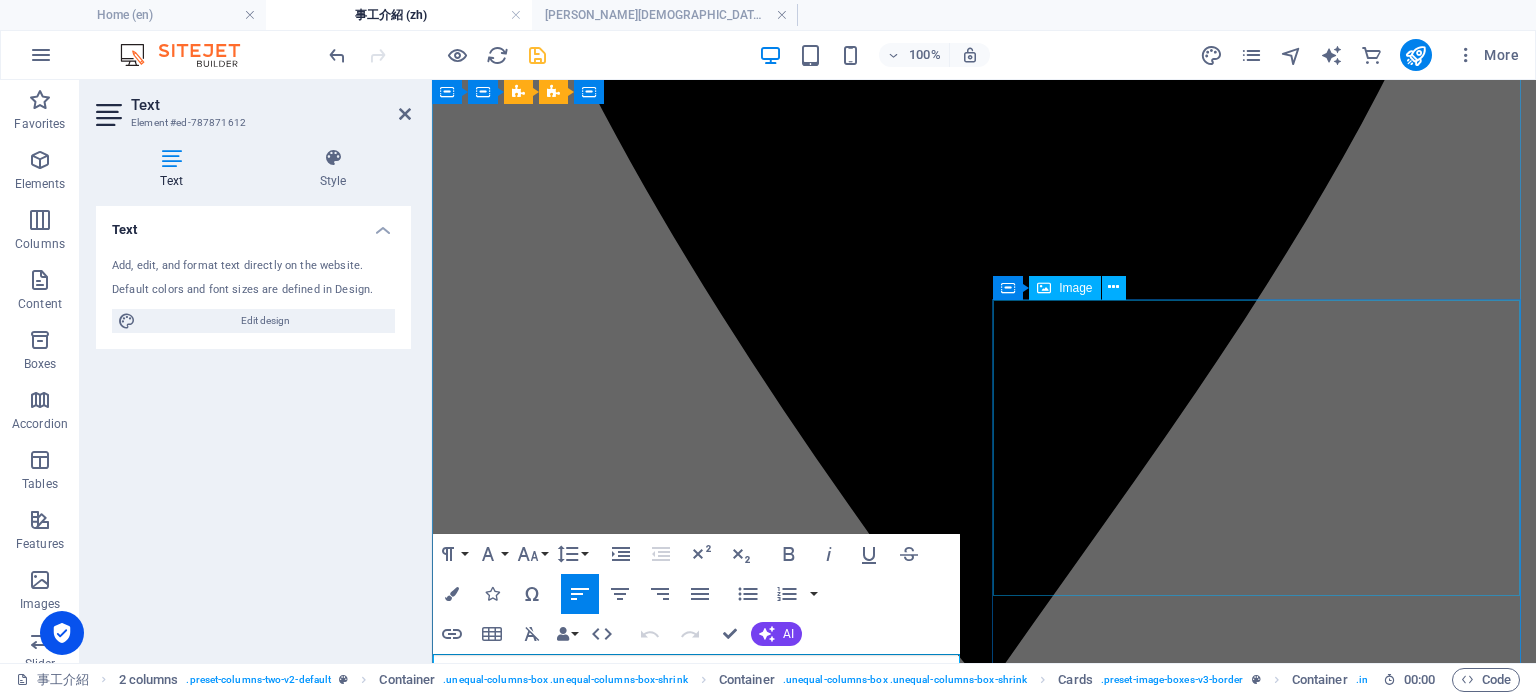 scroll, scrollTop: 2042, scrollLeft: 0, axis: vertical 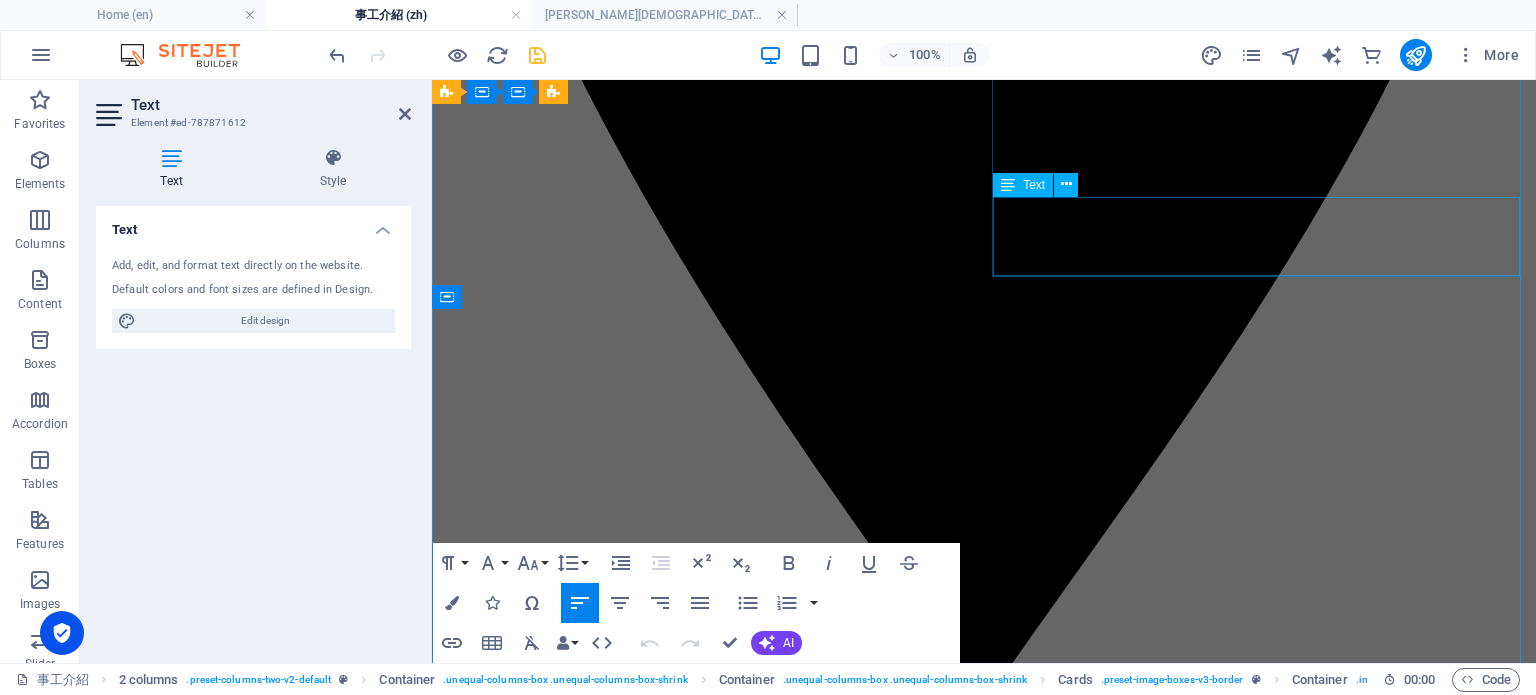click on "星期日下午2:00 加入我們一起敬拜[DEMOGRAPHIC_DATA]。崇拜結束後留下來參加團契時間。 。" at bounding box center (984, 7428) 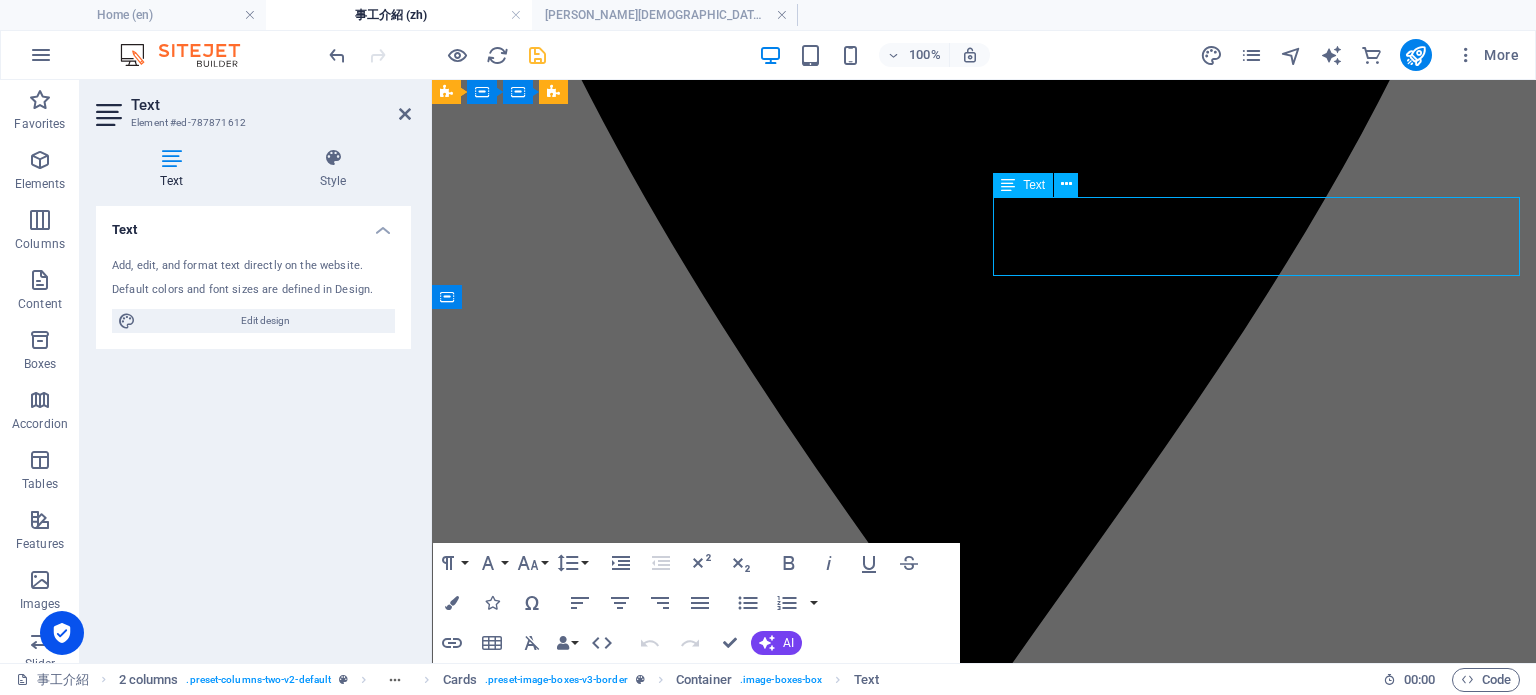 click on "星期日下午2:00 加入我們一起敬拜[DEMOGRAPHIC_DATA]。崇拜結束後留下來參加團契時間。 。" at bounding box center [984, 7428] 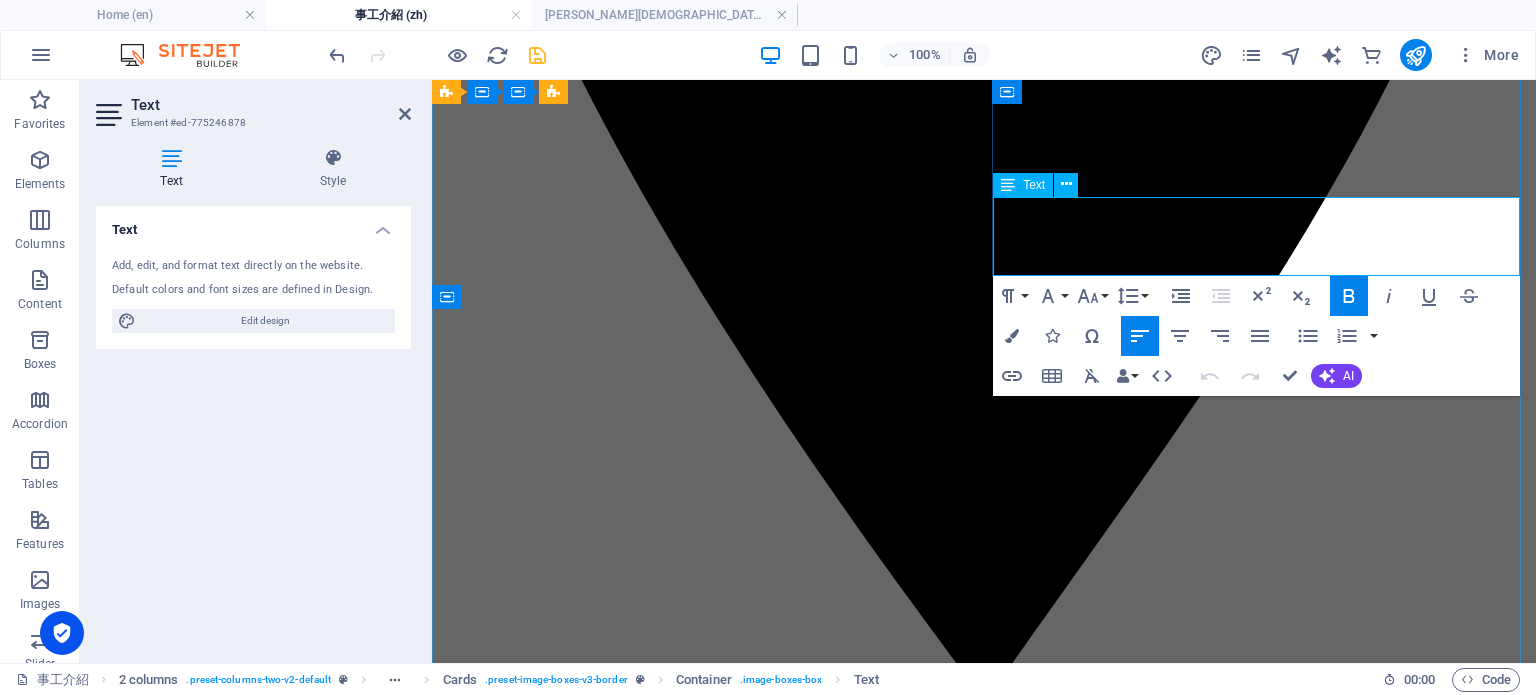 click on "星期日下午2:00 加入我們一起敬拜[DEMOGRAPHIC_DATA]。崇拜結束後留下來參加團契時間。 。" at bounding box center [984, 7428] 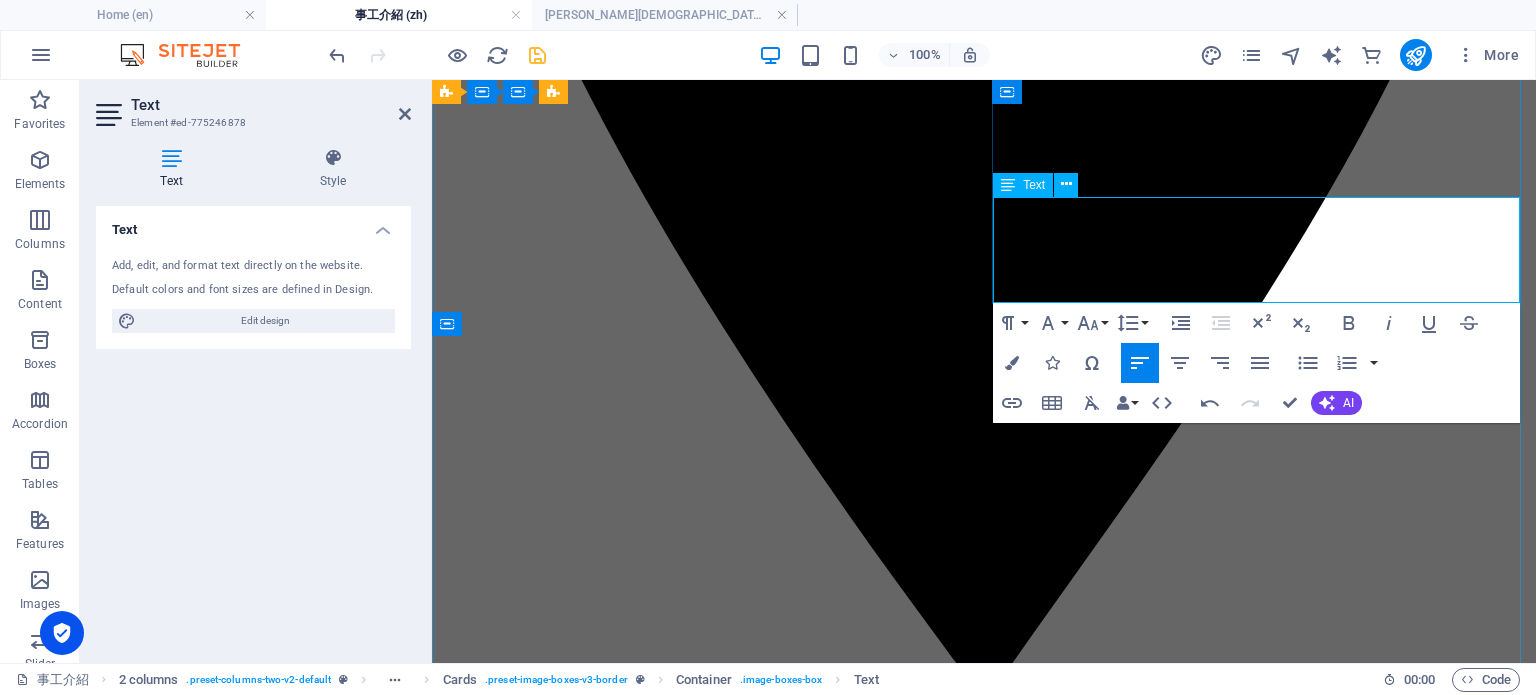 click on "星期日下午2:00 歡迎加入我們一起敬拜[DEMOGRAPHIC_DATA]。崇拜結束後留下來參加團契時間。 。" at bounding box center [984, 7428] 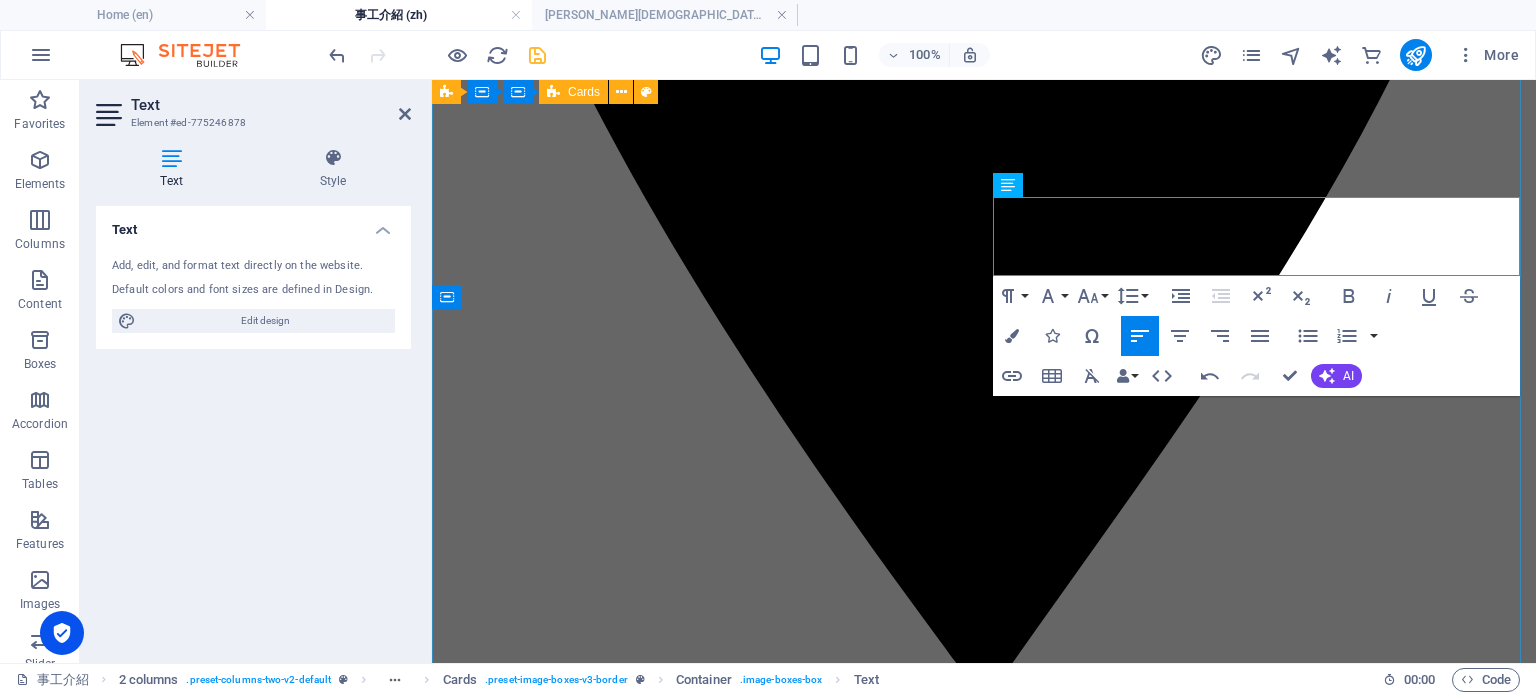 click on "兒童事工 星期日下午4:30英語崇拜兒童事工 忙碌的早晨完成家務後想休息一下嗎？來了解我們以[DEMOGRAPHIC_DATA]為中心的兒童事工吧！ Fireside英語崇拜 星期日下午英語崇拜4:30  加入我們熱情的英語崇拜，一起敬拜[DEMOGRAPHIC_DATA]。崇拜結束後留下來參加團契時間。 英語生命小組 學習將[DEMOGRAPHIC_DATA]的祝福融入日常生活的實用方法，並與[DEMOGRAPHIC_DATA]弟兄姐妹一起在[DEMOGRAPHIC_DATA]的愛中不斷成長。 粤語崇拜 星期日下午2:00 歡迎加入我們一起敬拜[DEMOGRAPHIC_DATA]。 粤語團[DEMOGRAPHIC_DATA]弟兄姐妹分享生活, 互相幫助, 歡迎加入一起。 參與事奉 透過事奉經歷[DEMOGRAPHIC_DATA]和享受[DEMOGRAPHIC_DATA]生活。" at bounding box center [984, 6680] 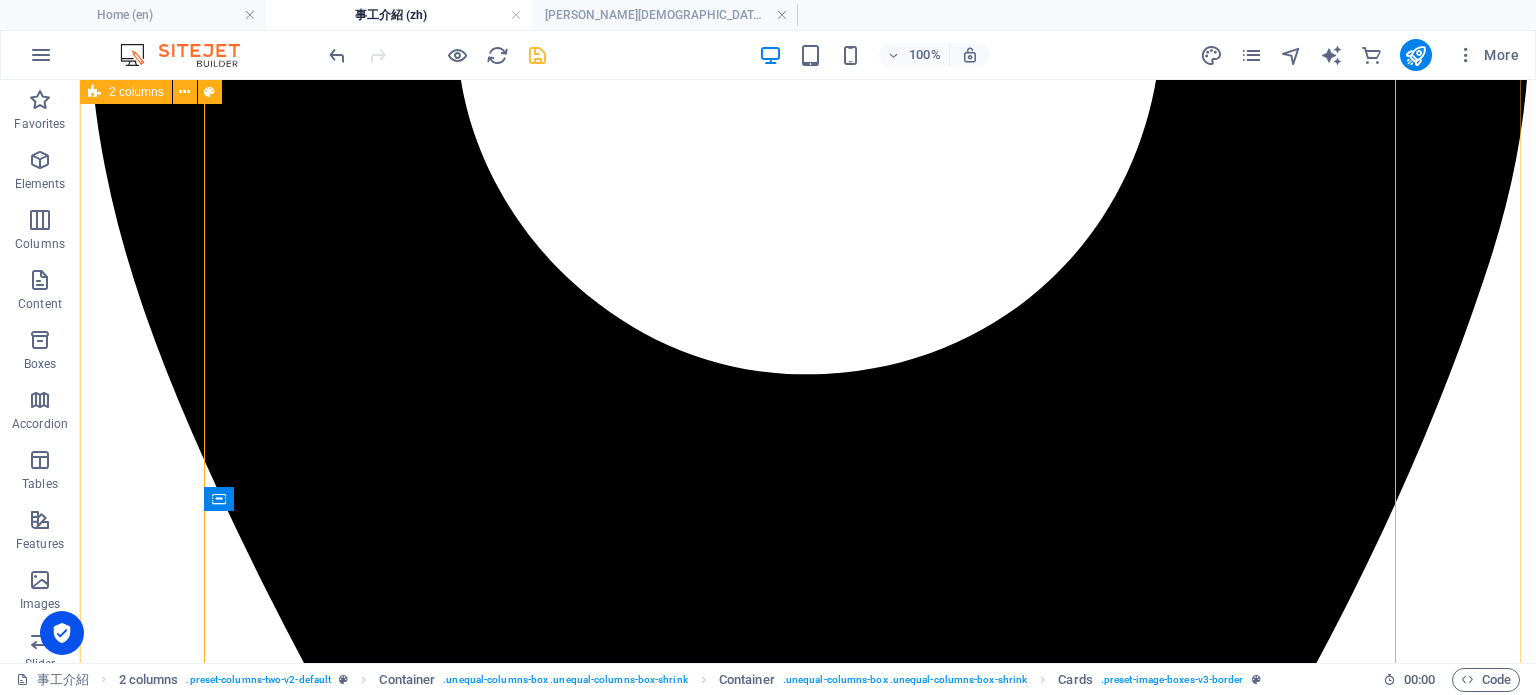 scroll, scrollTop: 1724, scrollLeft: 0, axis: vertical 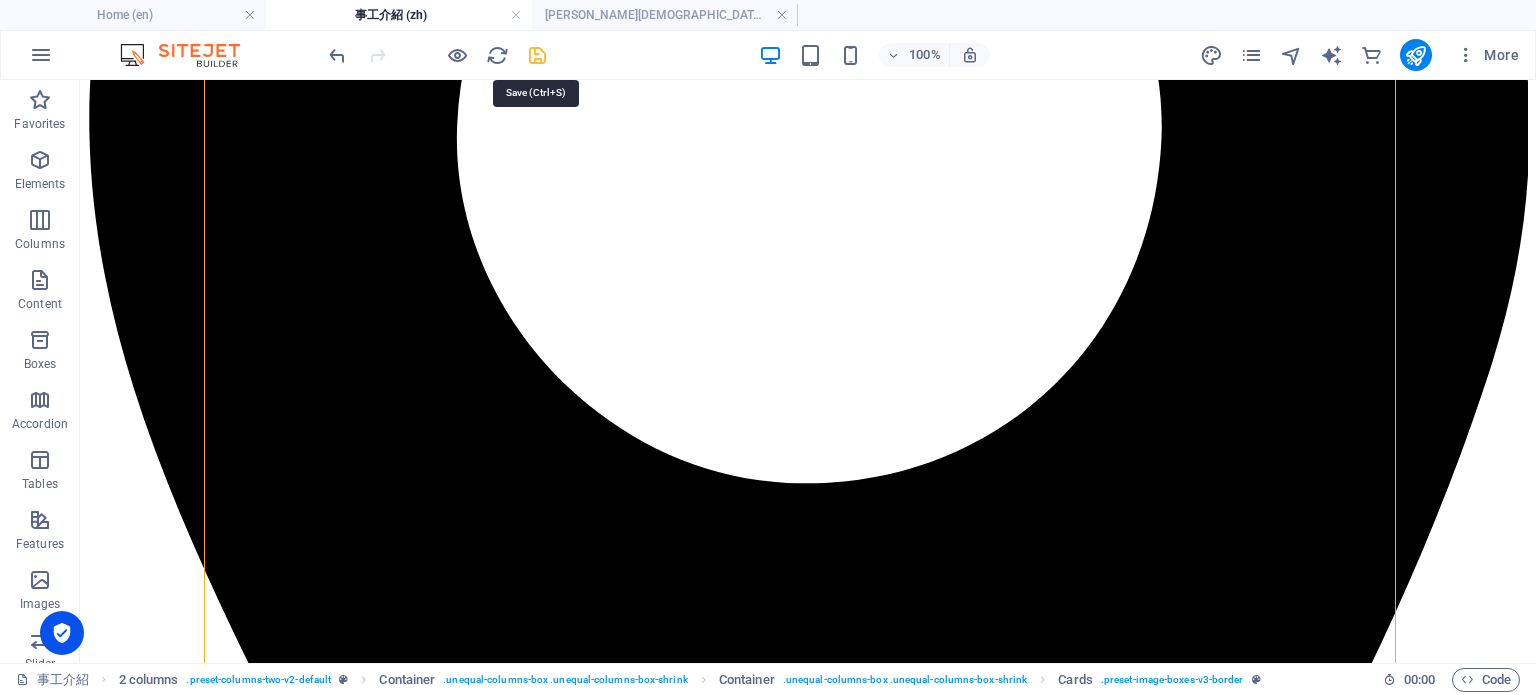 click at bounding box center (537, 55) 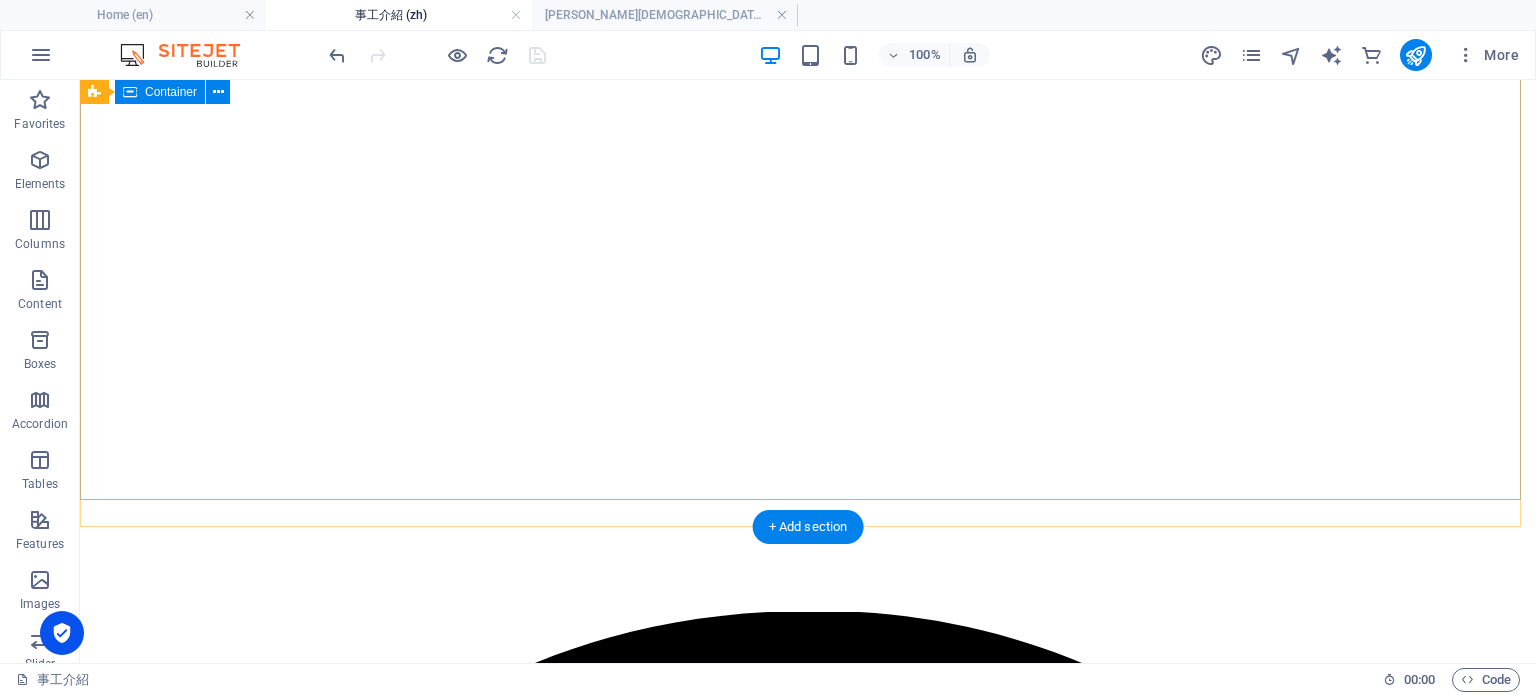 scroll, scrollTop: 0, scrollLeft: 0, axis: both 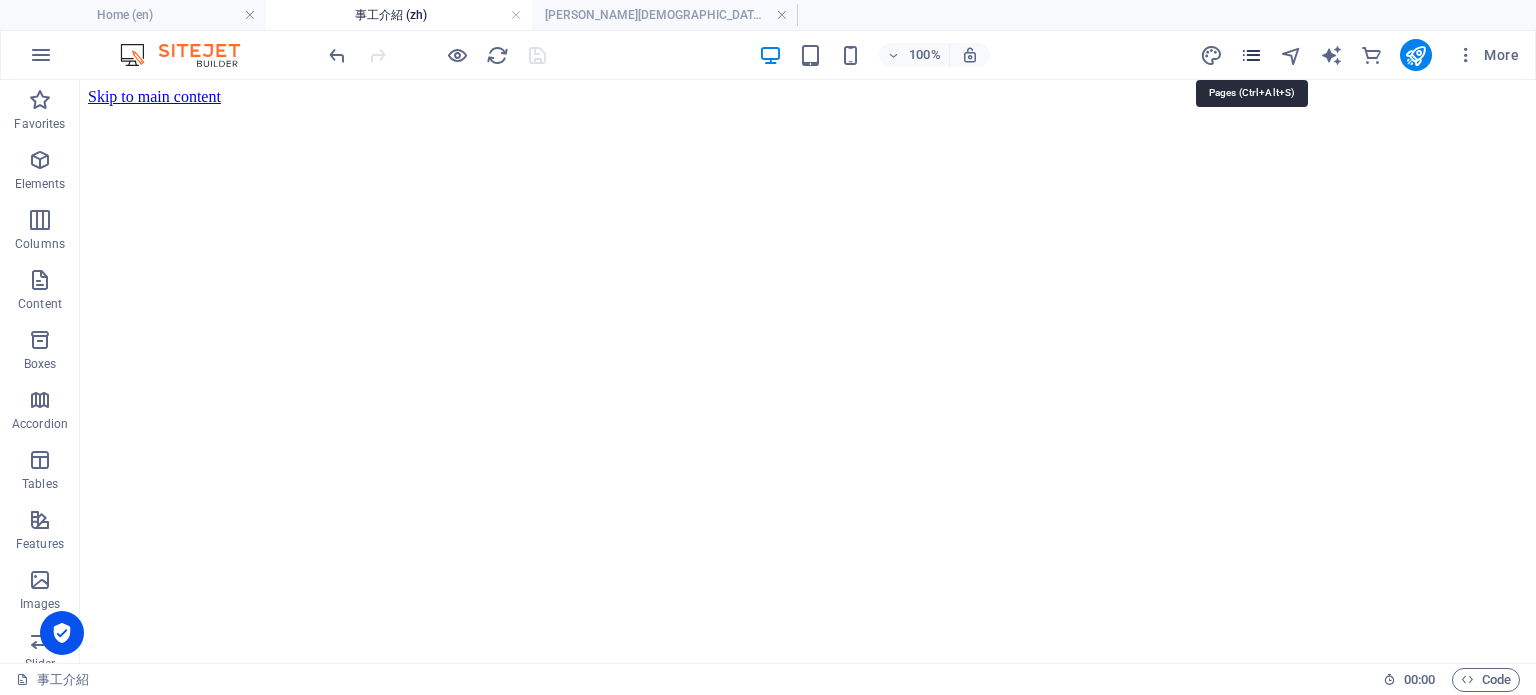 click at bounding box center [1251, 55] 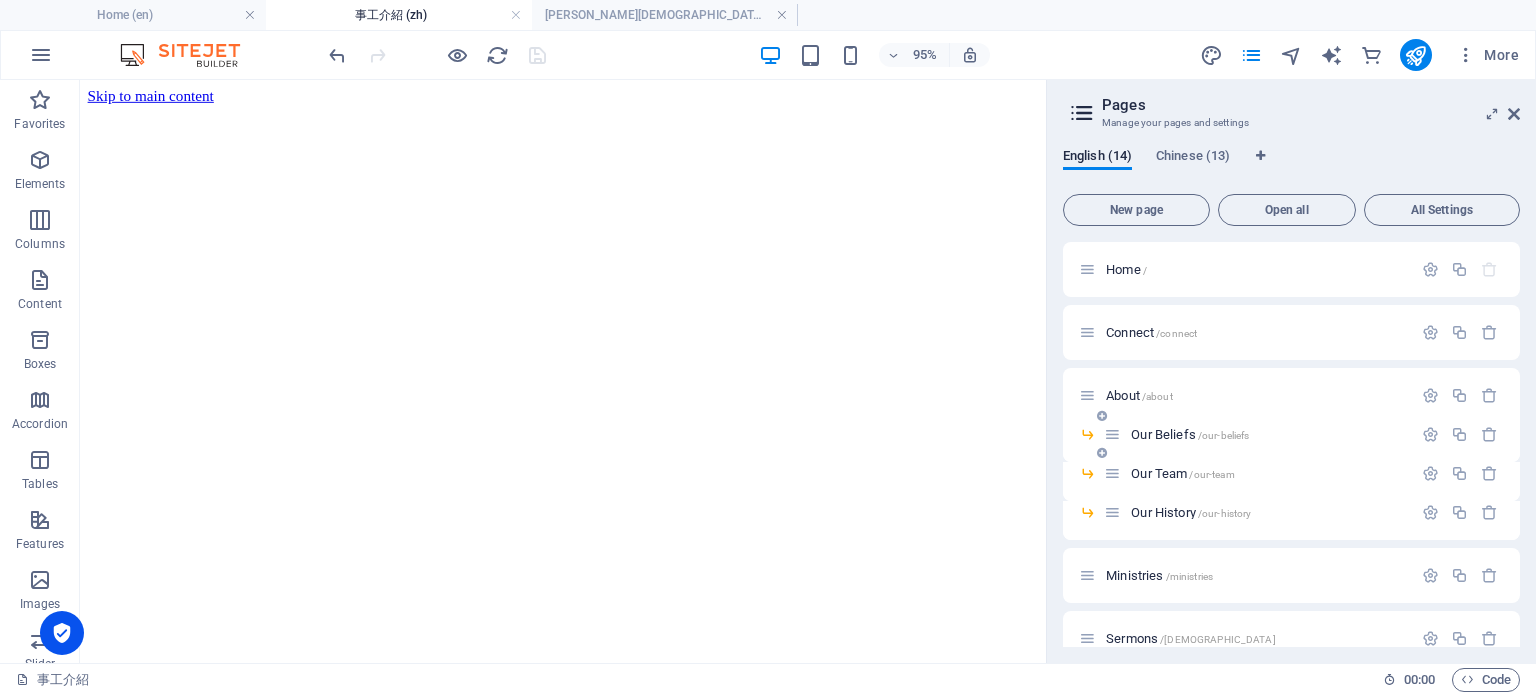scroll, scrollTop: 400, scrollLeft: 0, axis: vertical 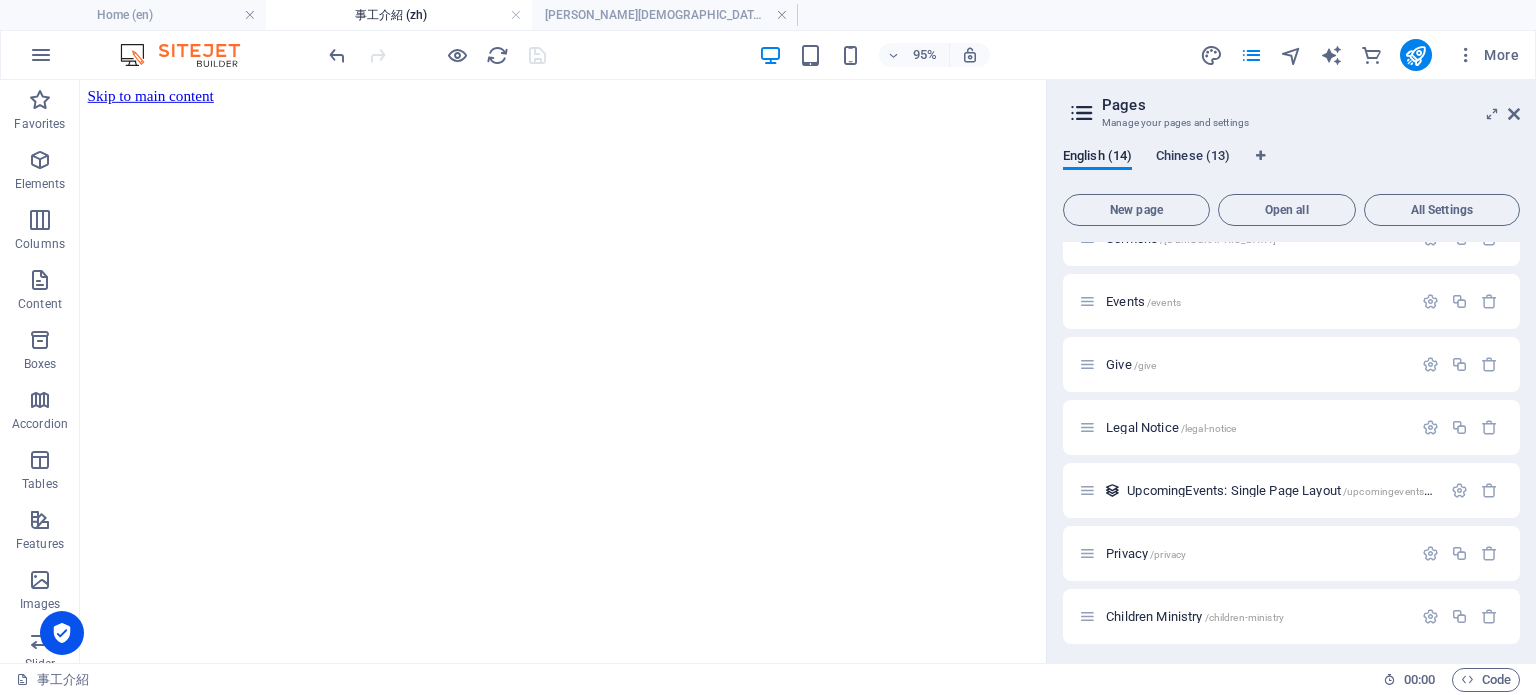 click on "Chinese (13)" at bounding box center (1193, 158) 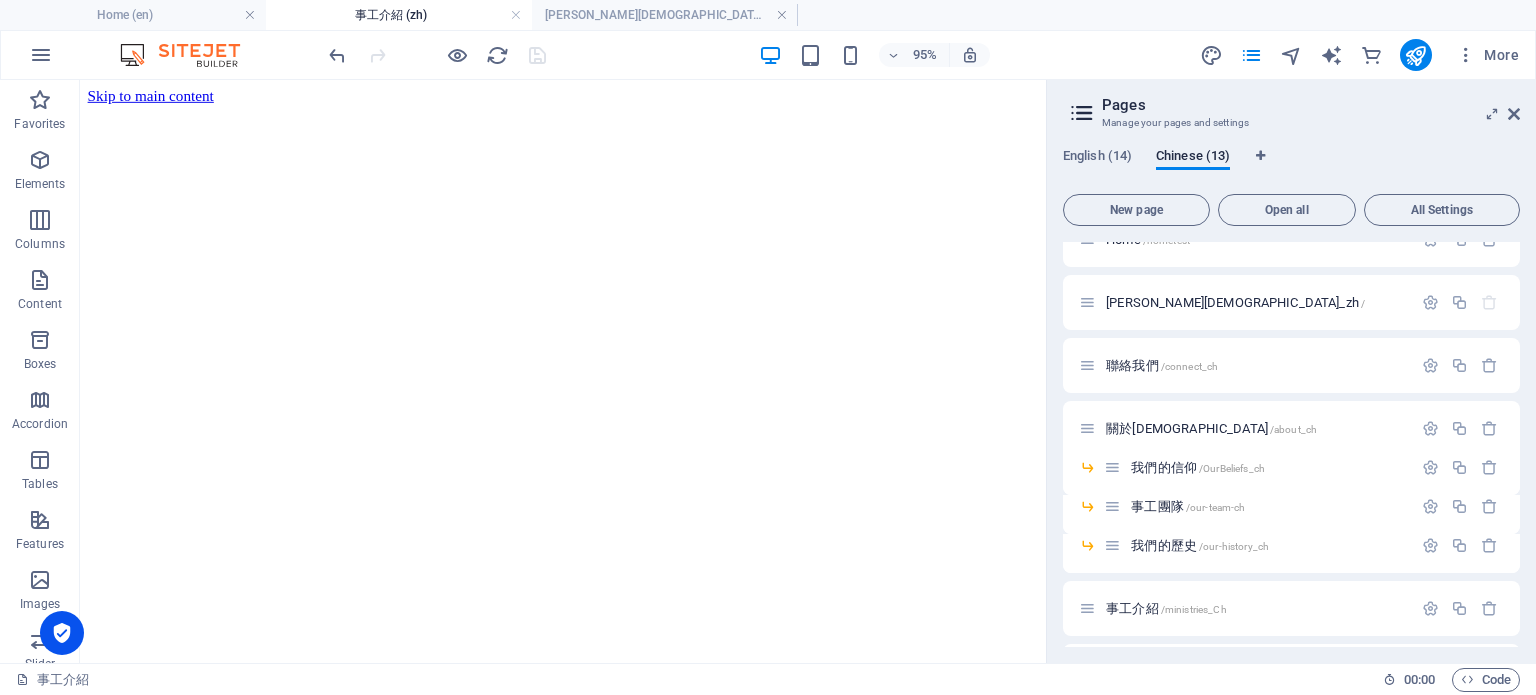 scroll, scrollTop: 0, scrollLeft: 0, axis: both 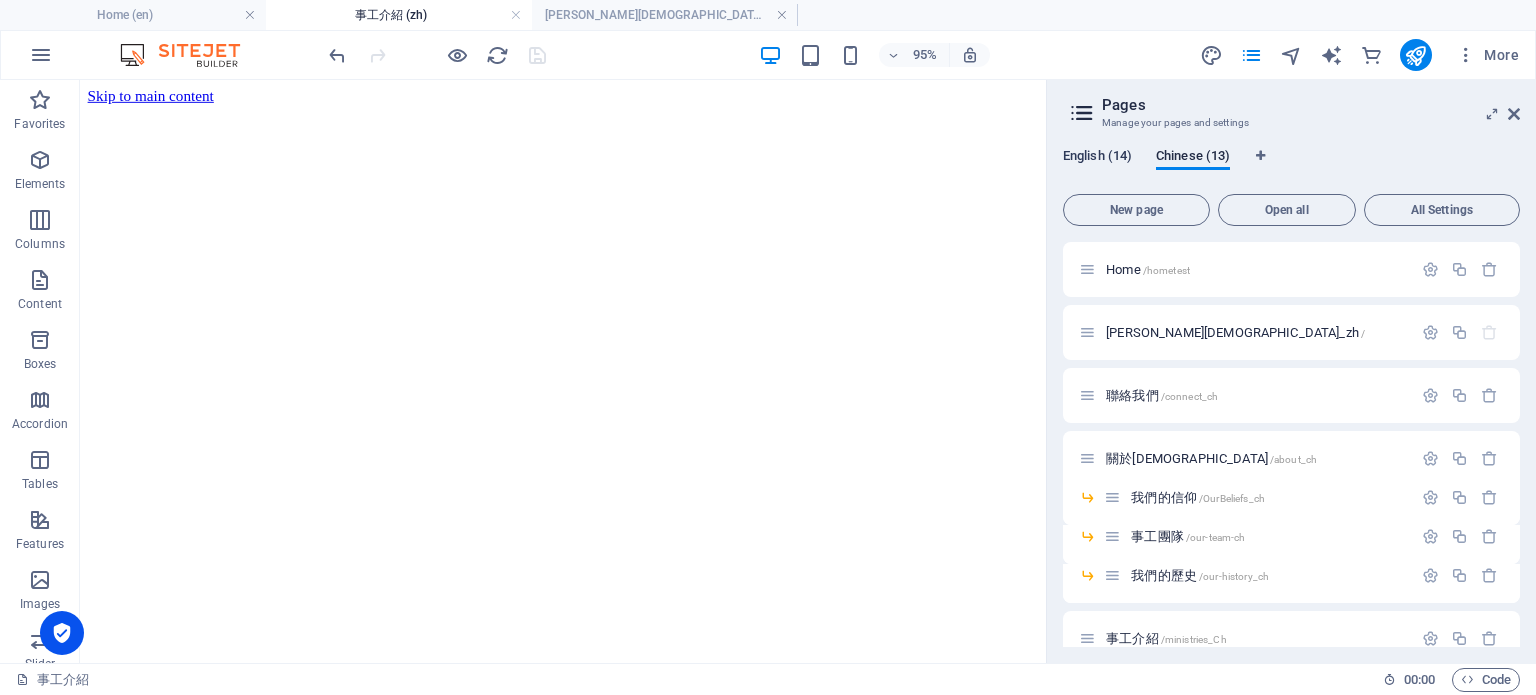 click on "English (14)" at bounding box center [1097, 158] 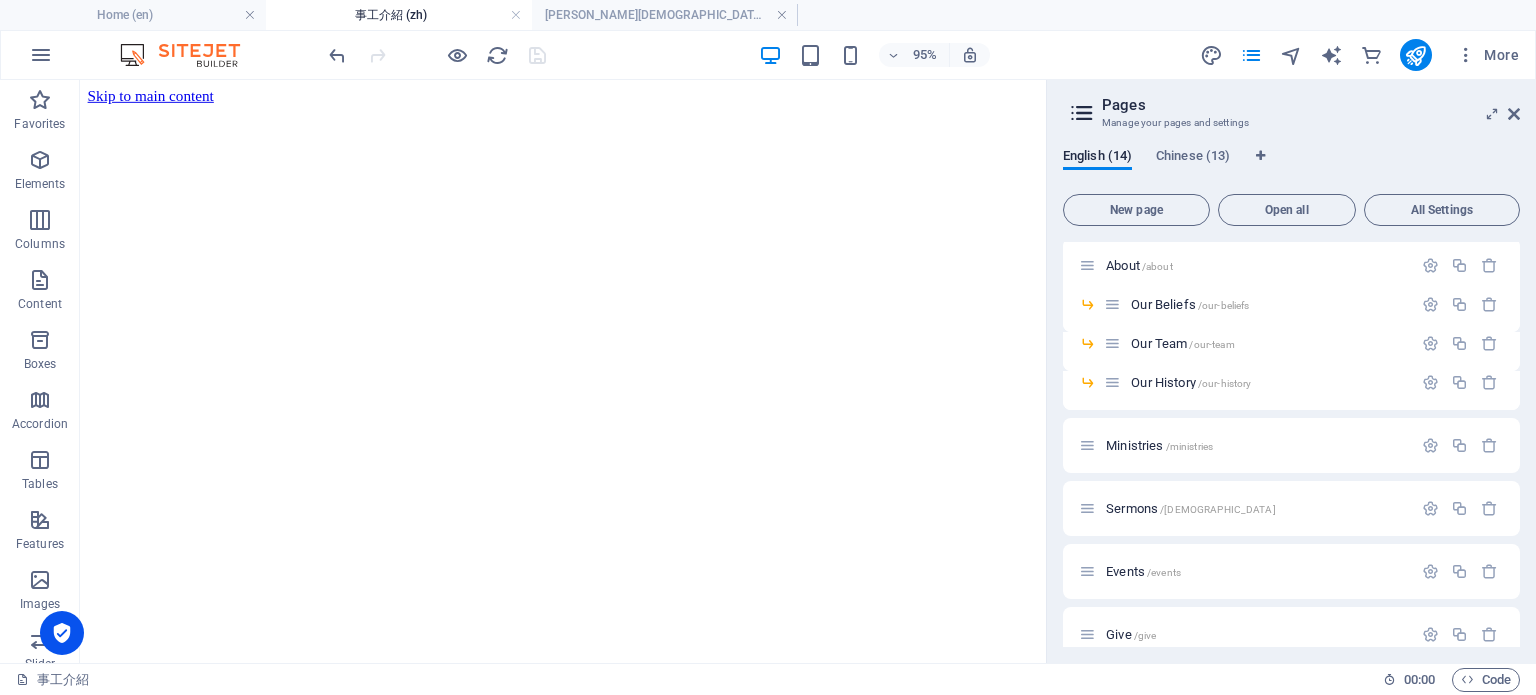 scroll, scrollTop: 0, scrollLeft: 0, axis: both 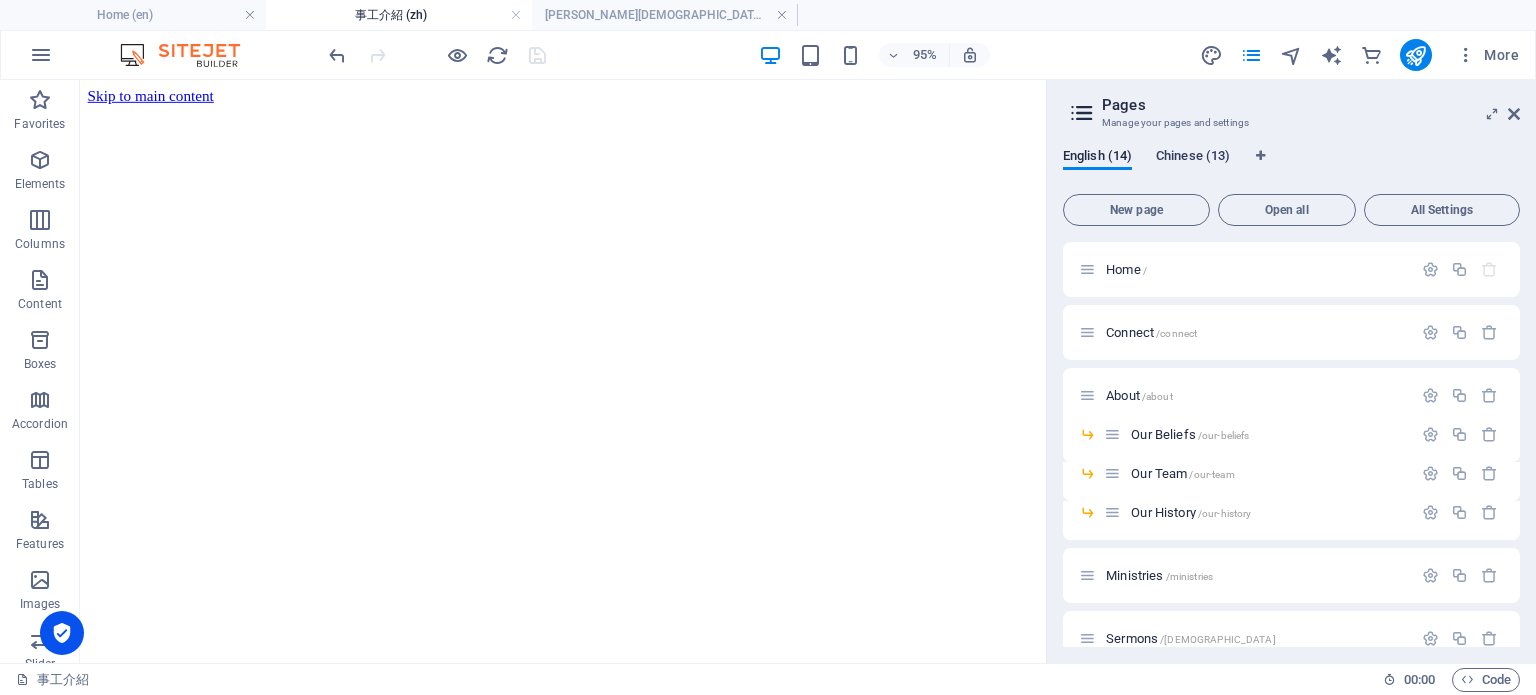 click on "Chinese (13)" at bounding box center (1193, 158) 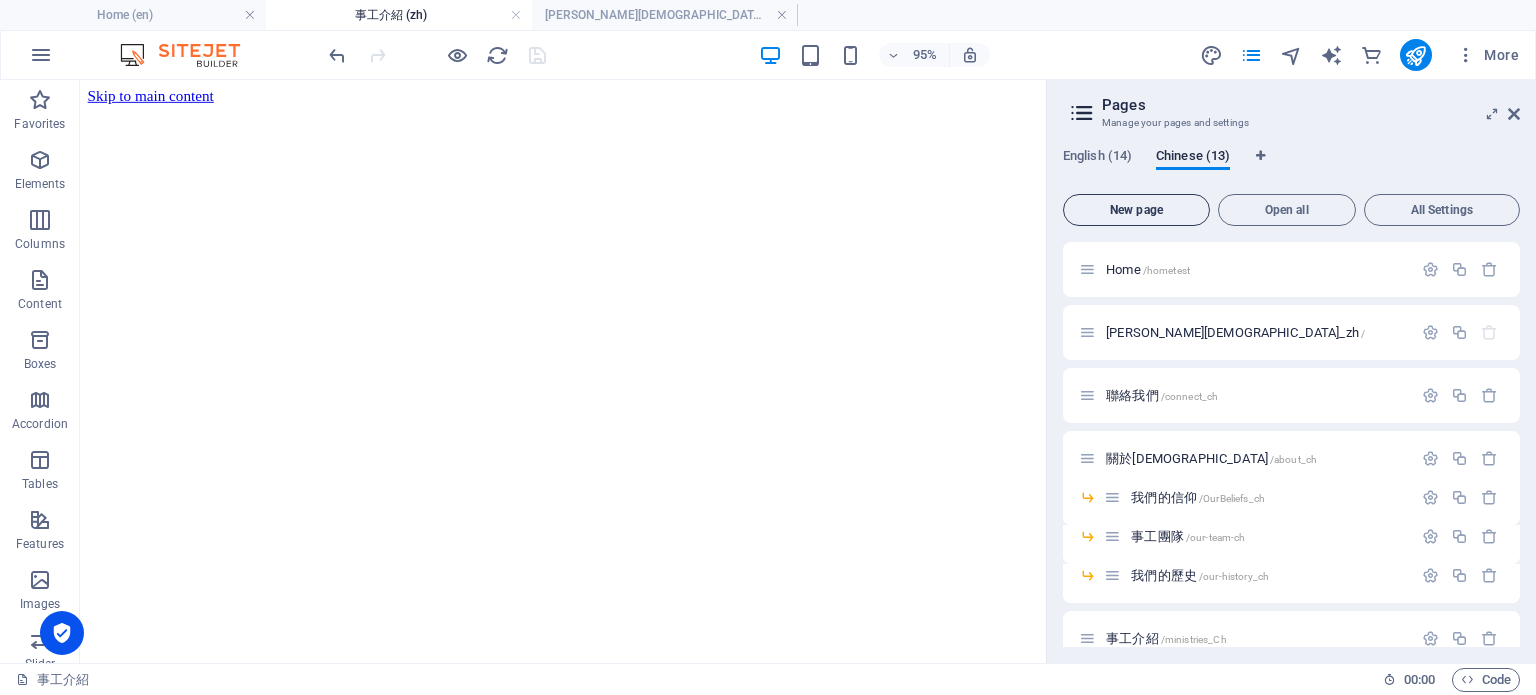 click on "New page" at bounding box center (1136, 210) 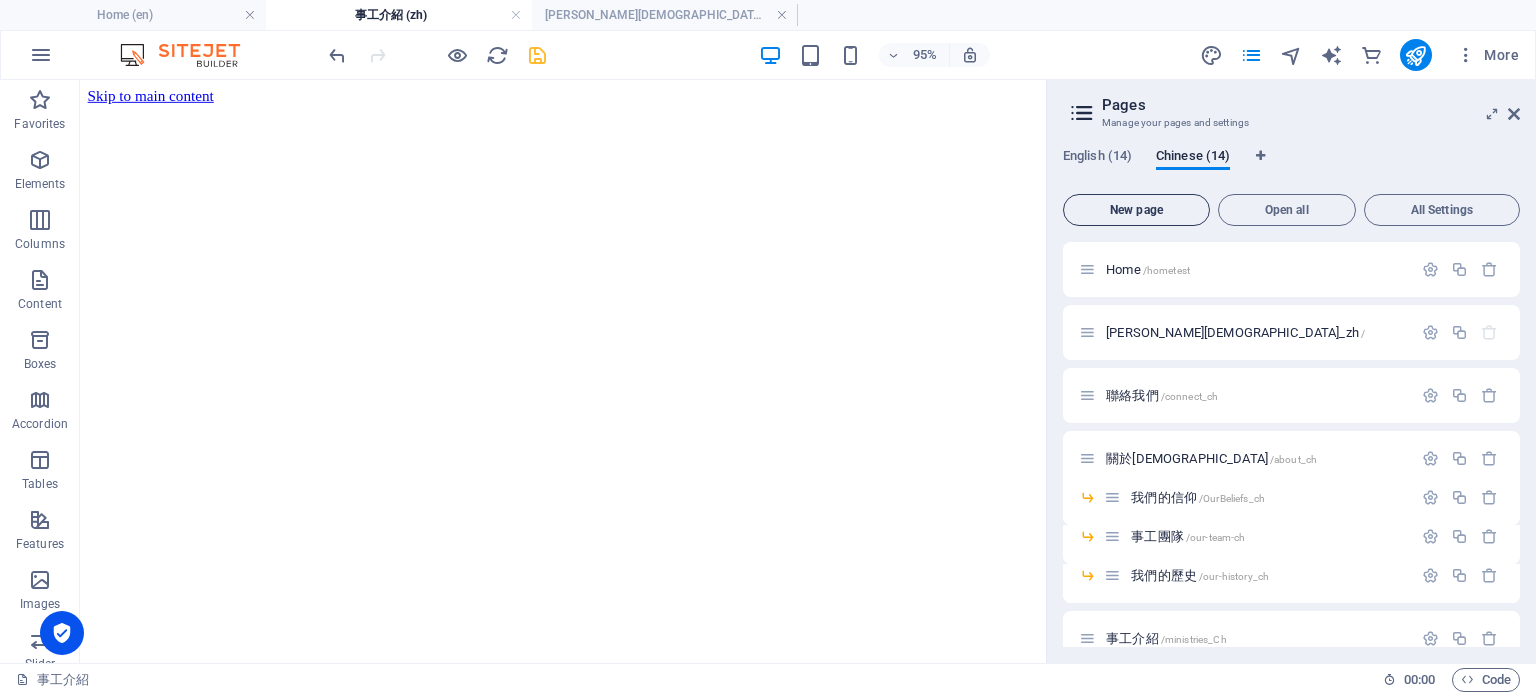 scroll, scrollTop: 647, scrollLeft: 0, axis: vertical 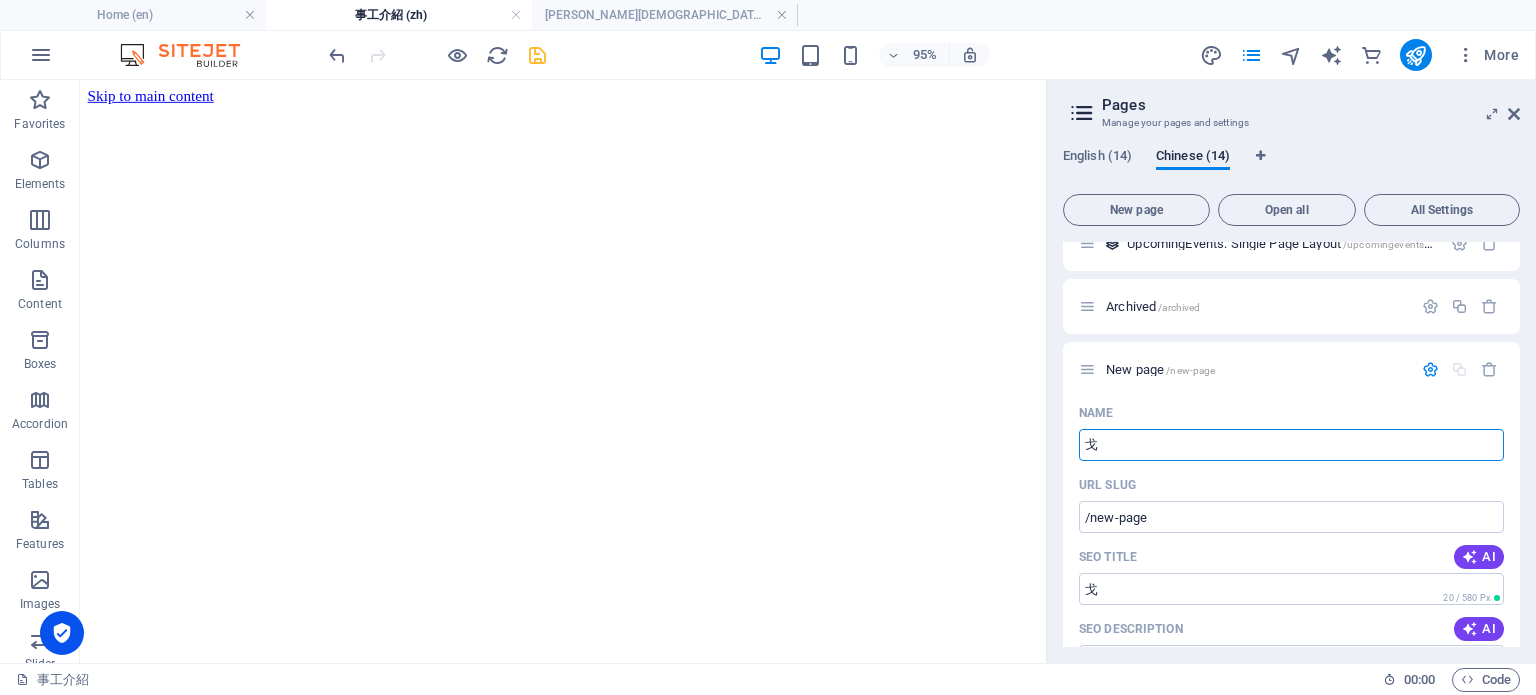type on "戈戈火" 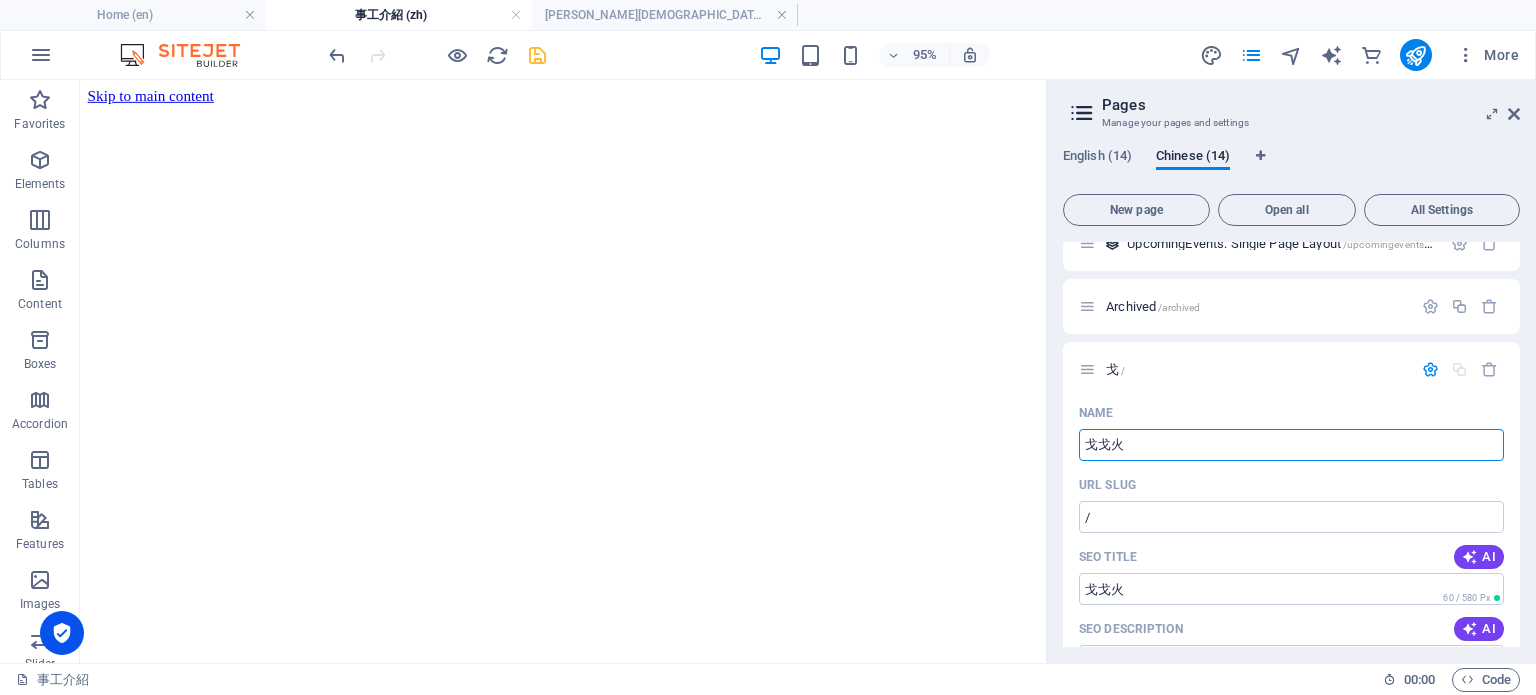 type on "/" 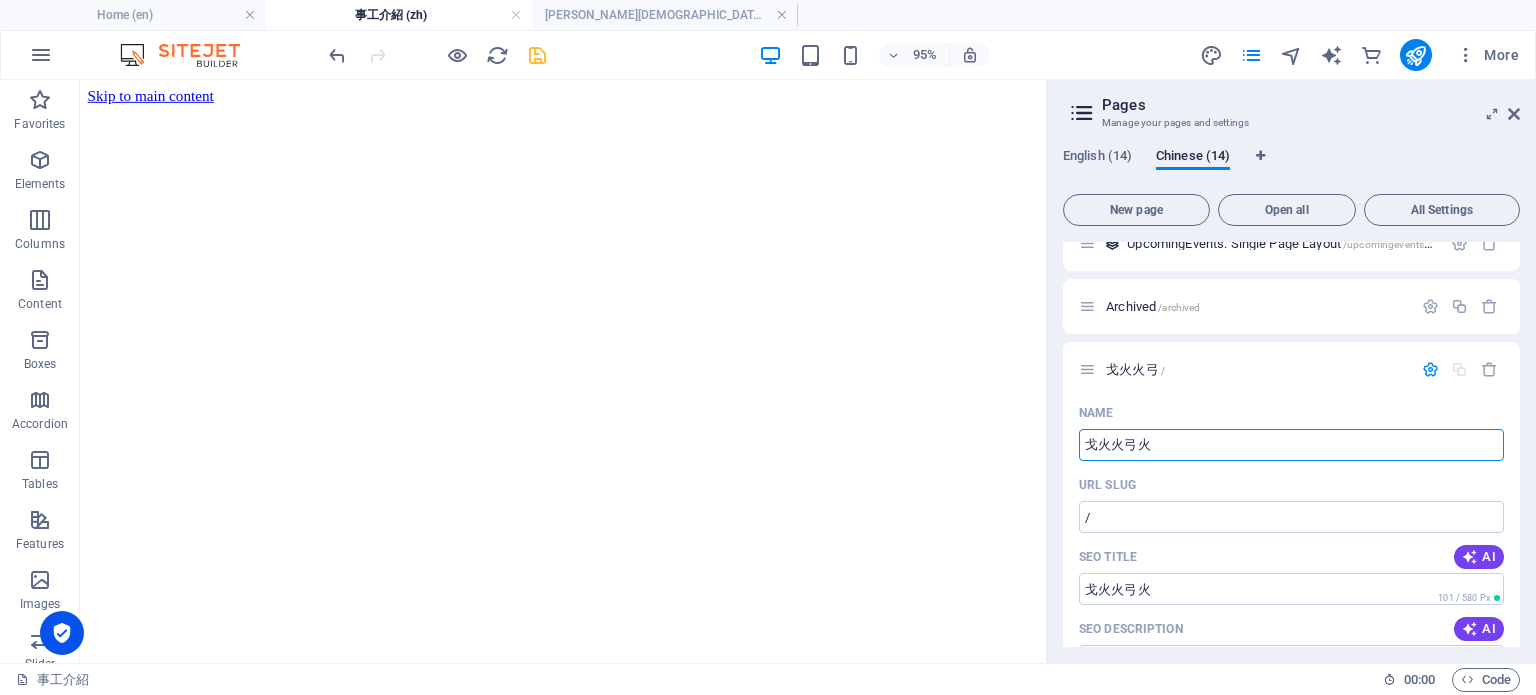 type on "戈火火弓火" 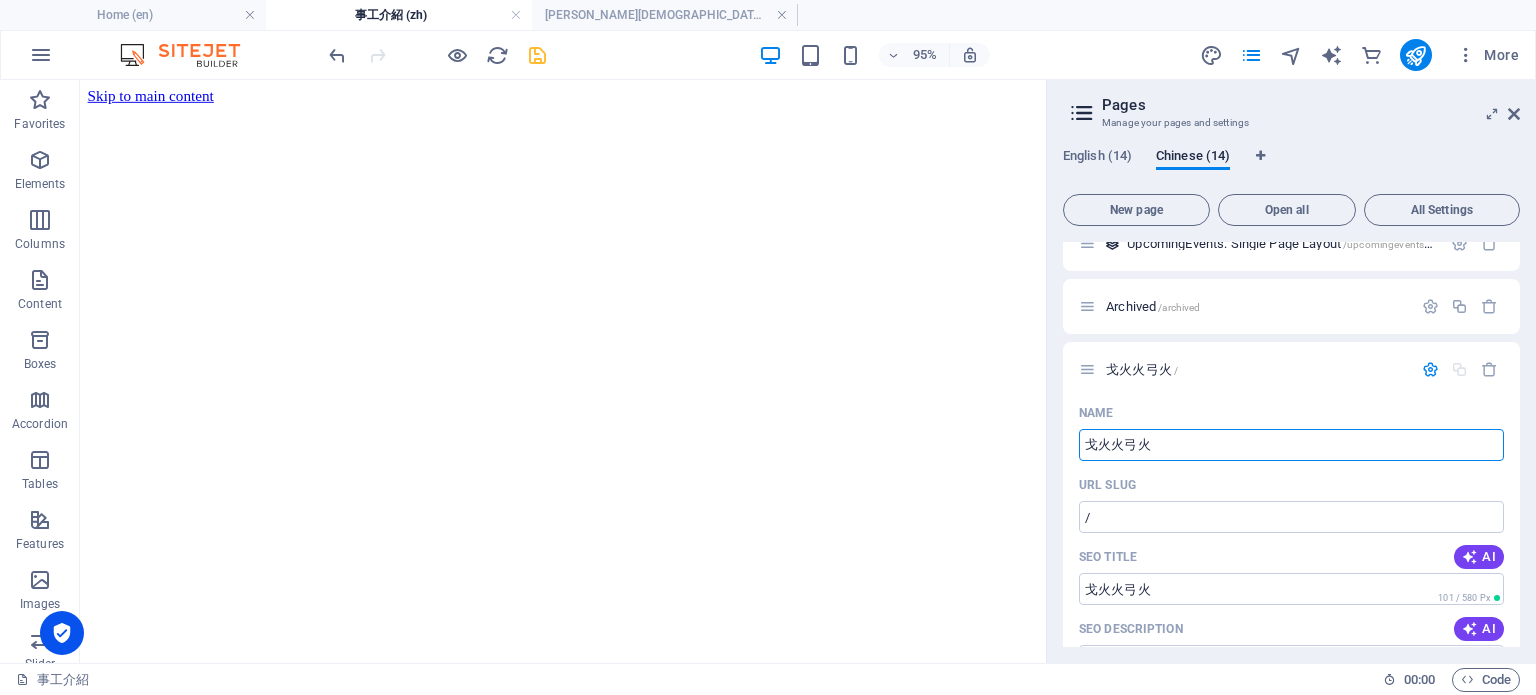 drag, startPoint x: 1185, startPoint y: 446, endPoint x: 1057, endPoint y: 434, distance: 128.56126 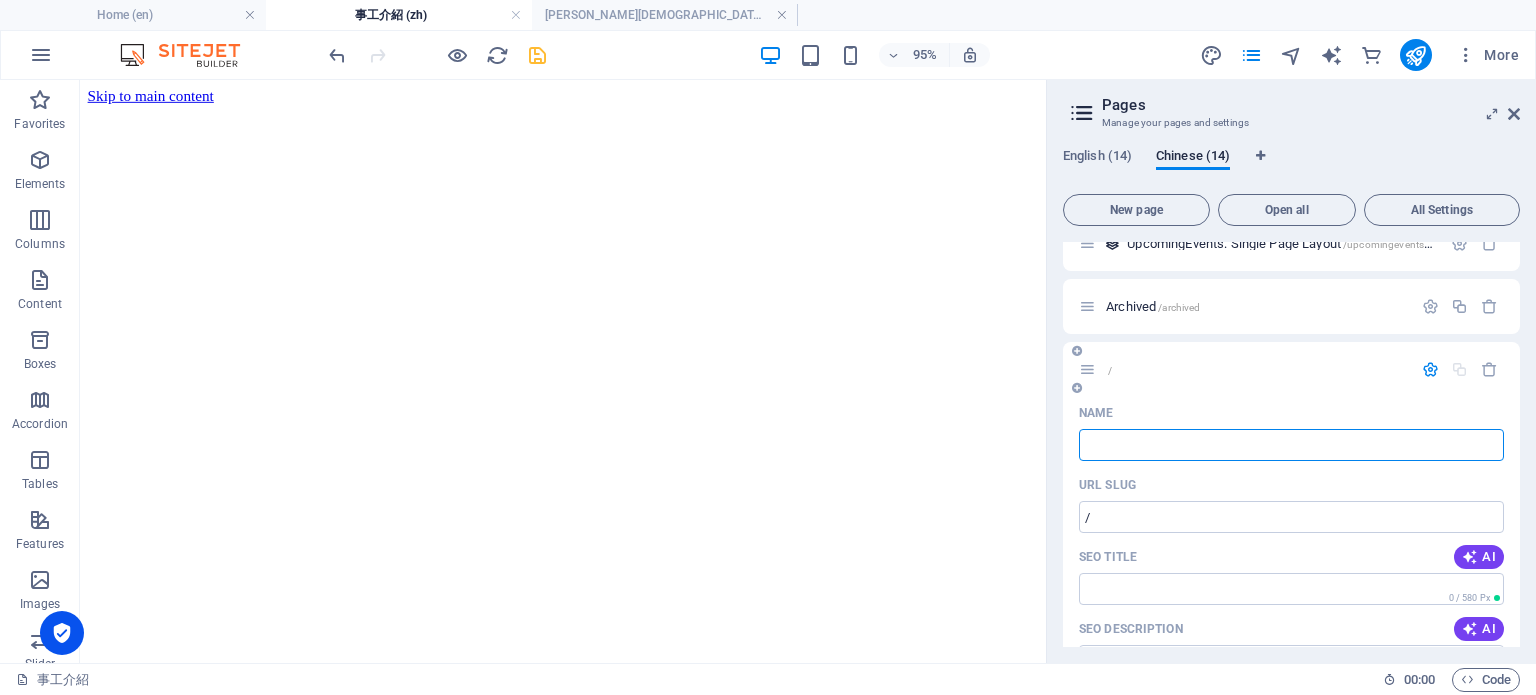 click on "Name" at bounding box center (1291, 445) 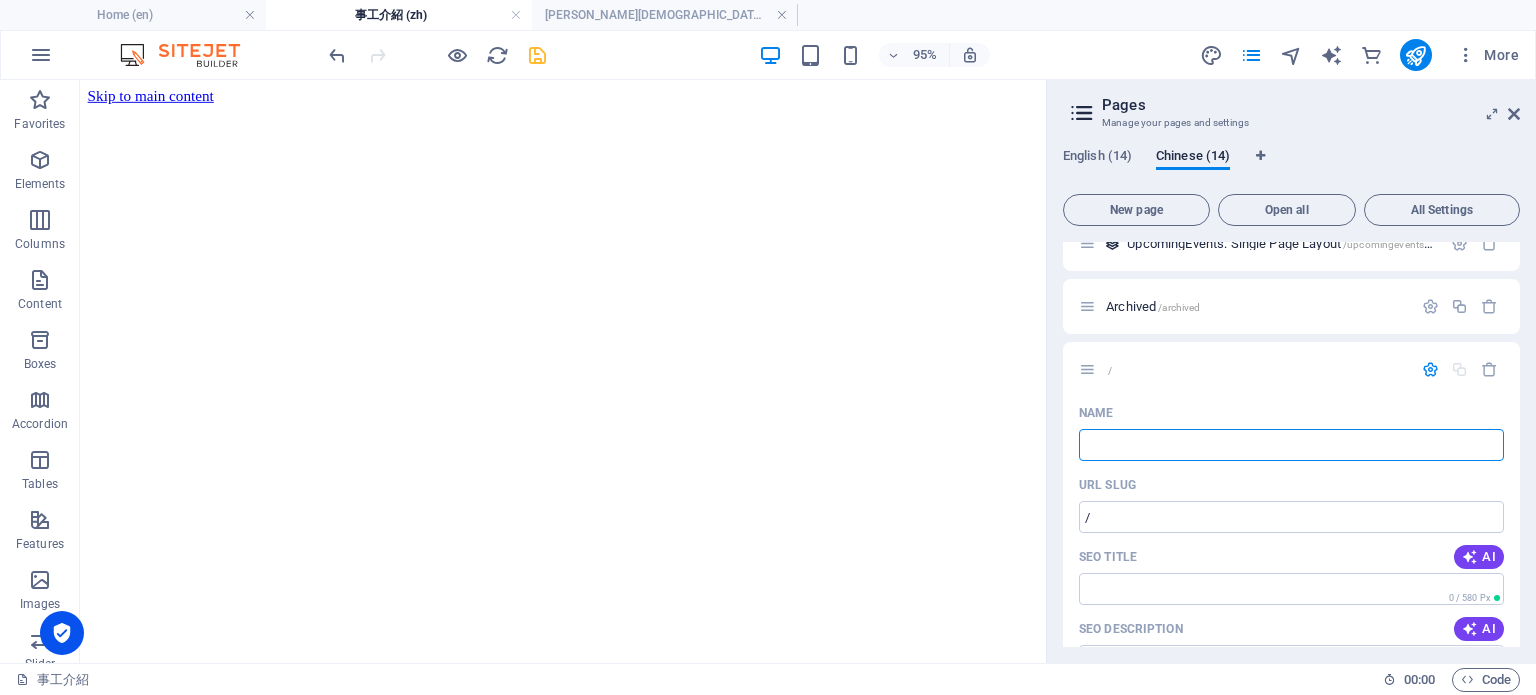 click on "事工介紹 (zh)" at bounding box center [399, 15] 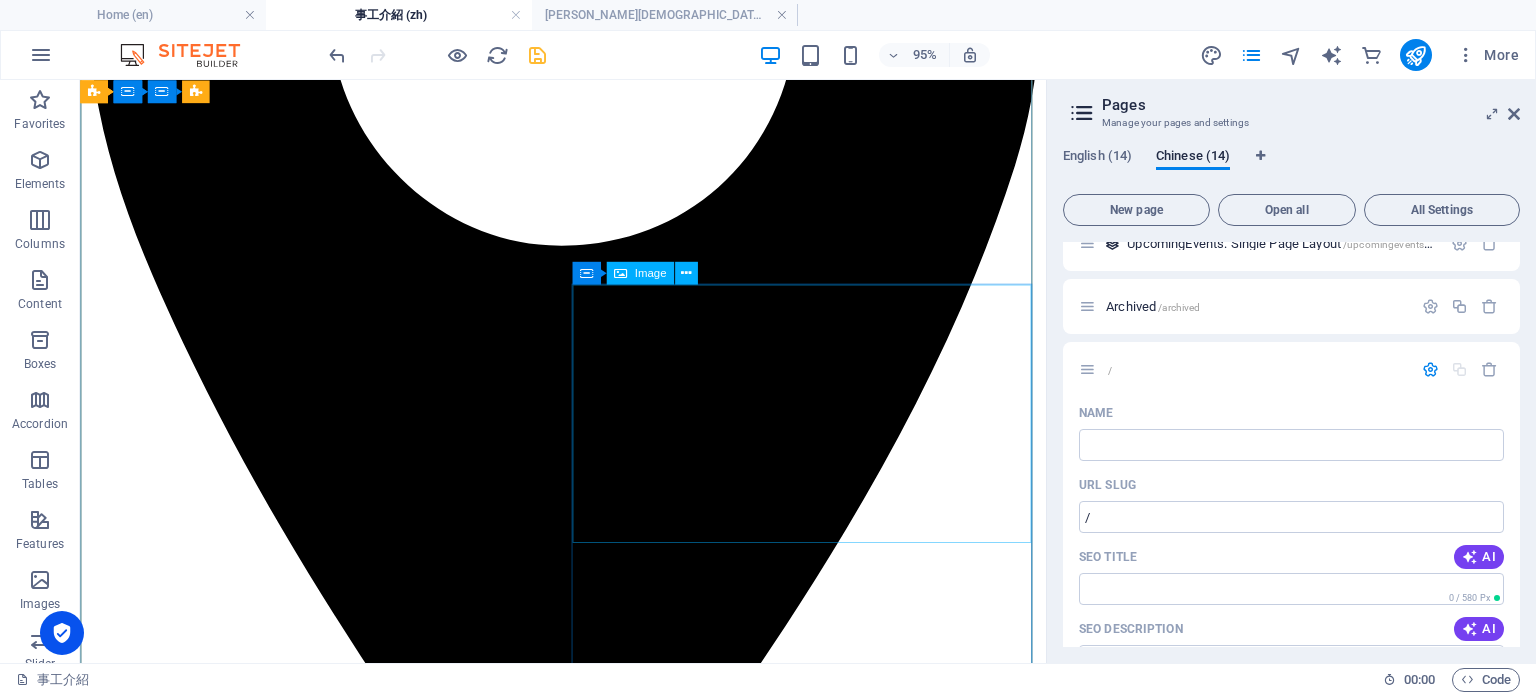 scroll, scrollTop: 1700, scrollLeft: 0, axis: vertical 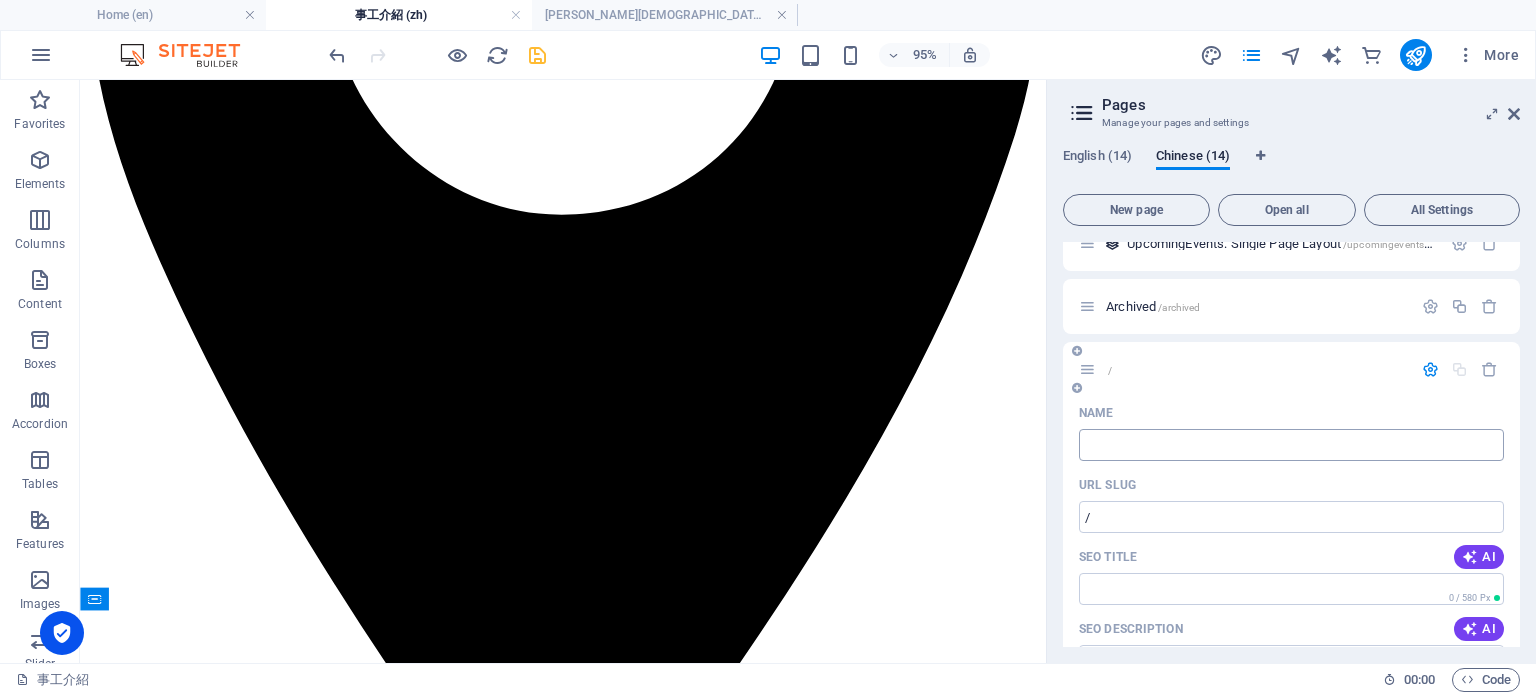 click on "Name" at bounding box center (1291, 445) 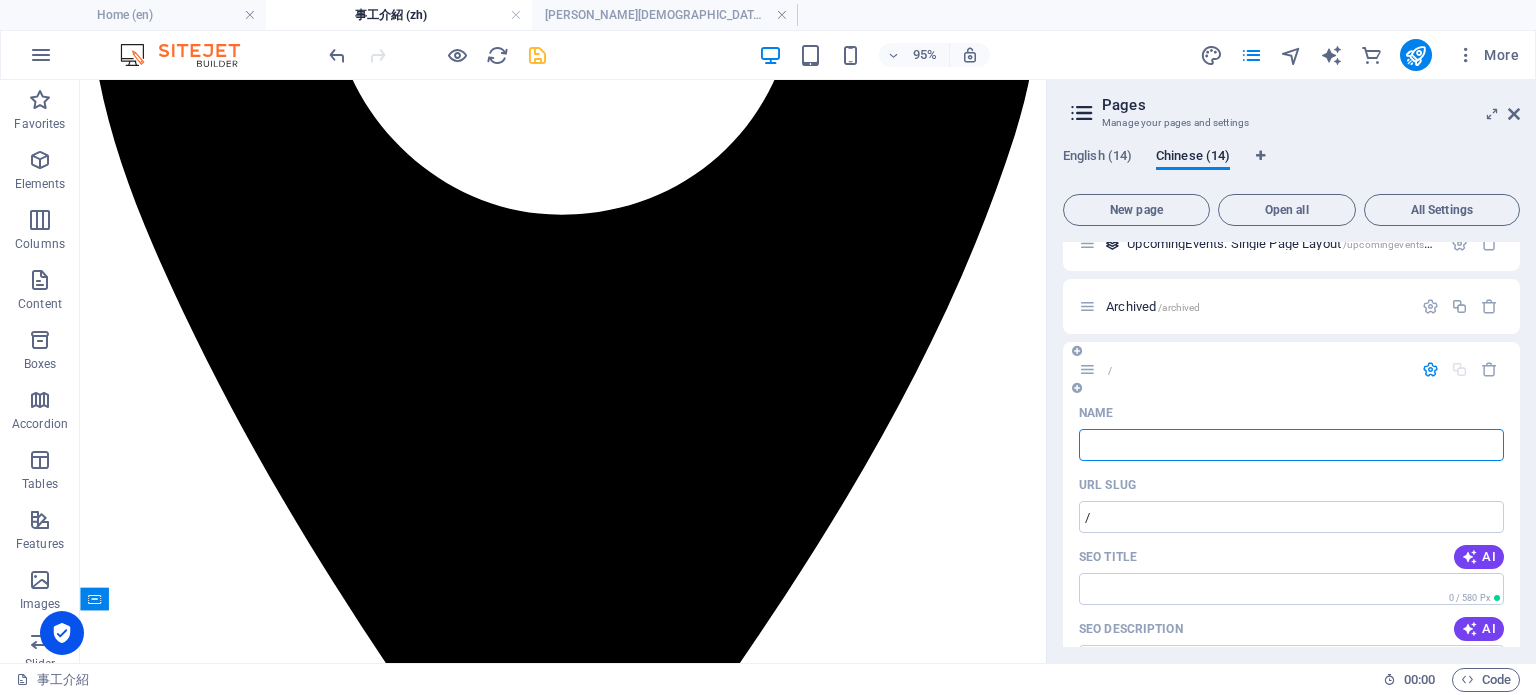 click on "Name" at bounding box center [1291, 445] 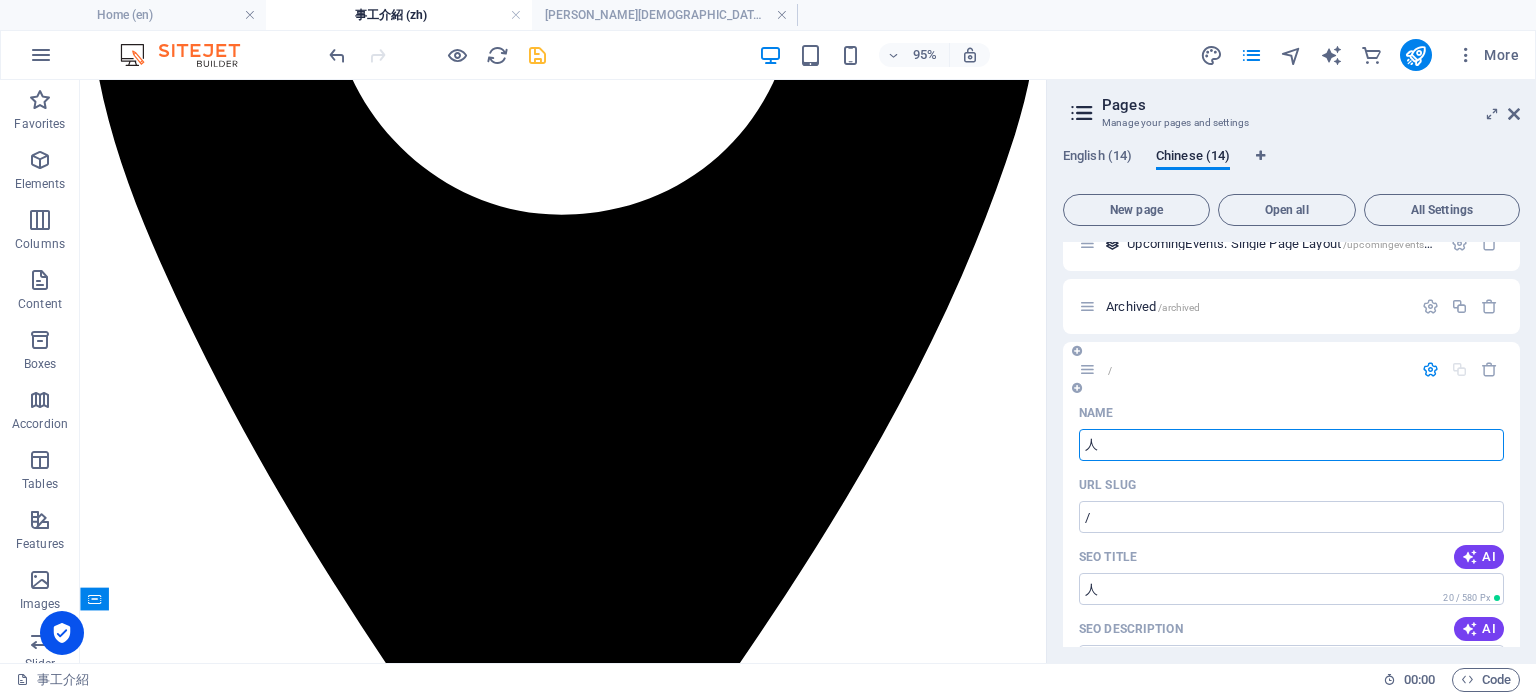 type on "人" 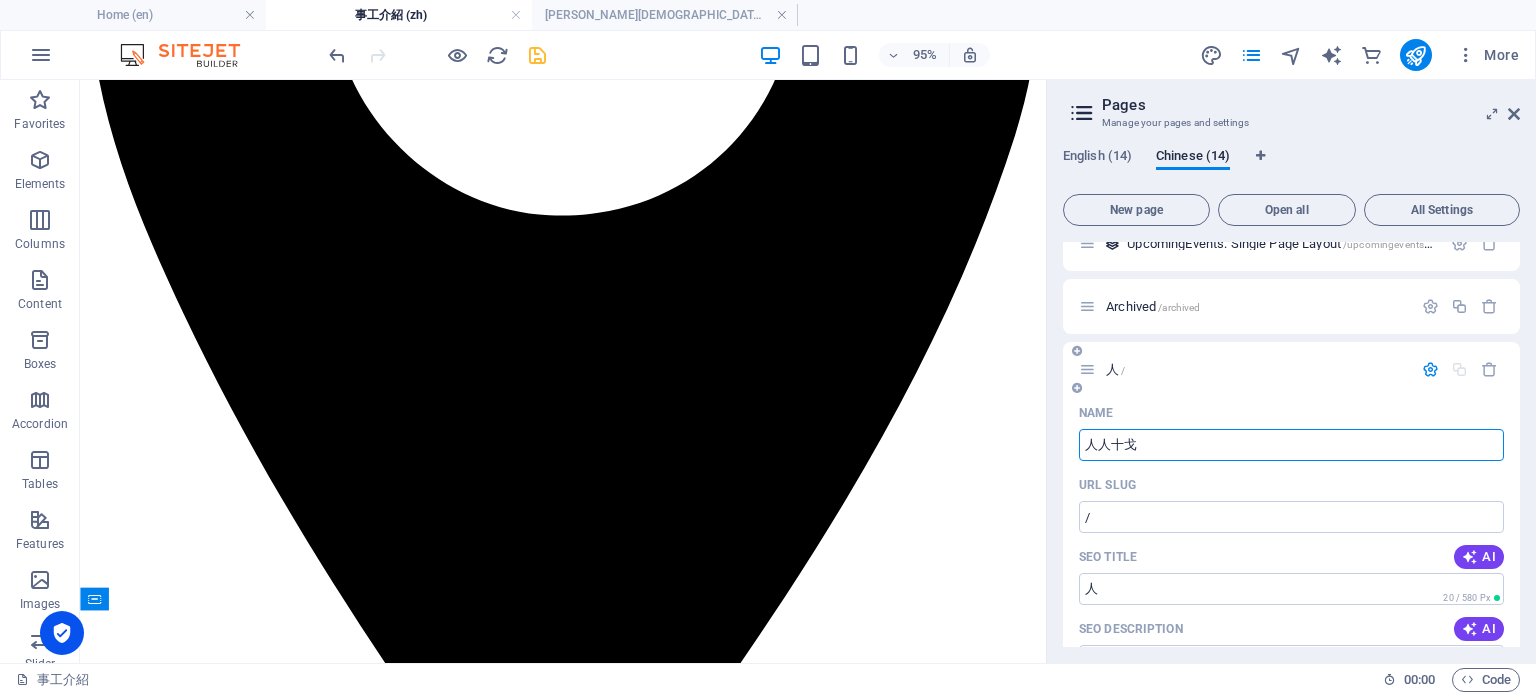 type on "人人十戈" 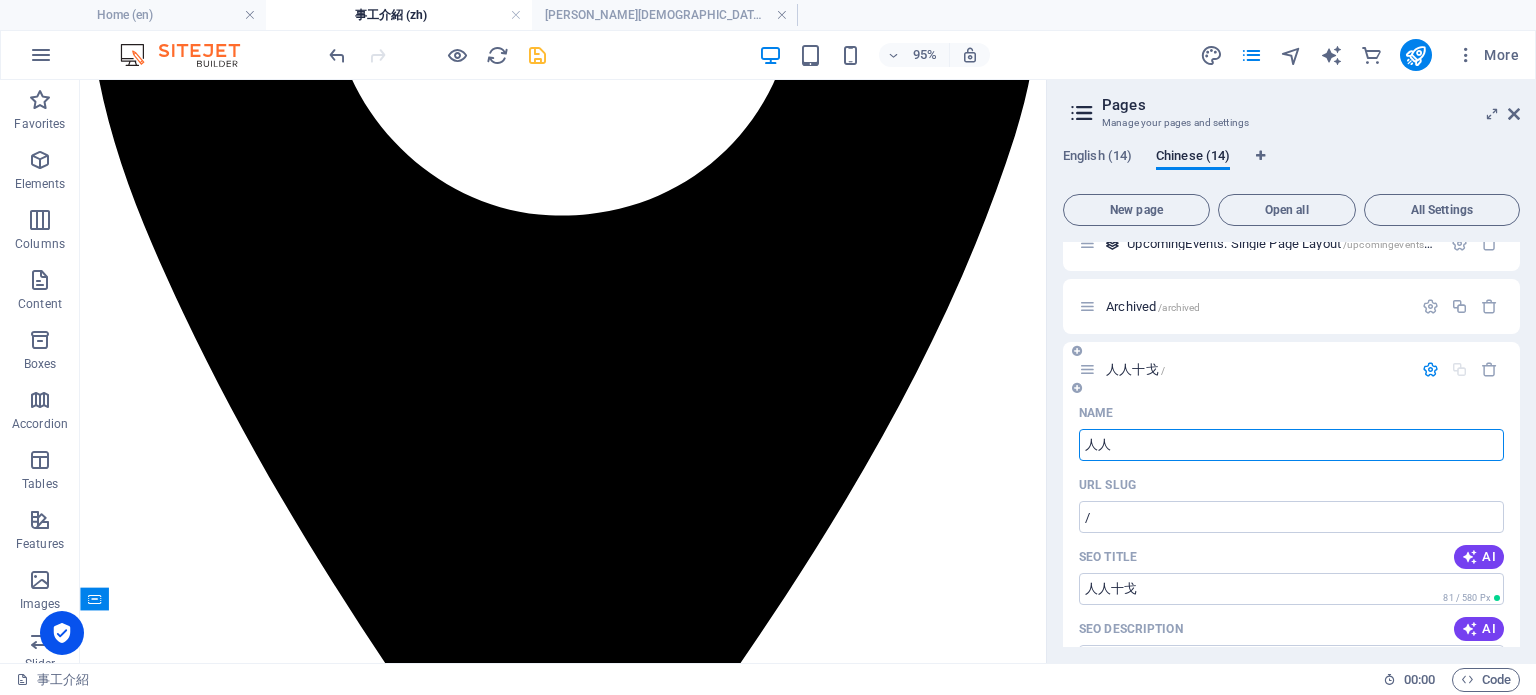 type on "人" 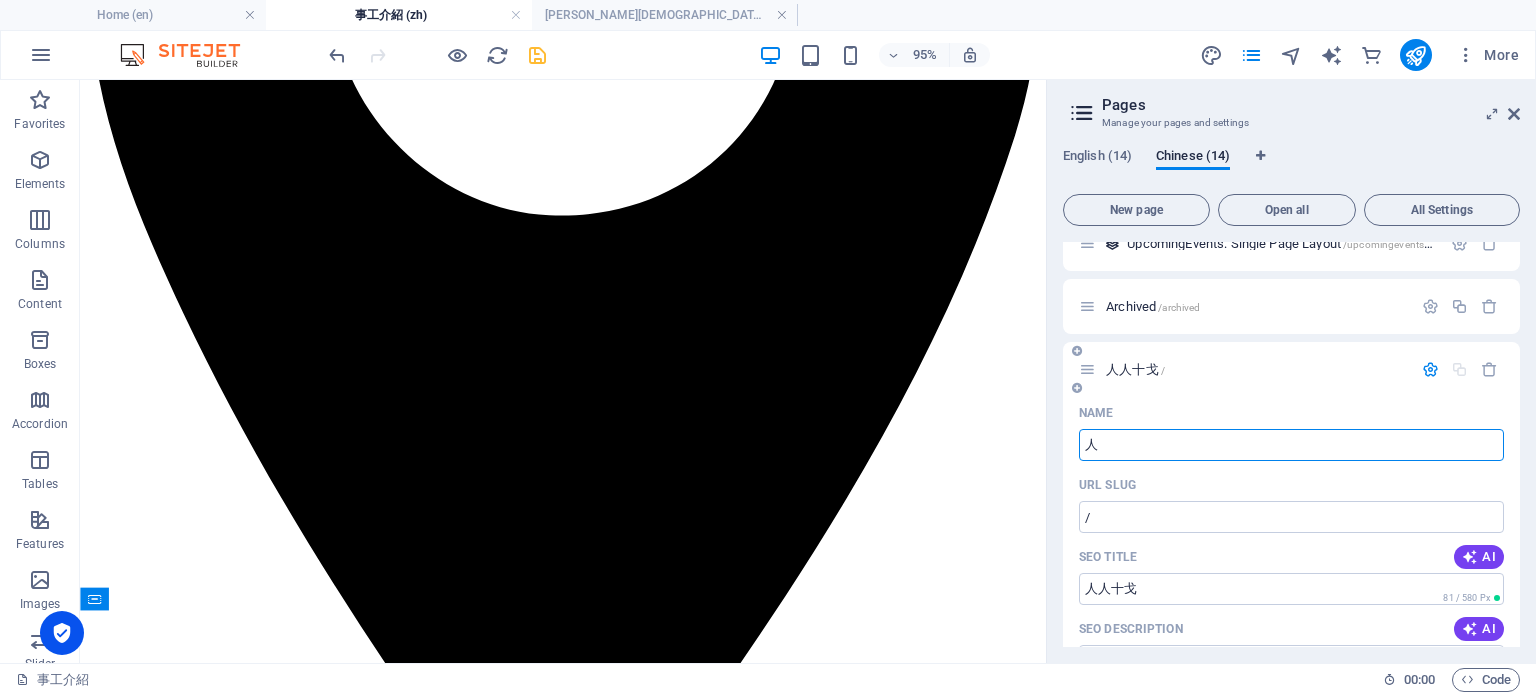 type 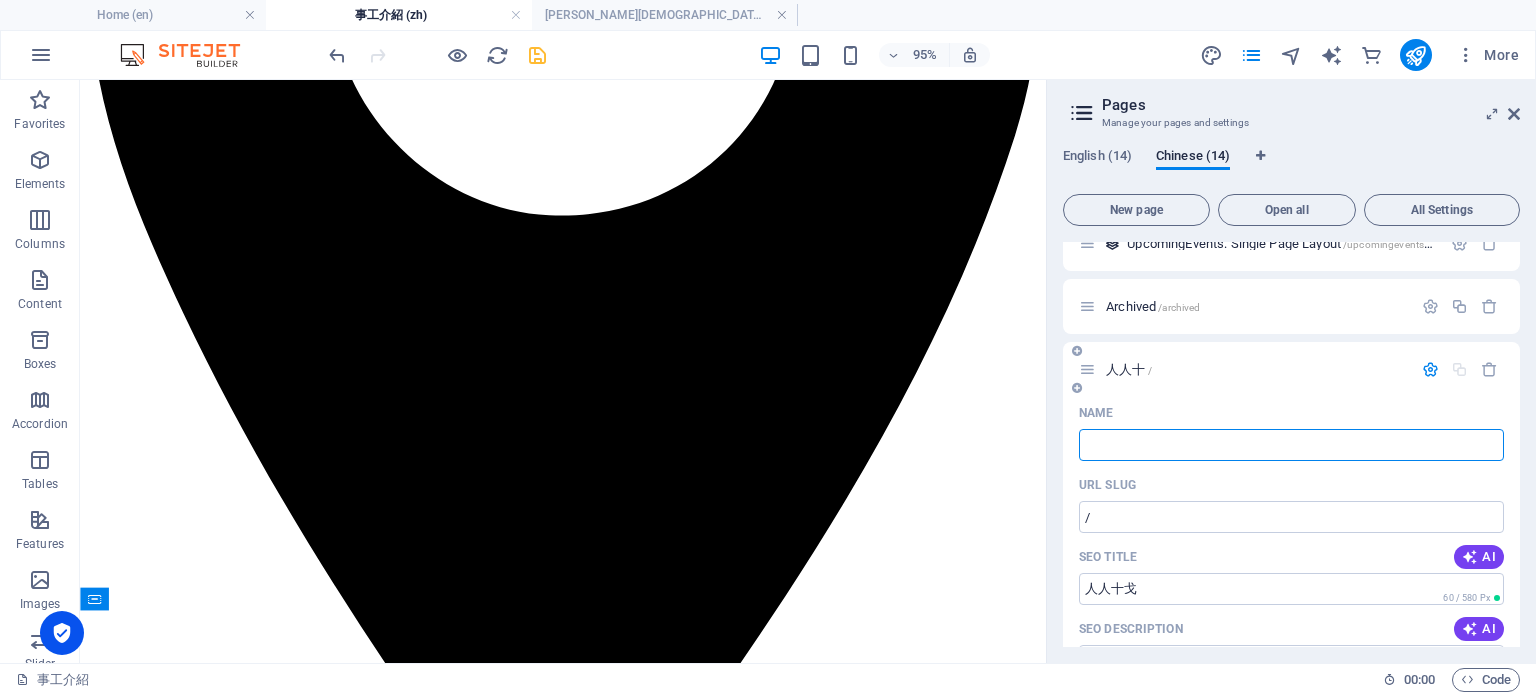 type on "人人十" 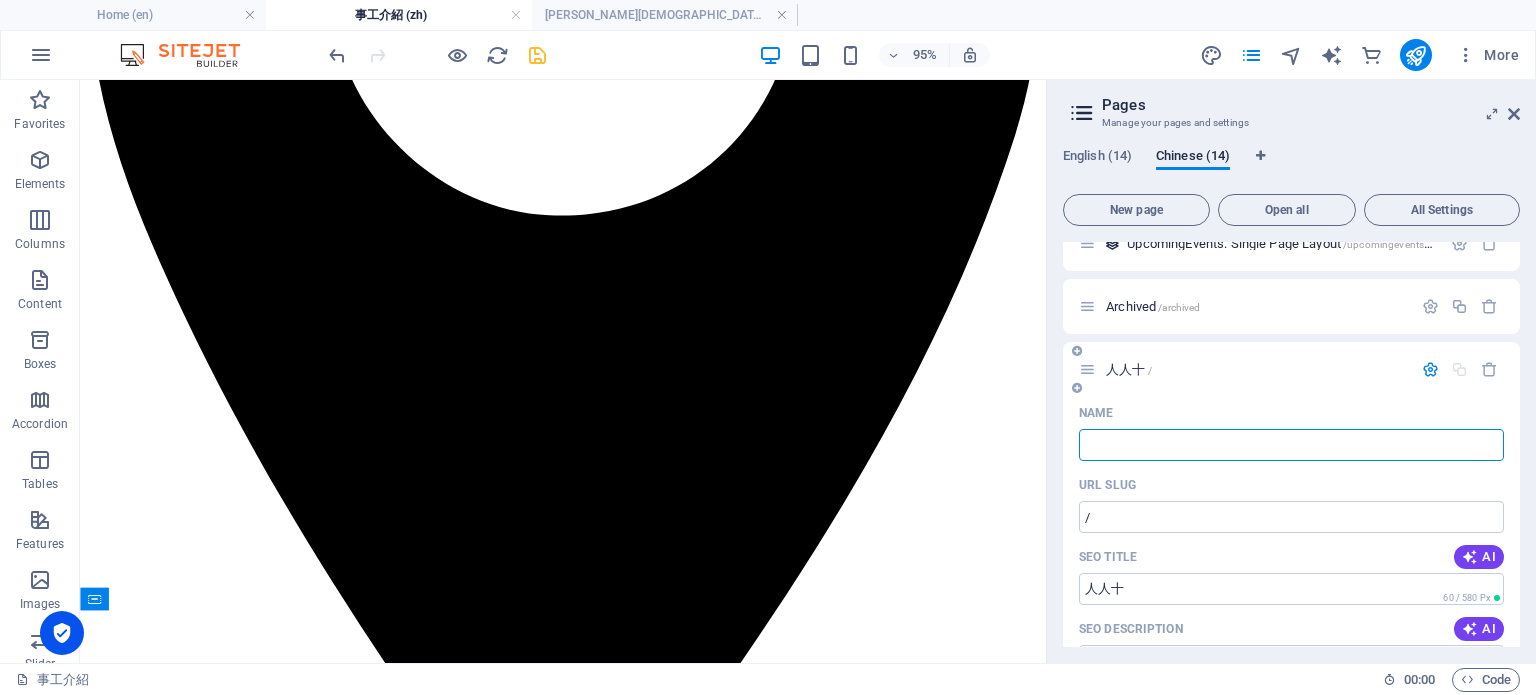 type 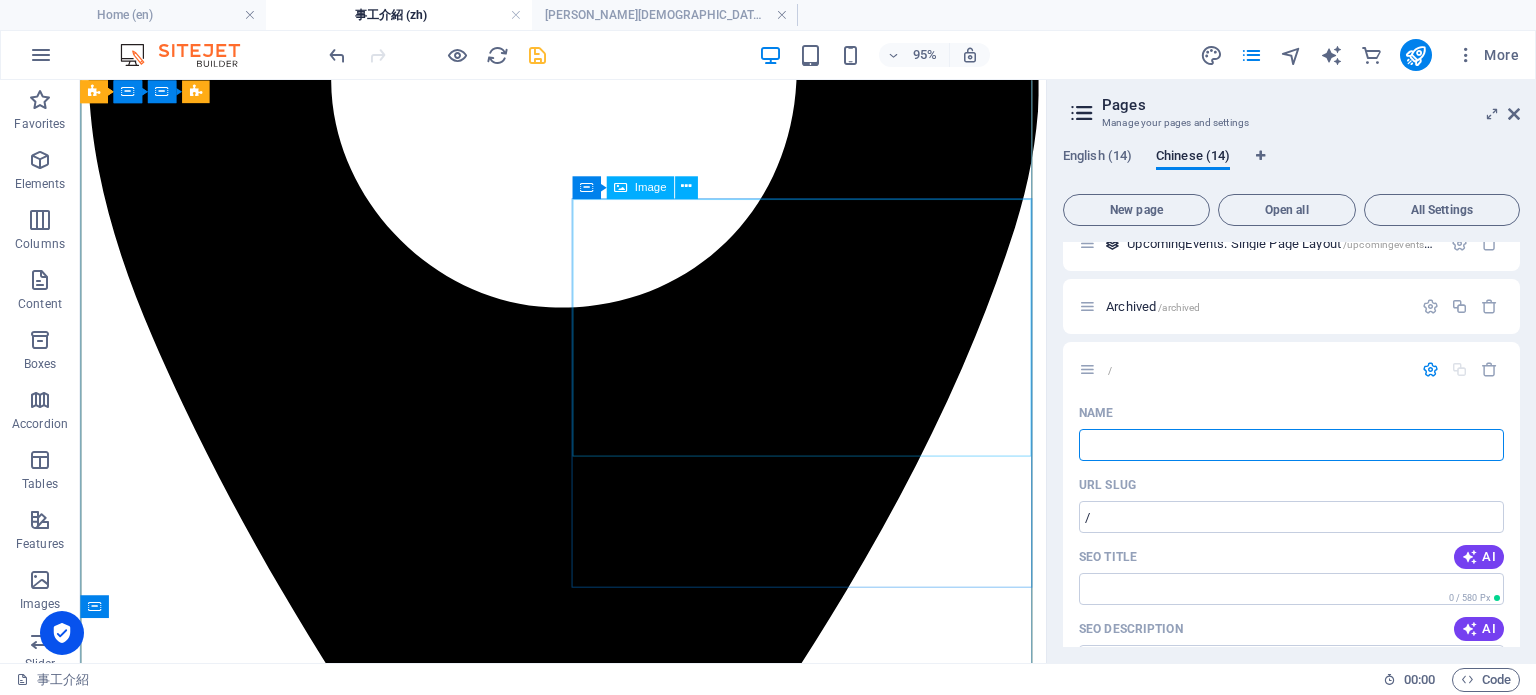 scroll, scrollTop: 1500, scrollLeft: 0, axis: vertical 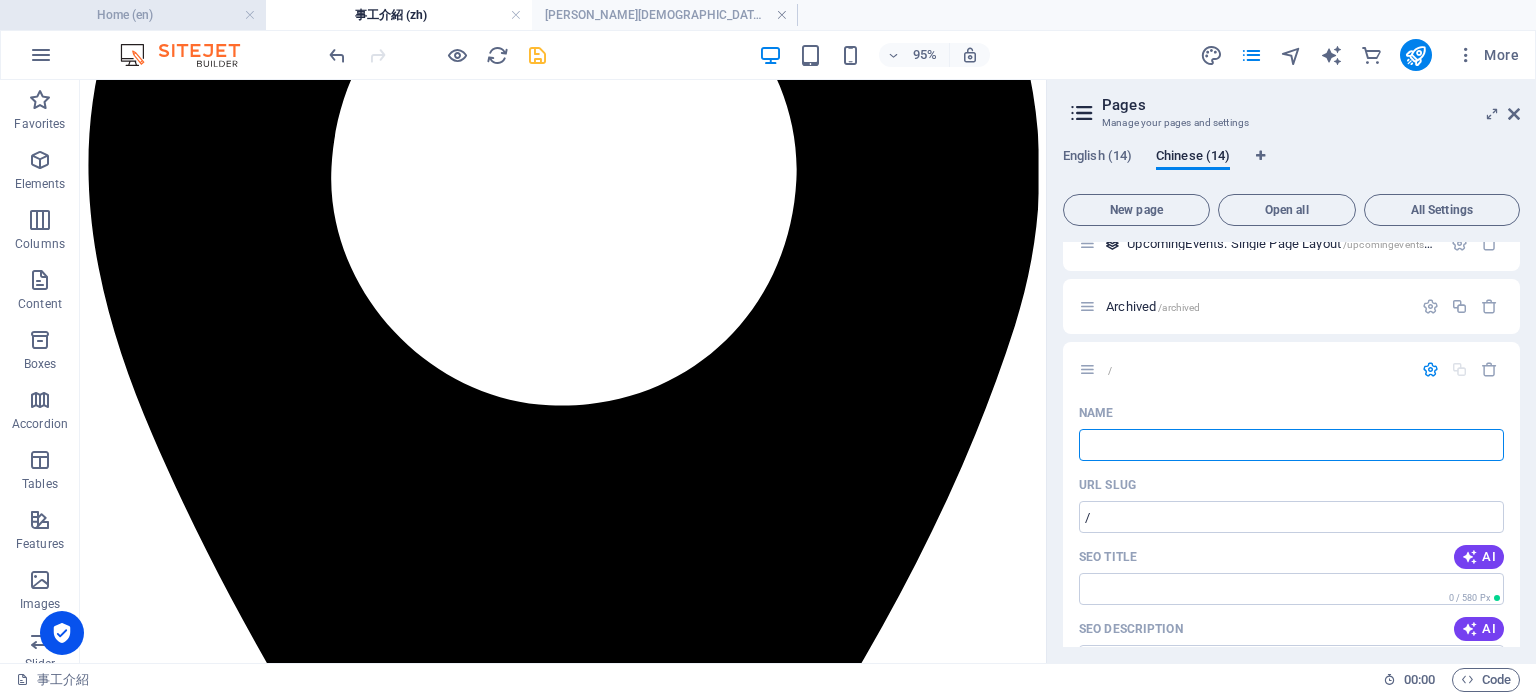 click on "Home (en)" at bounding box center [133, 15] 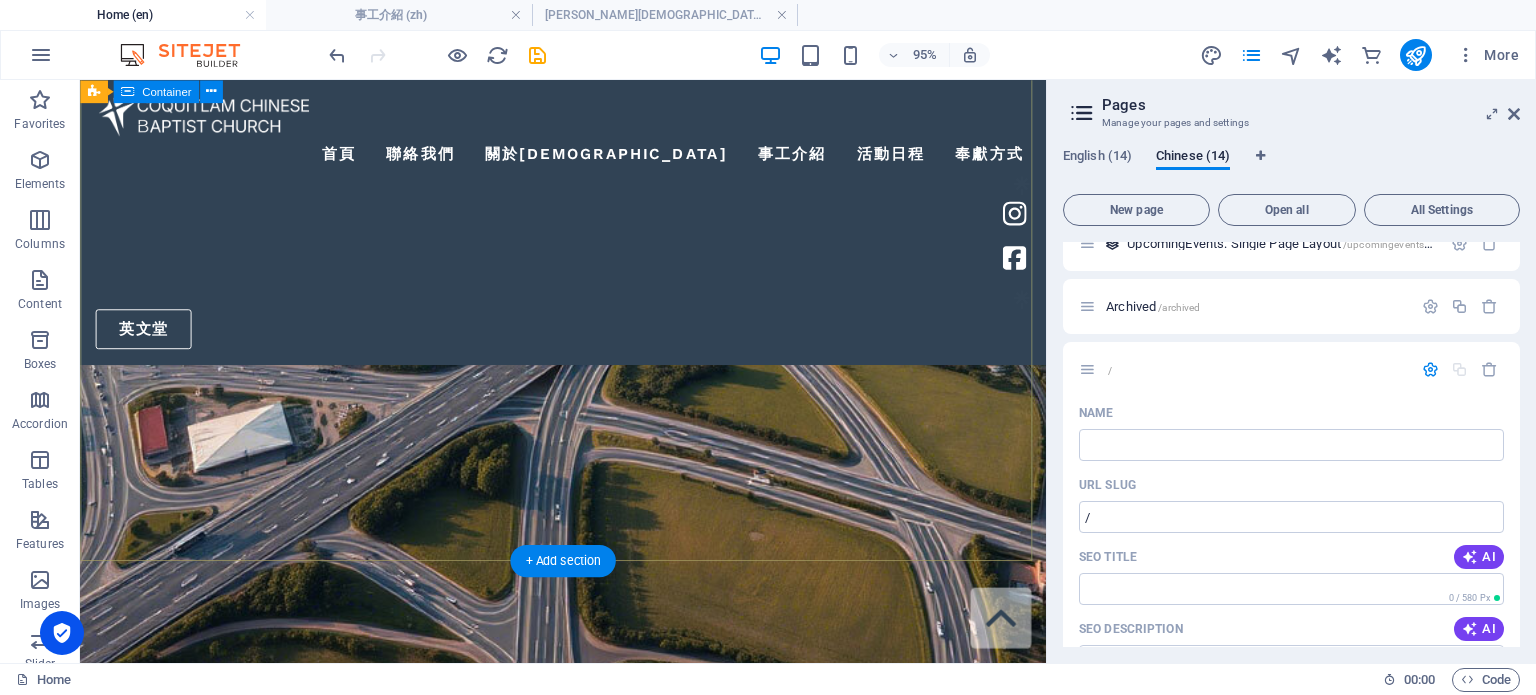 scroll, scrollTop: 300, scrollLeft: 0, axis: vertical 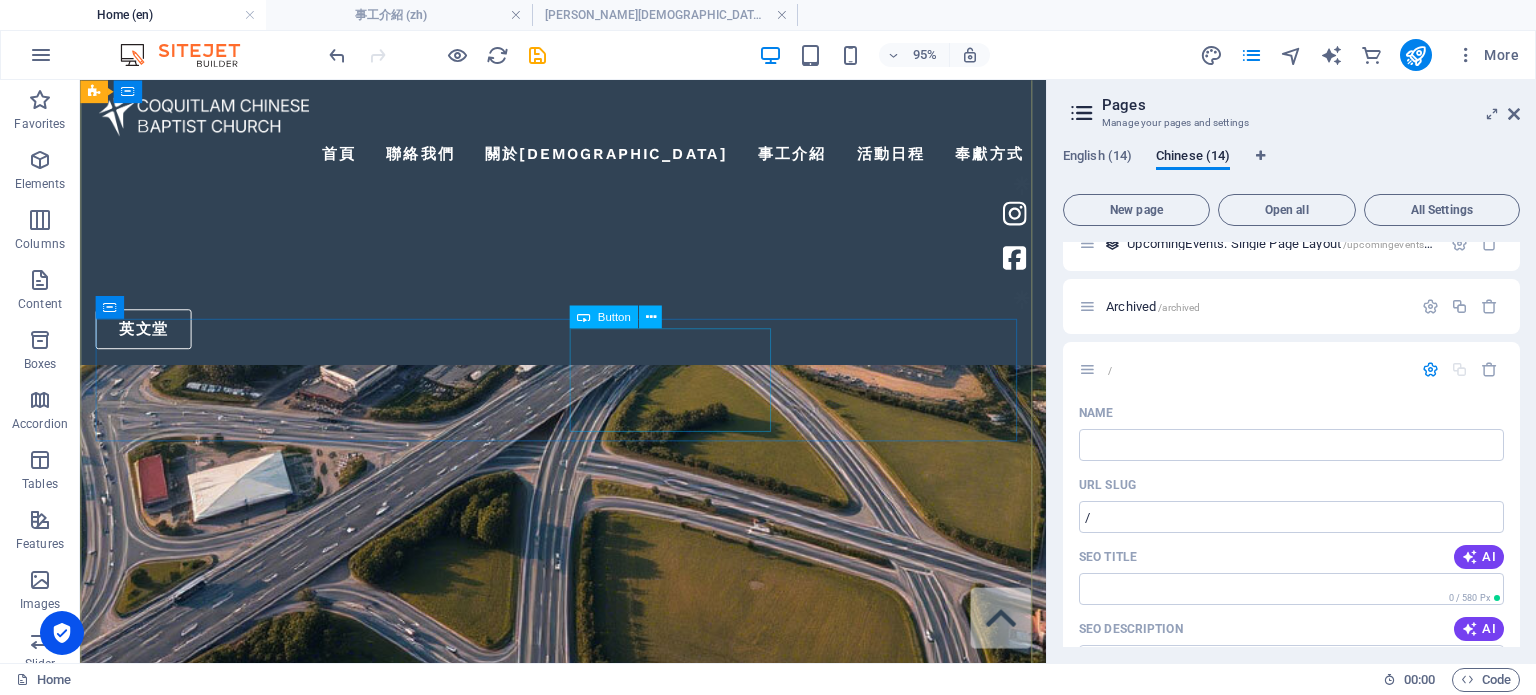 click on "代[DEMOGRAPHIC_DATA]事項" at bounding box center [588, 1846] 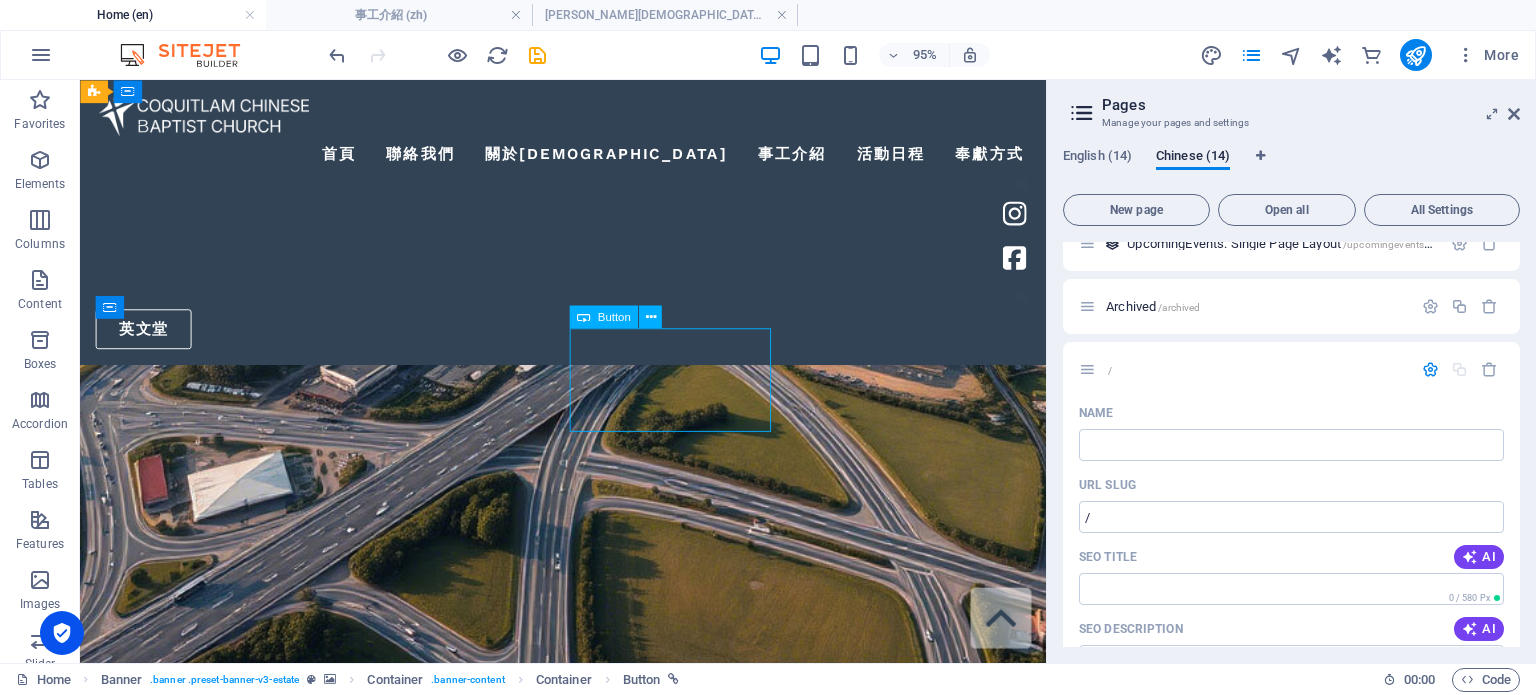 click on "代[DEMOGRAPHIC_DATA]事項" at bounding box center [588, 1846] 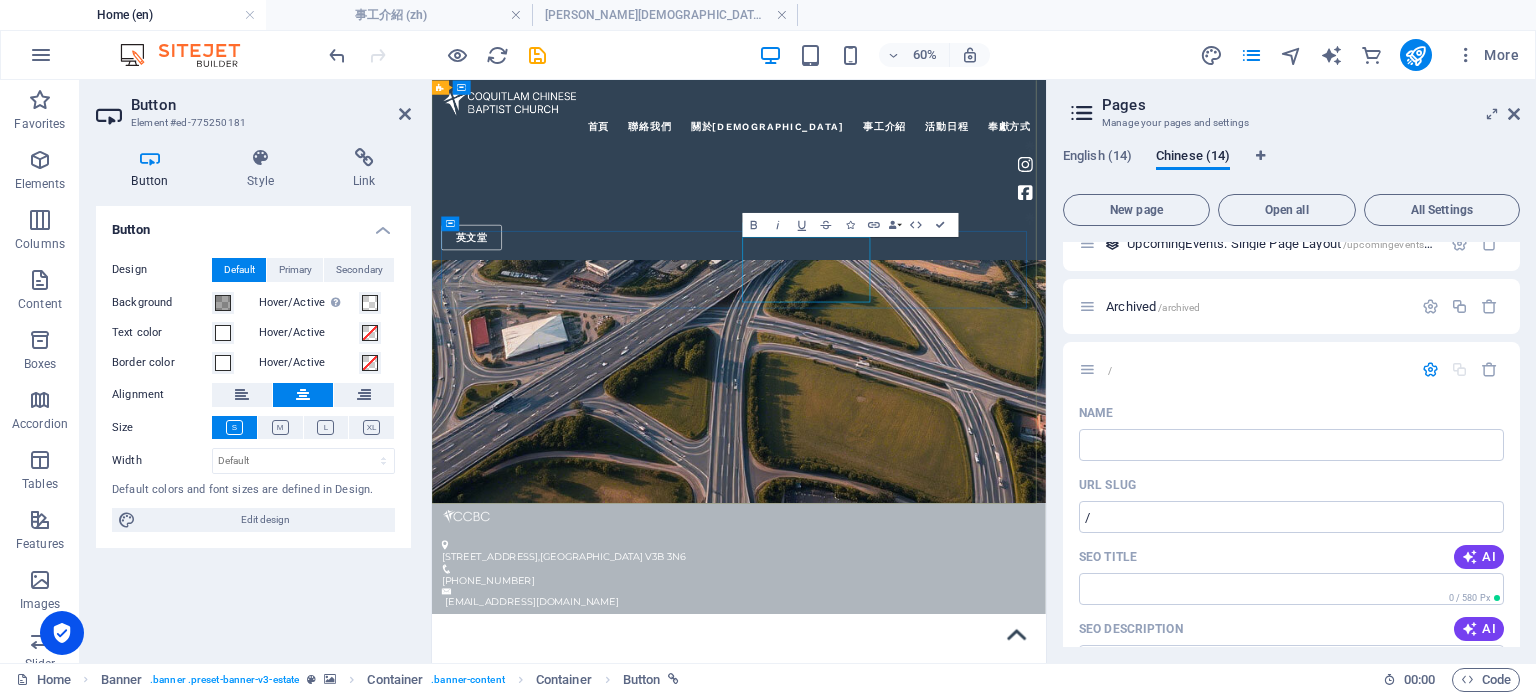 click on "代[DEMOGRAPHIC_DATA]事項" at bounding box center (943, 1846) 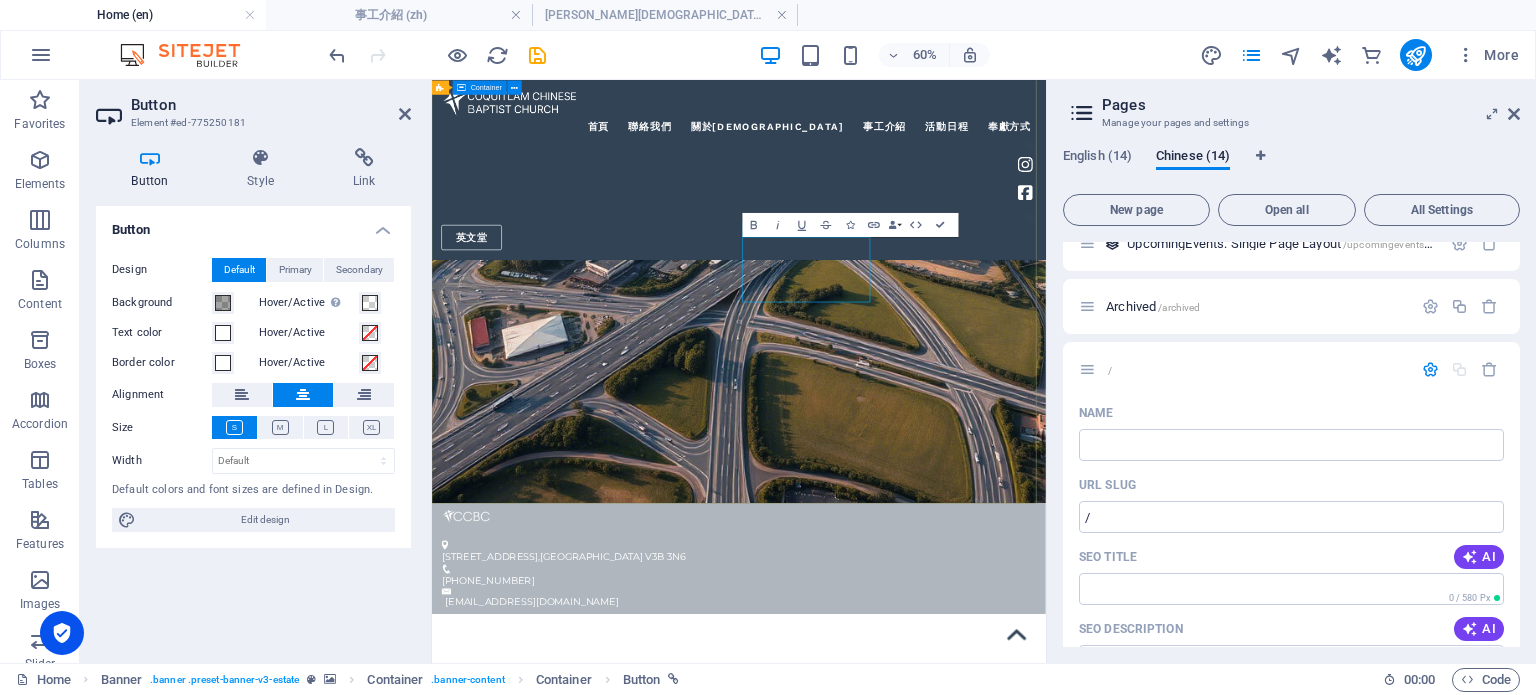 click on "歡迎來到高桂林華人[DEMOGRAPHIC_DATA] 主日崇拜 |  每週日 | 實體崇拜 時間 : 下午 2:00 計劃來訪 聯絡我們 代禱事項 本月金句 instagram icon" at bounding box center (943, 1759) 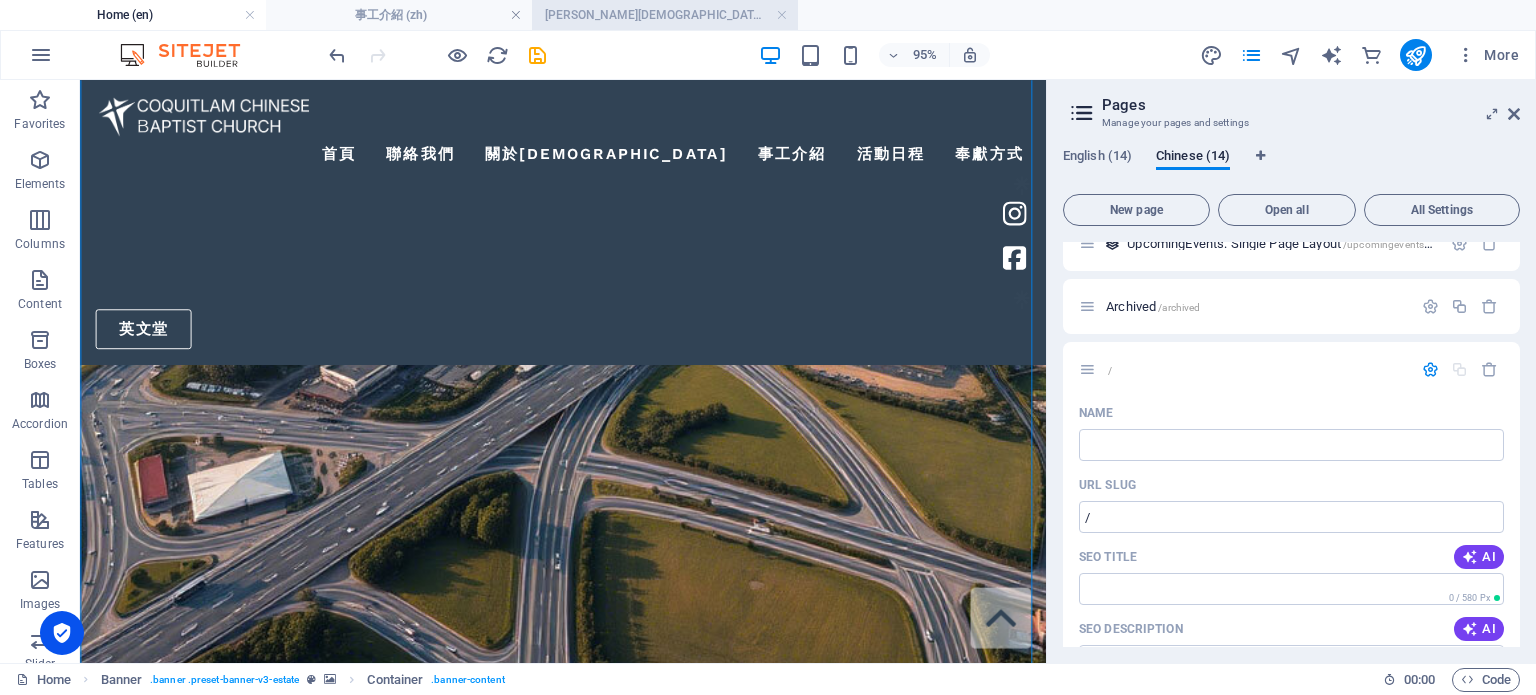 click on "[PERSON_NAME][DEMOGRAPHIC_DATA]_zh (zh)" at bounding box center (665, 15) 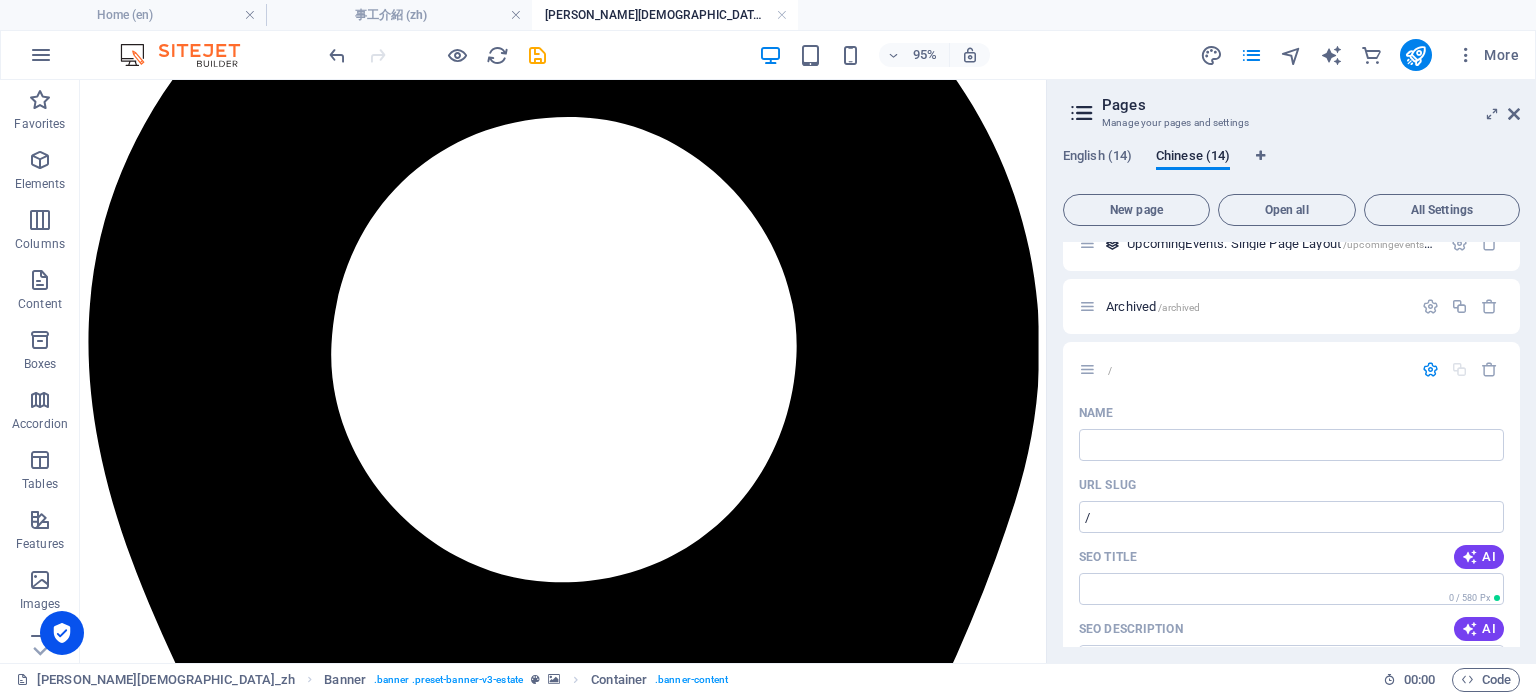 scroll, scrollTop: 0, scrollLeft: 0, axis: both 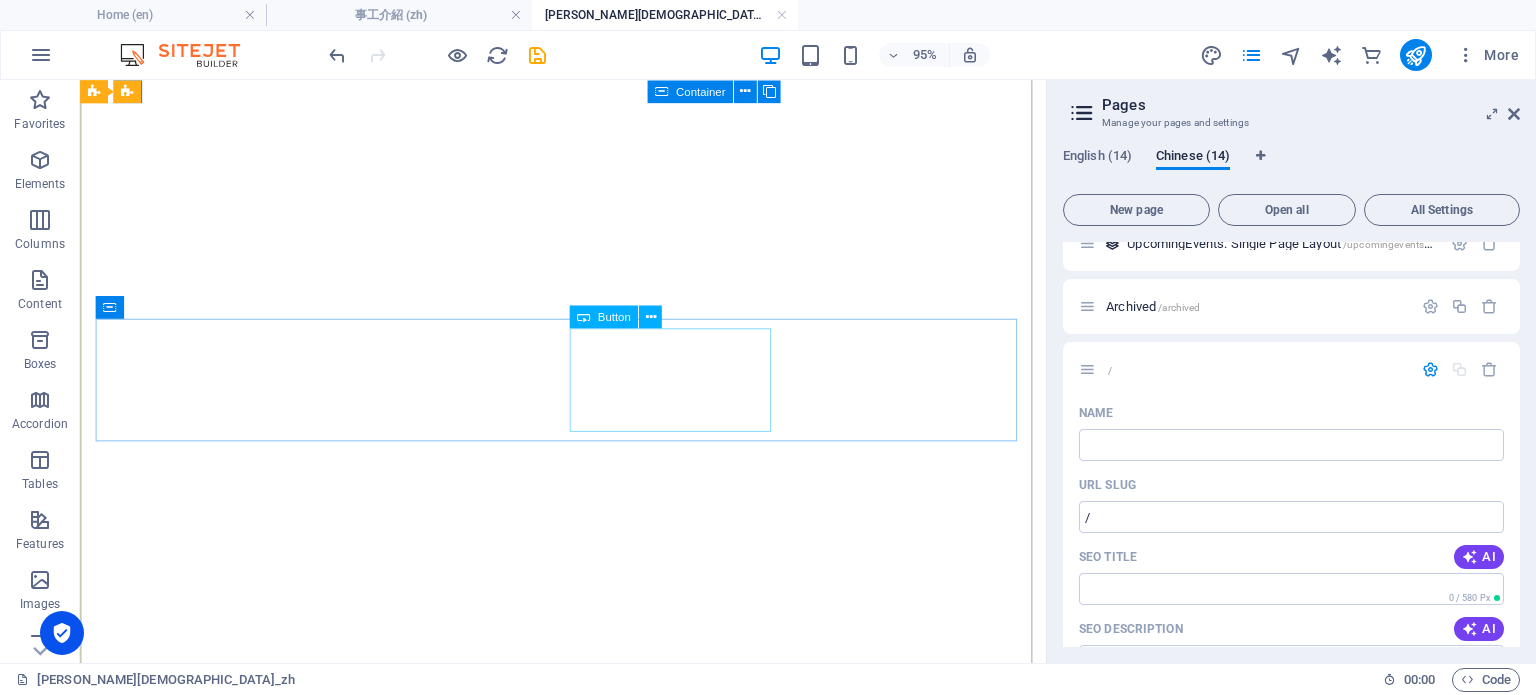 click on "代[DEMOGRAPHIC_DATA]事項" at bounding box center [588, 5418] 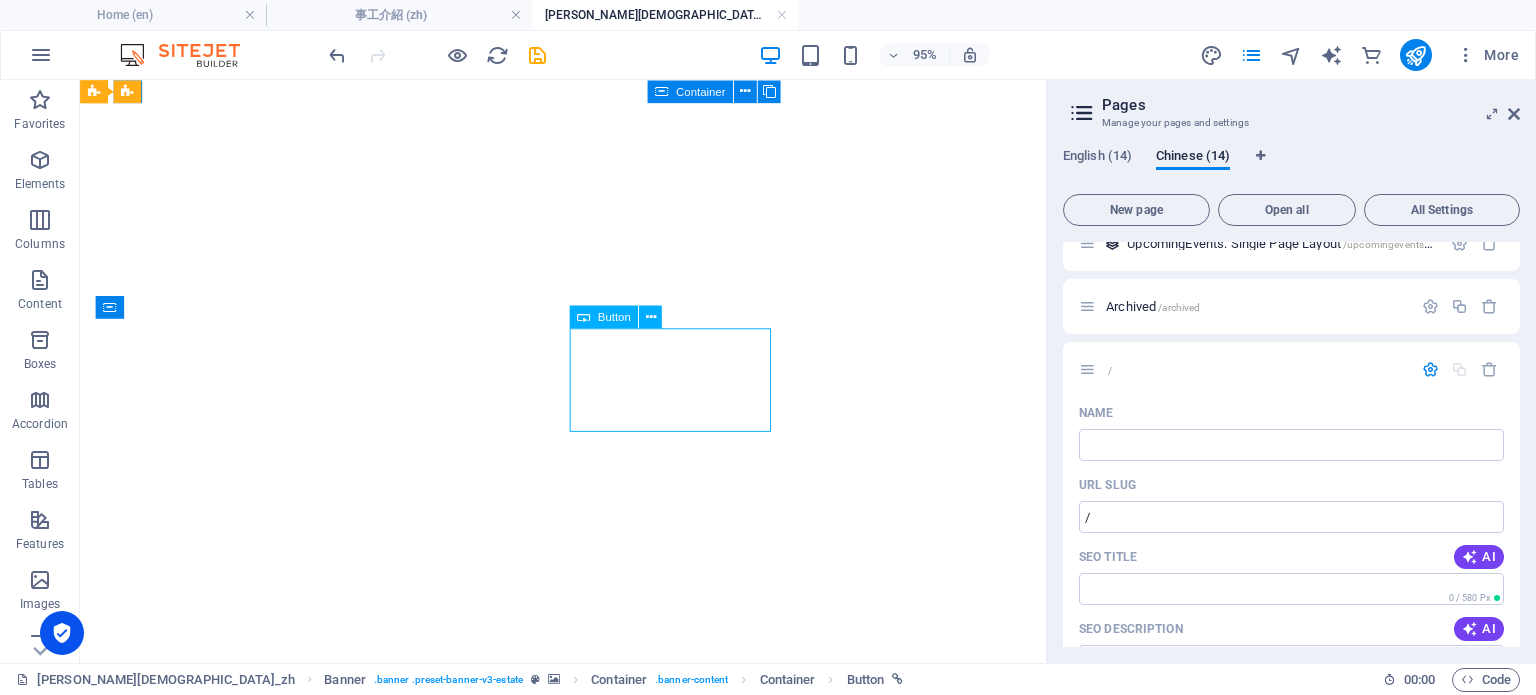 click on "代[DEMOGRAPHIC_DATA]事項" at bounding box center (588, 5418) 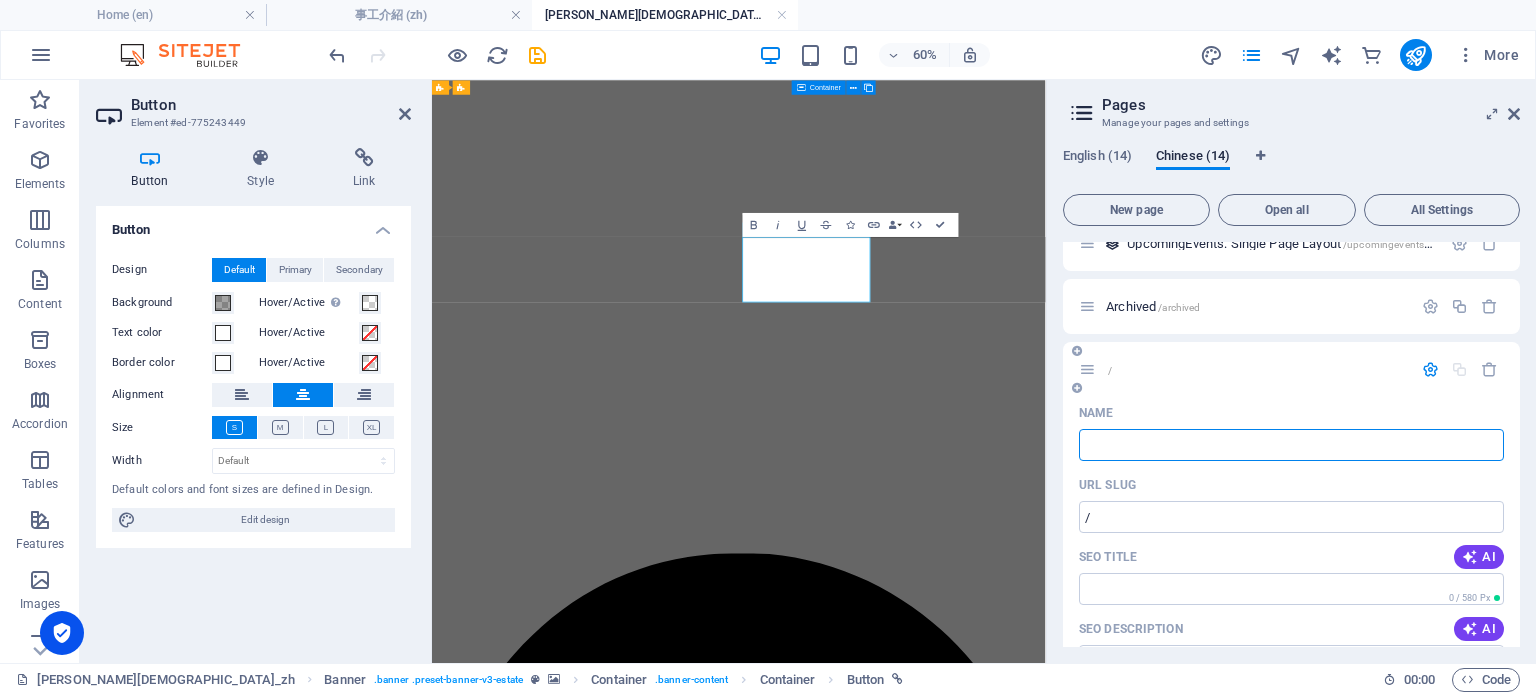click on "Name" at bounding box center [1291, 445] 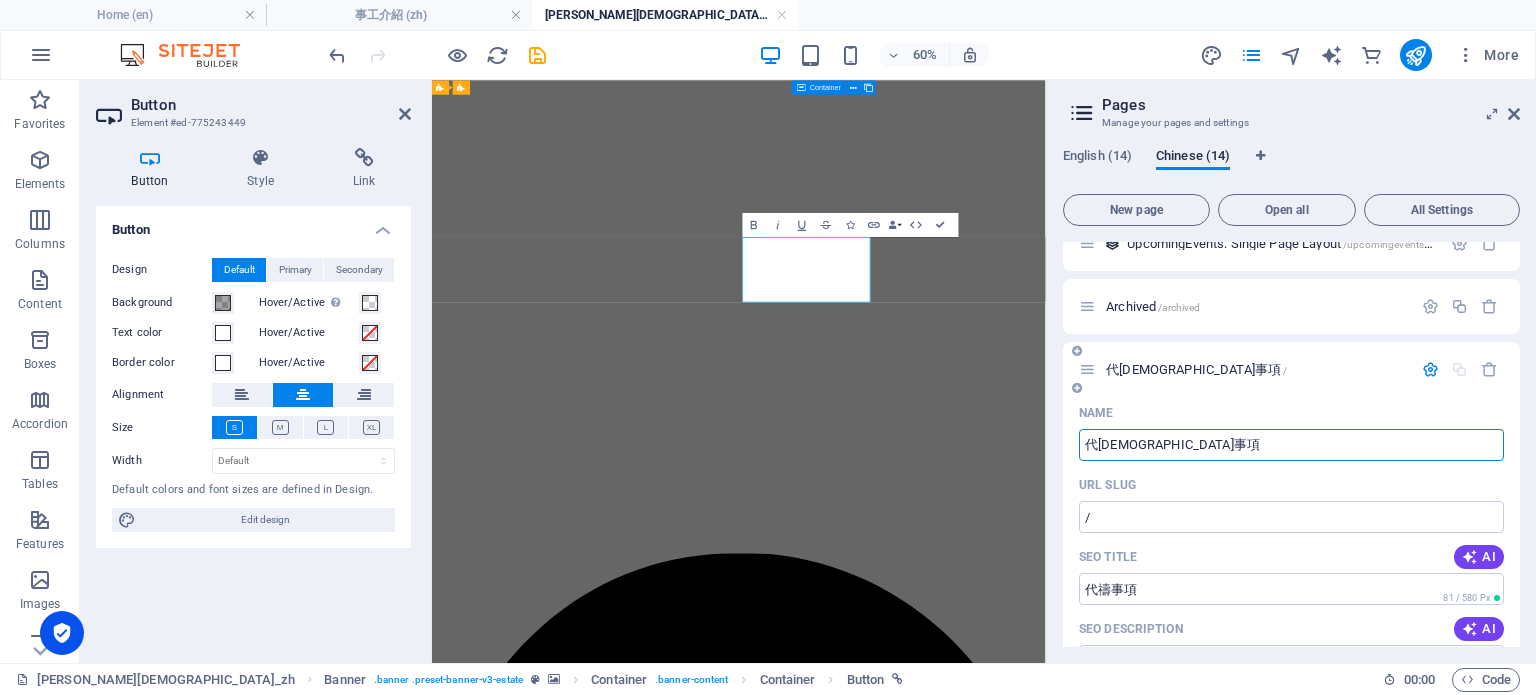 type on "代[DEMOGRAPHIC_DATA]事項" 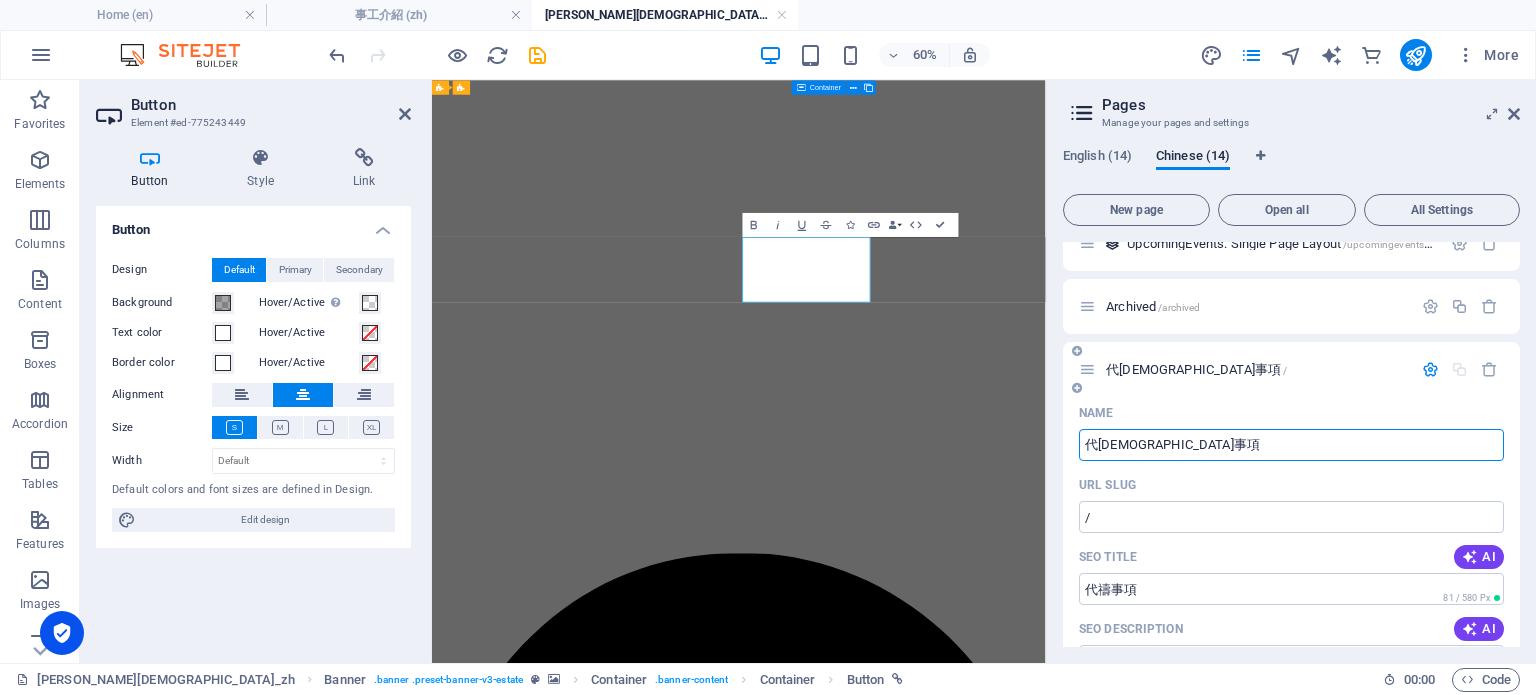 type on "代[DEMOGRAPHIC_DATA]事項" 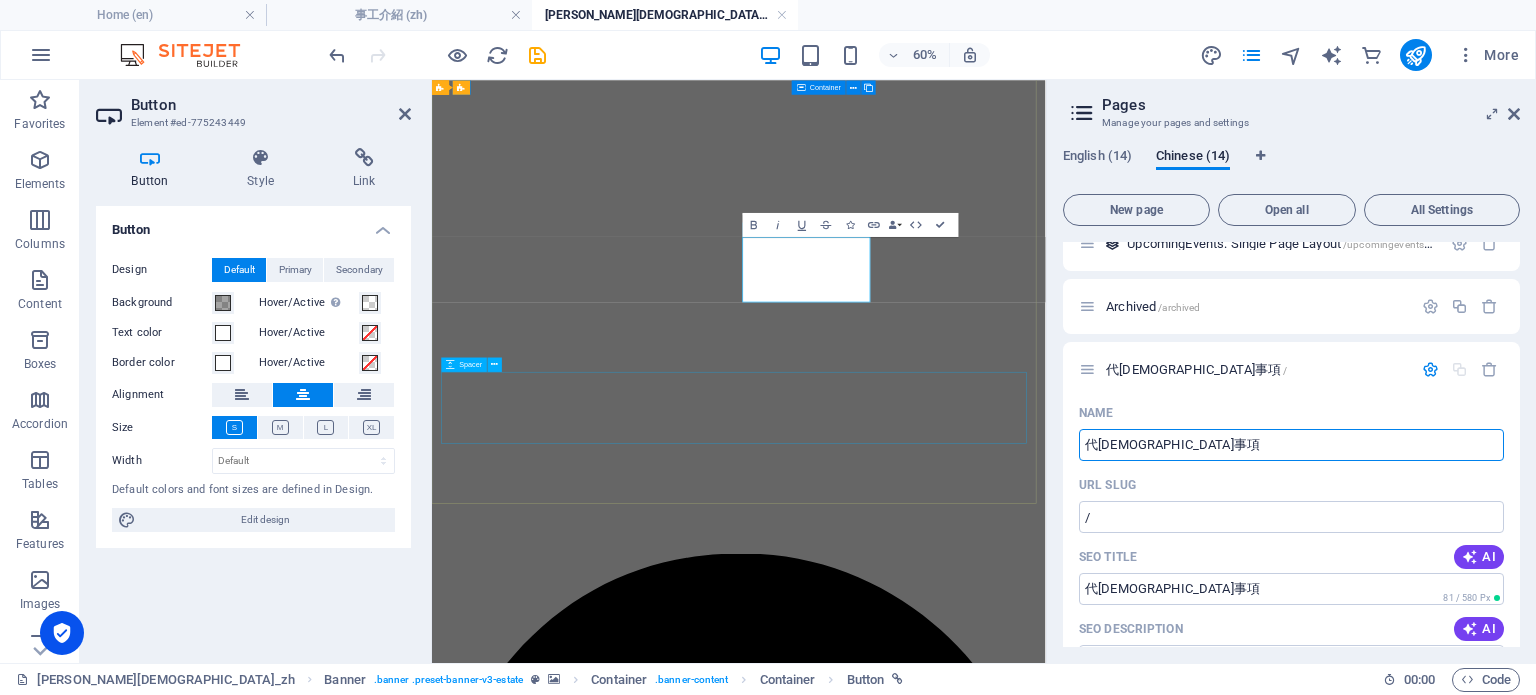 type on "代[DEMOGRAPHIC_DATA]事項" 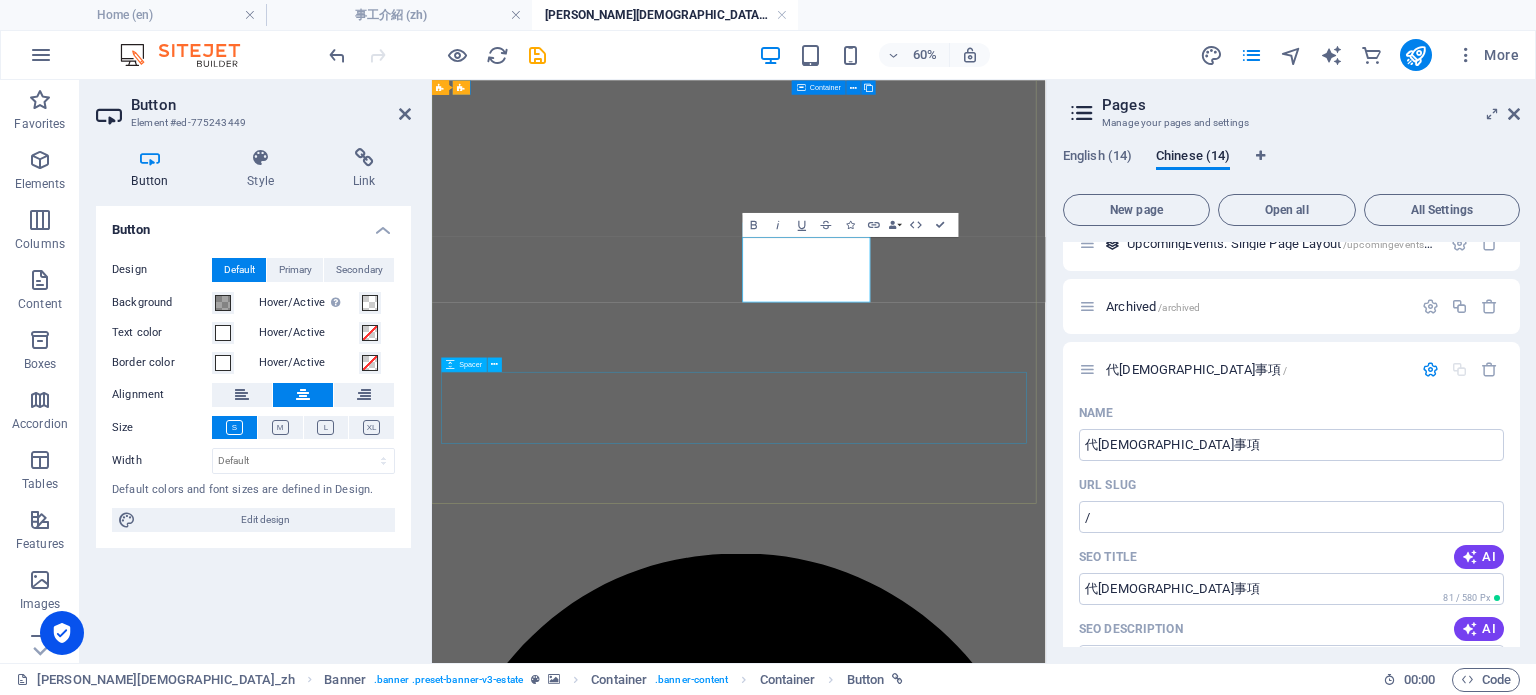 click at bounding box center (943, 5744) 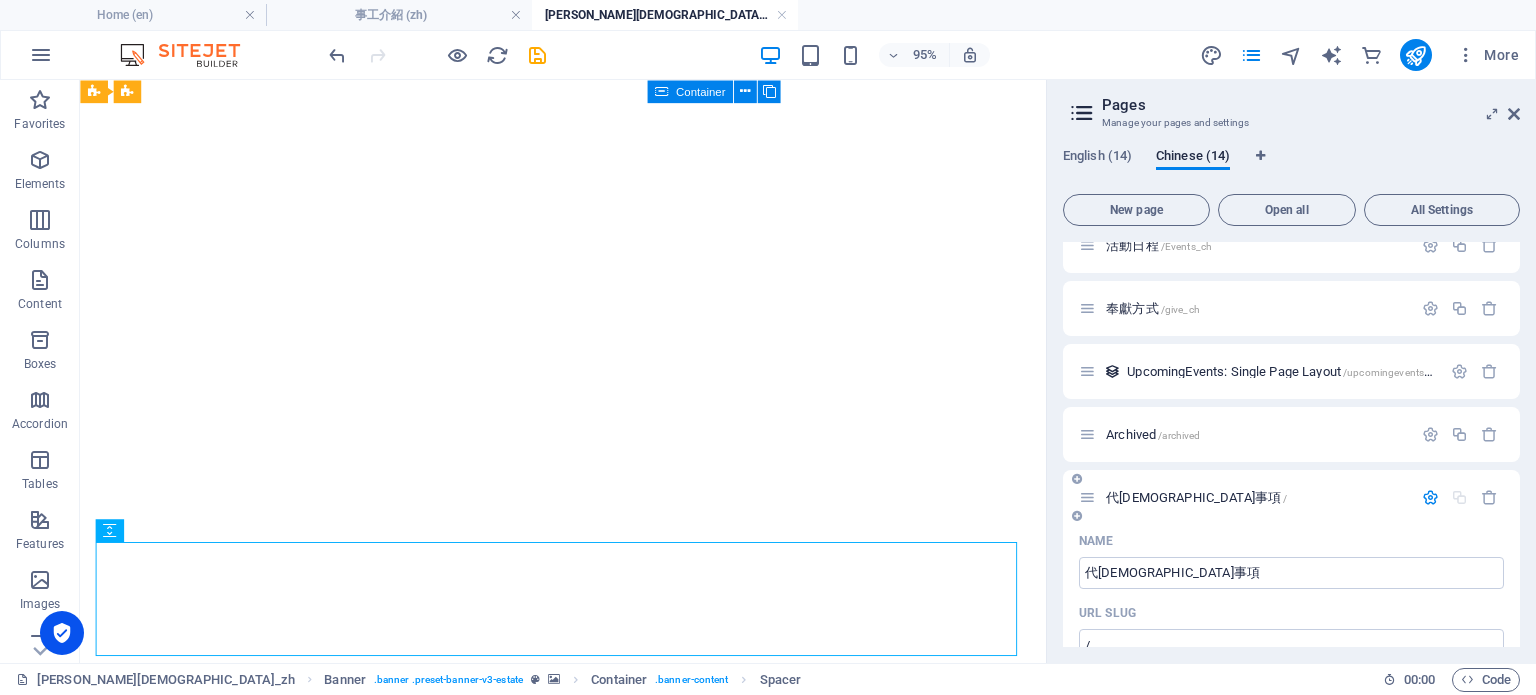 scroll, scrollTop: 619, scrollLeft: 0, axis: vertical 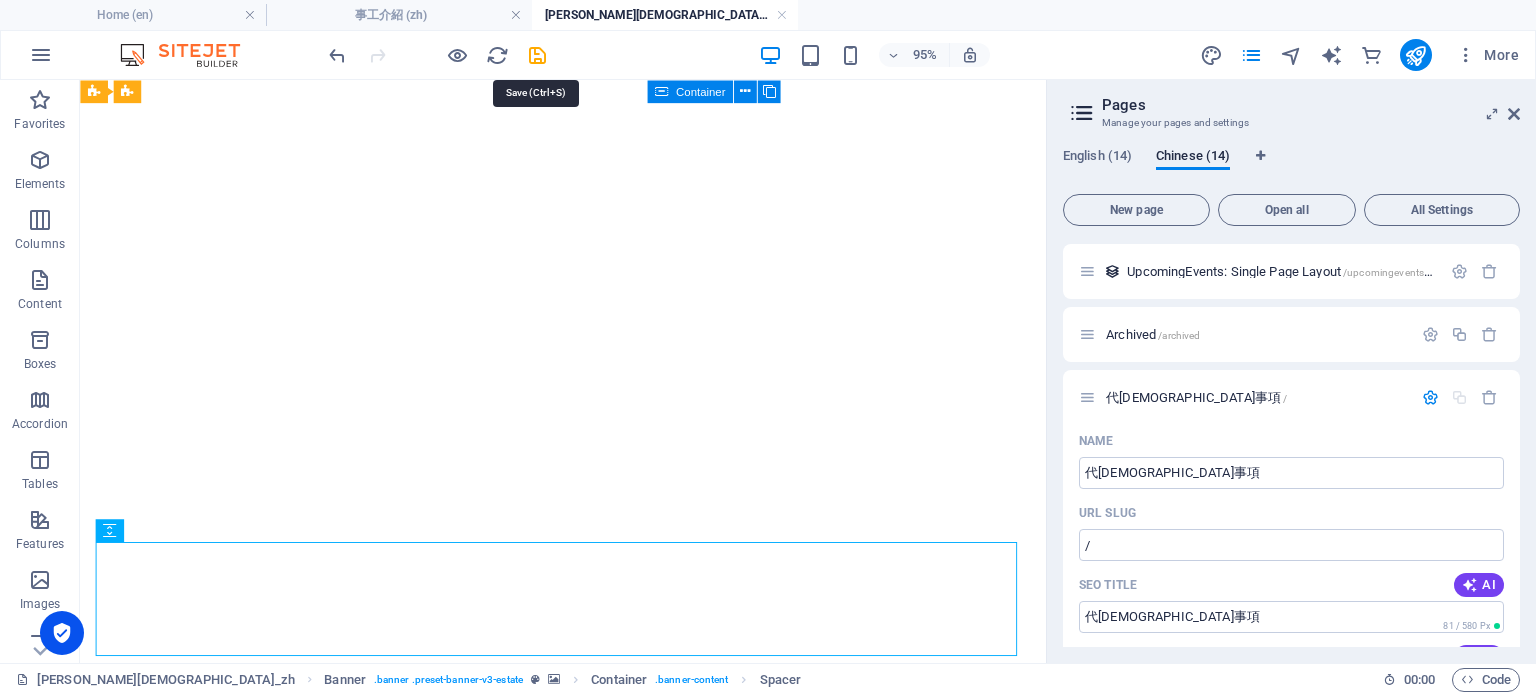 click at bounding box center (537, 55) 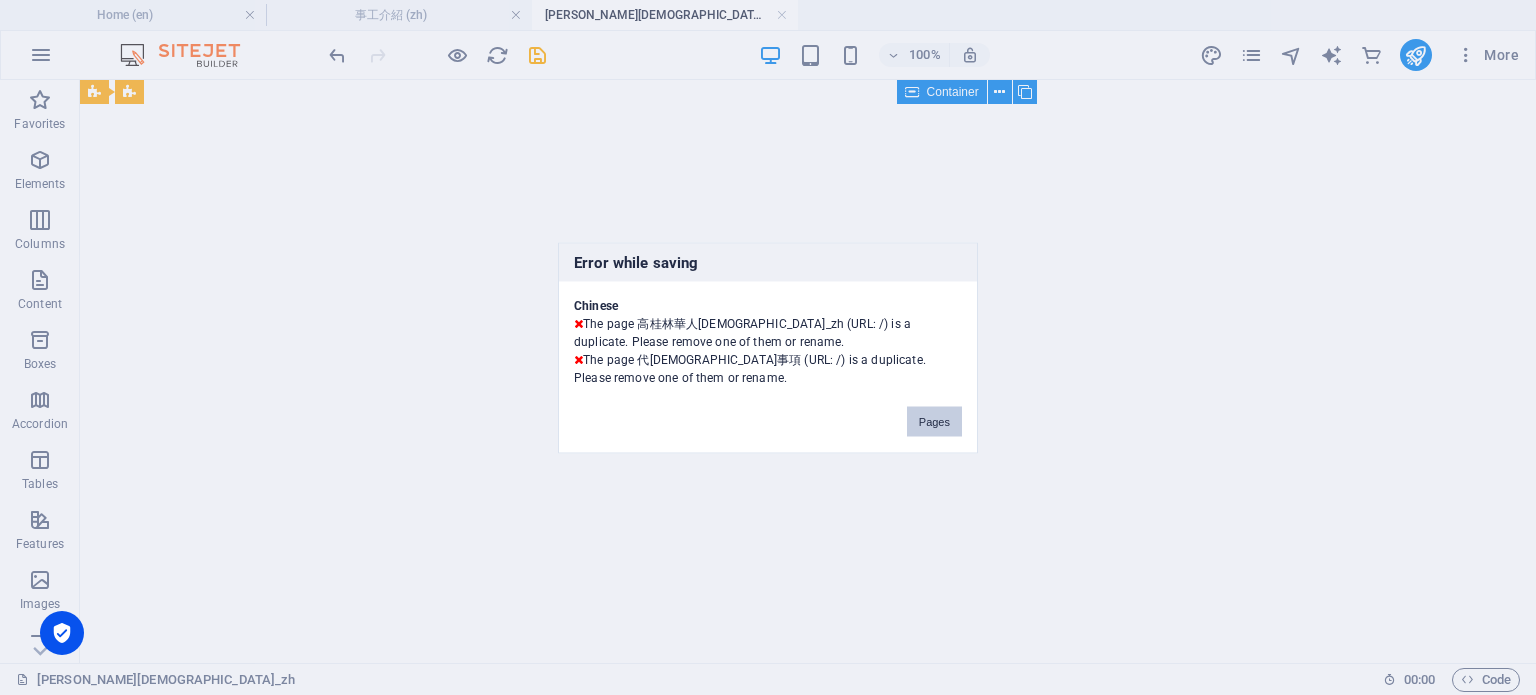 drag, startPoint x: 932, startPoint y: 426, endPoint x: 896, endPoint y: 363, distance: 72.56032 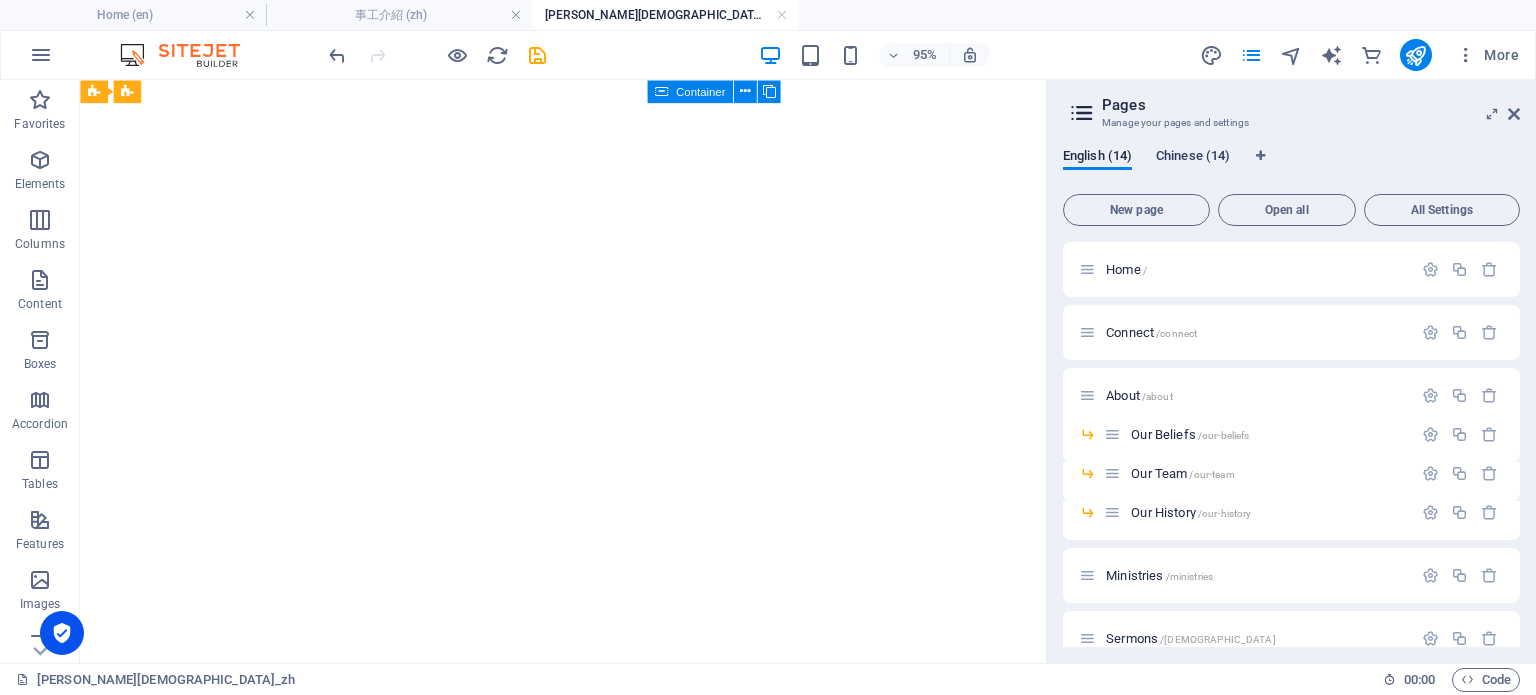 click on "Chinese (14)" at bounding box center (1193, 158) 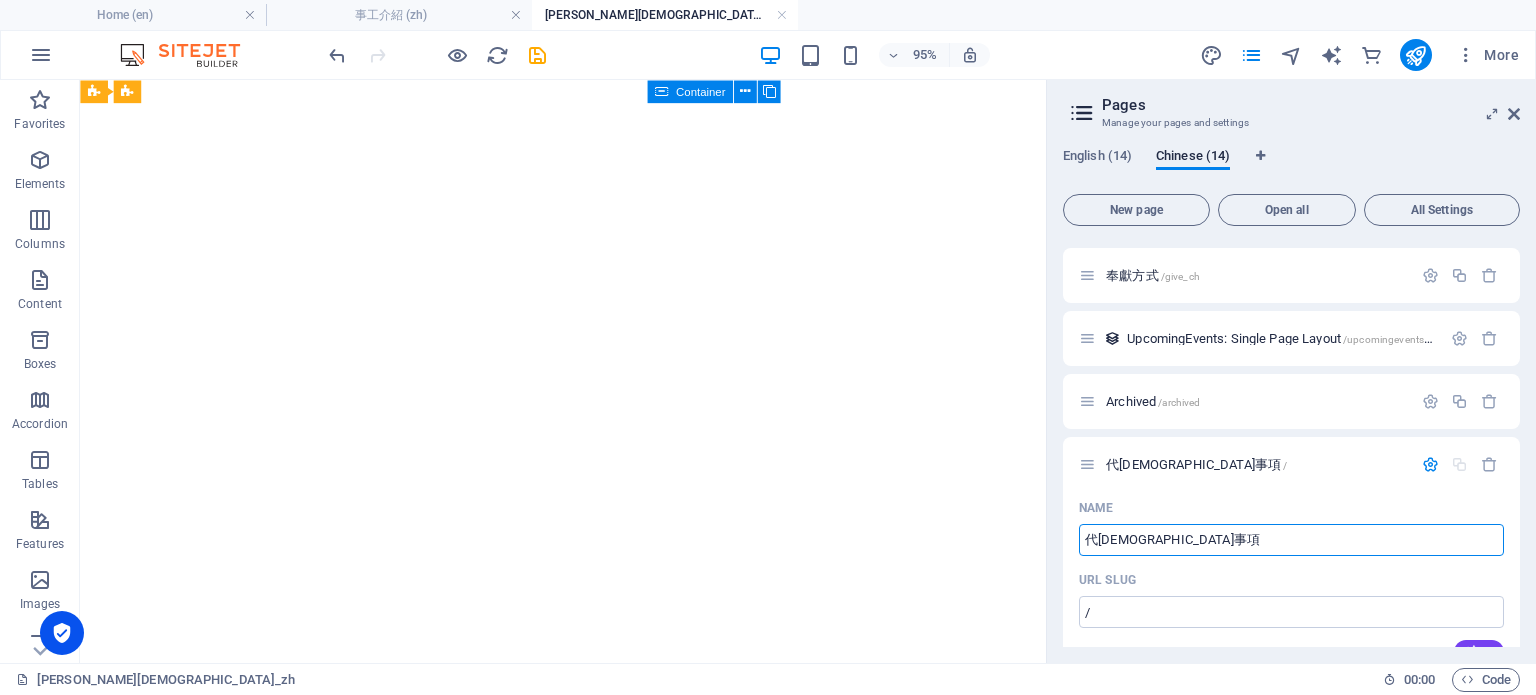 scroll, scrollTop: 600, scrollLeft: 0, axis: vertical 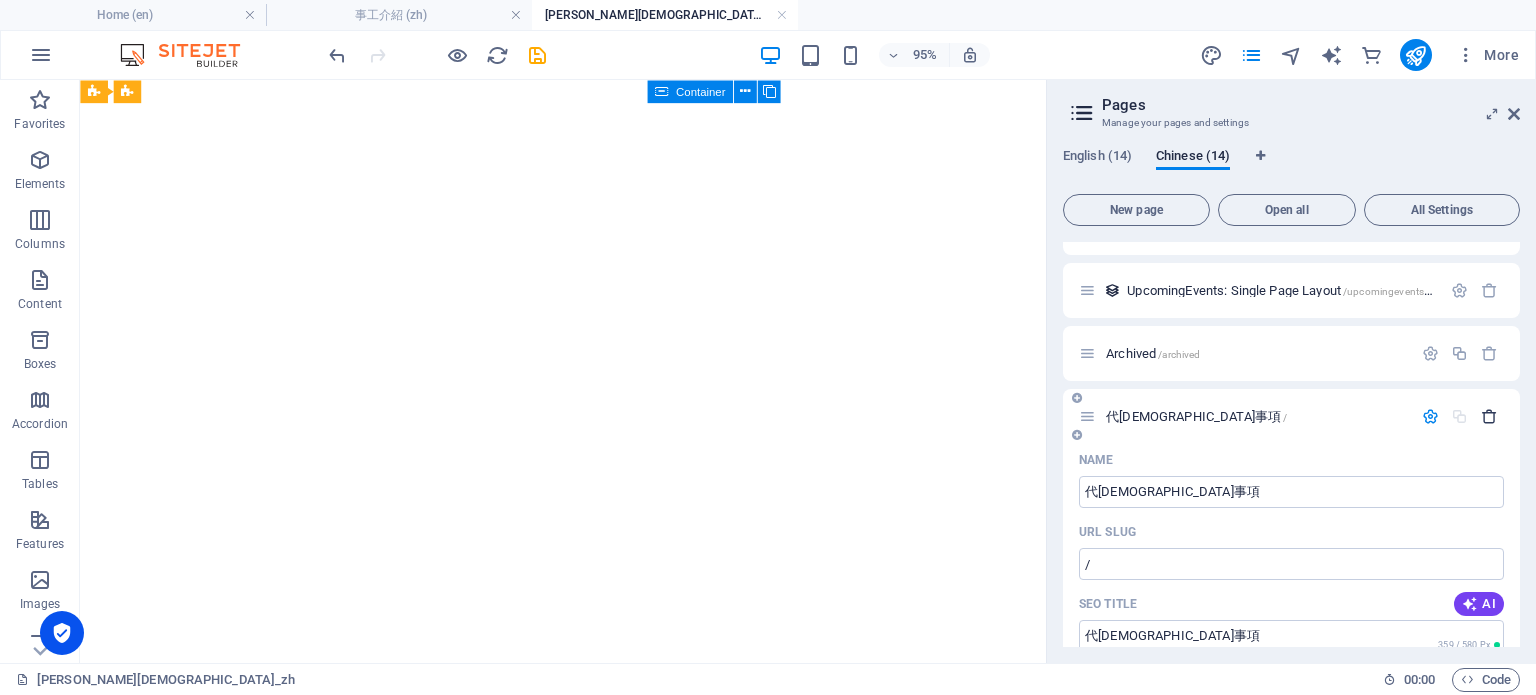 click at bounding box center (1489, 416) 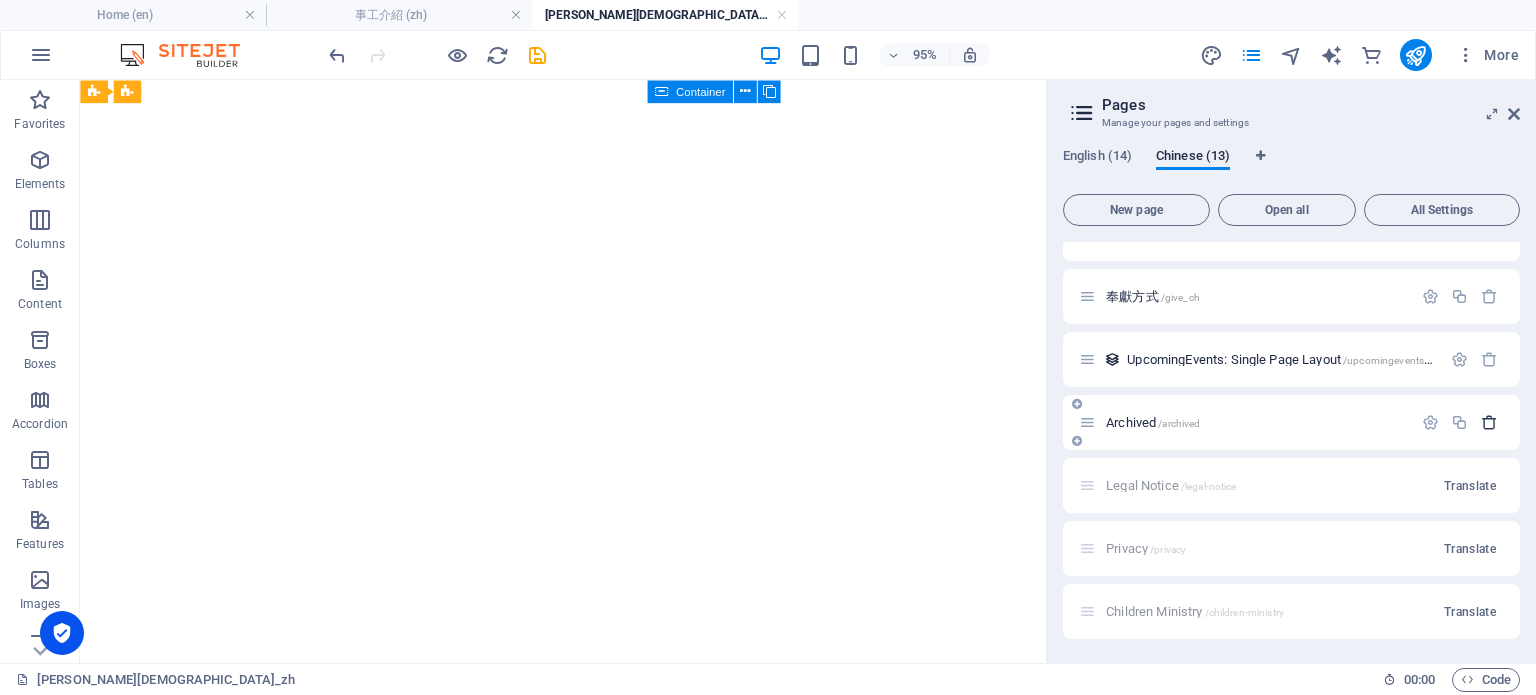 scroll, scrollTop: 530, scrollLeft: 0, axis: vertical 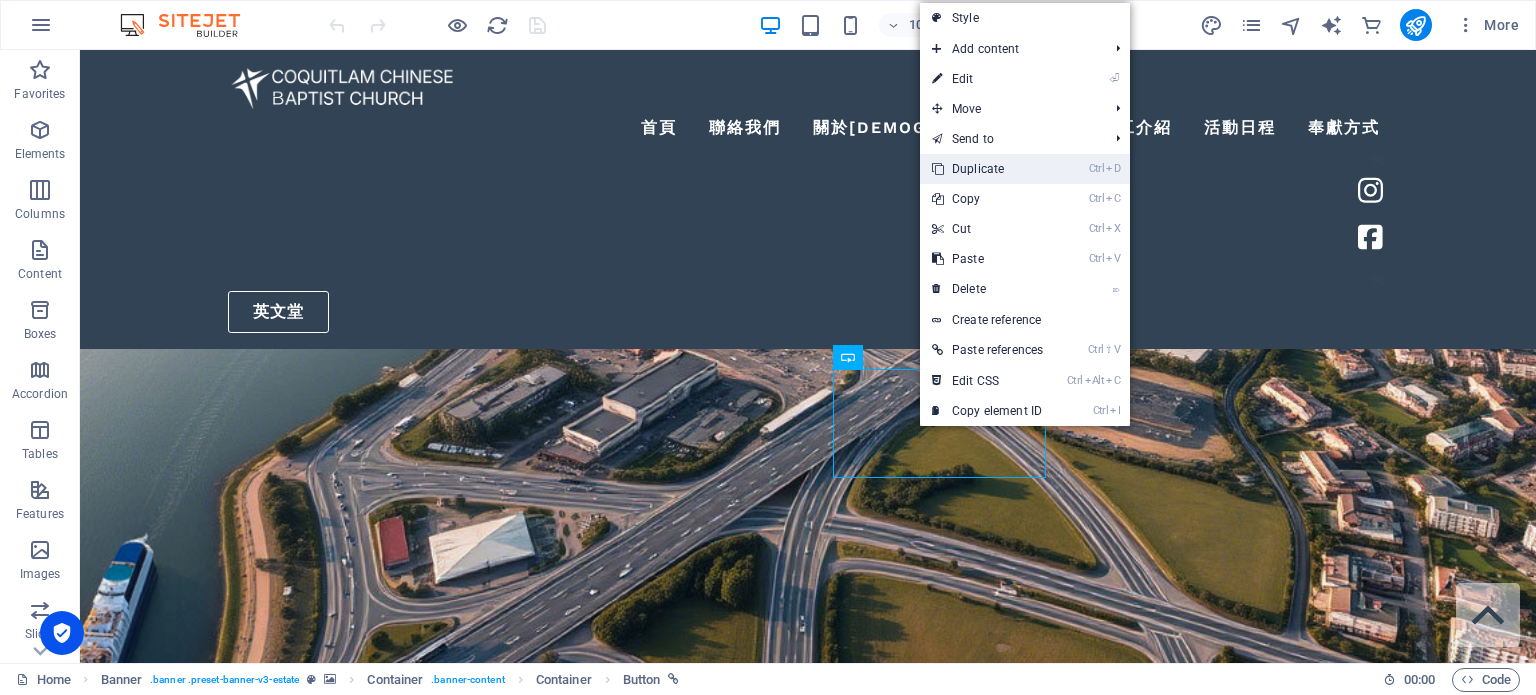 click on "Ctrl D  Duplicate" at bounding box center (987, 169) 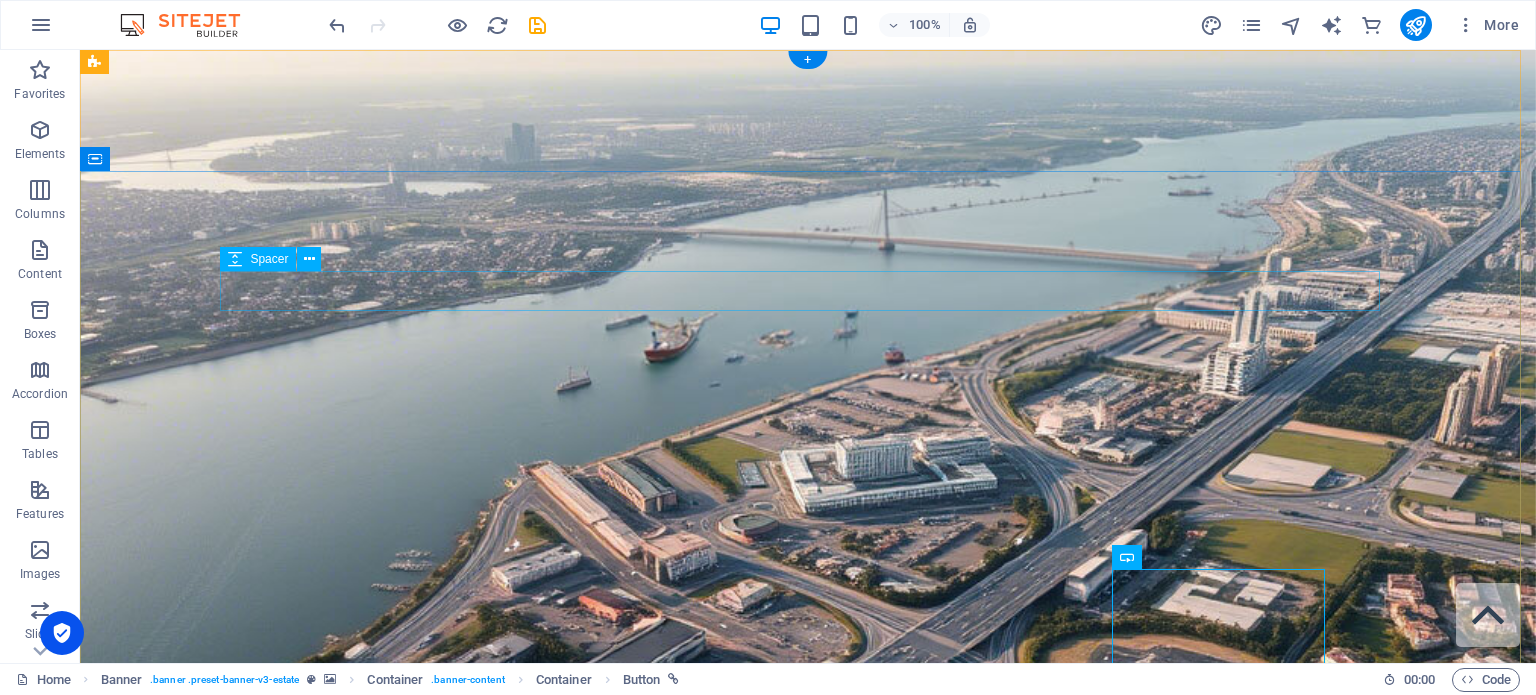 scroll, scrollTop: 300, scrollLeft: 0, axis: vertical 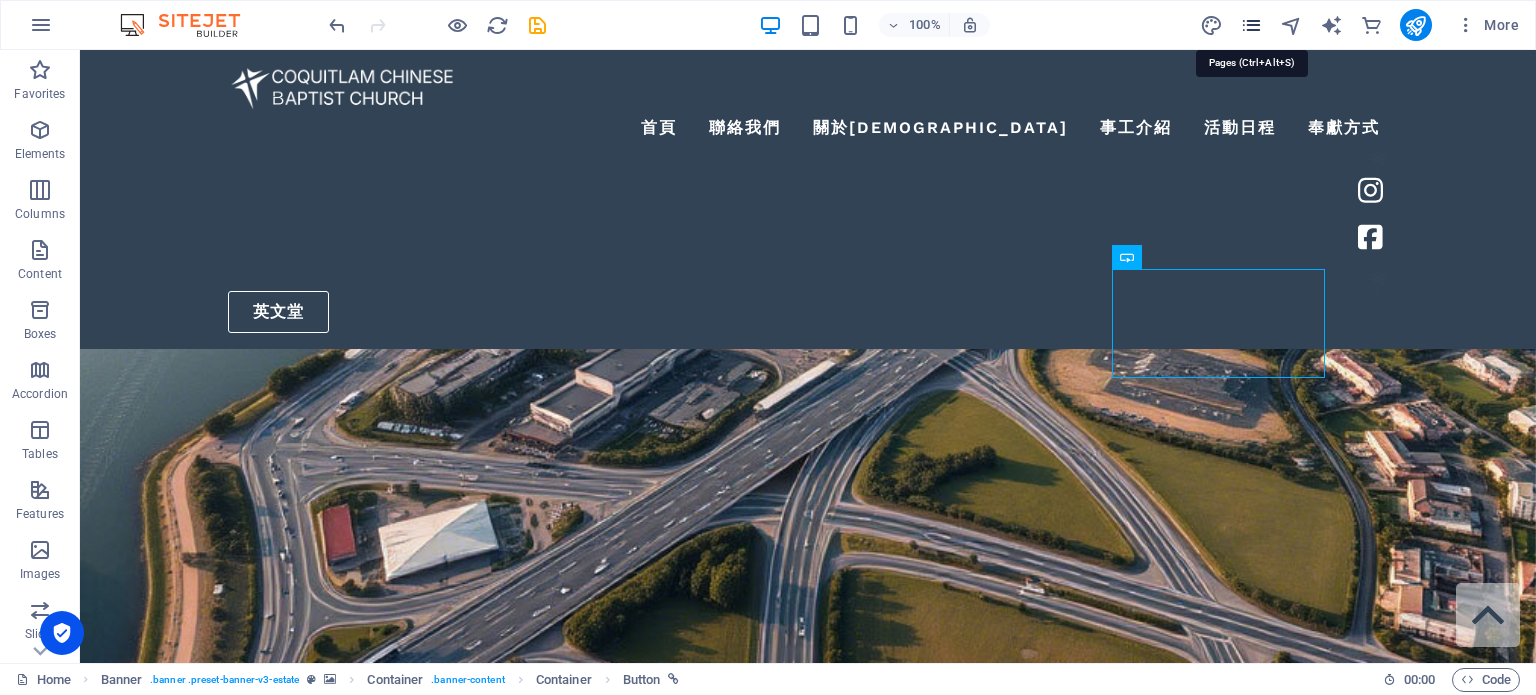 click at bounding box center [1251, 25] 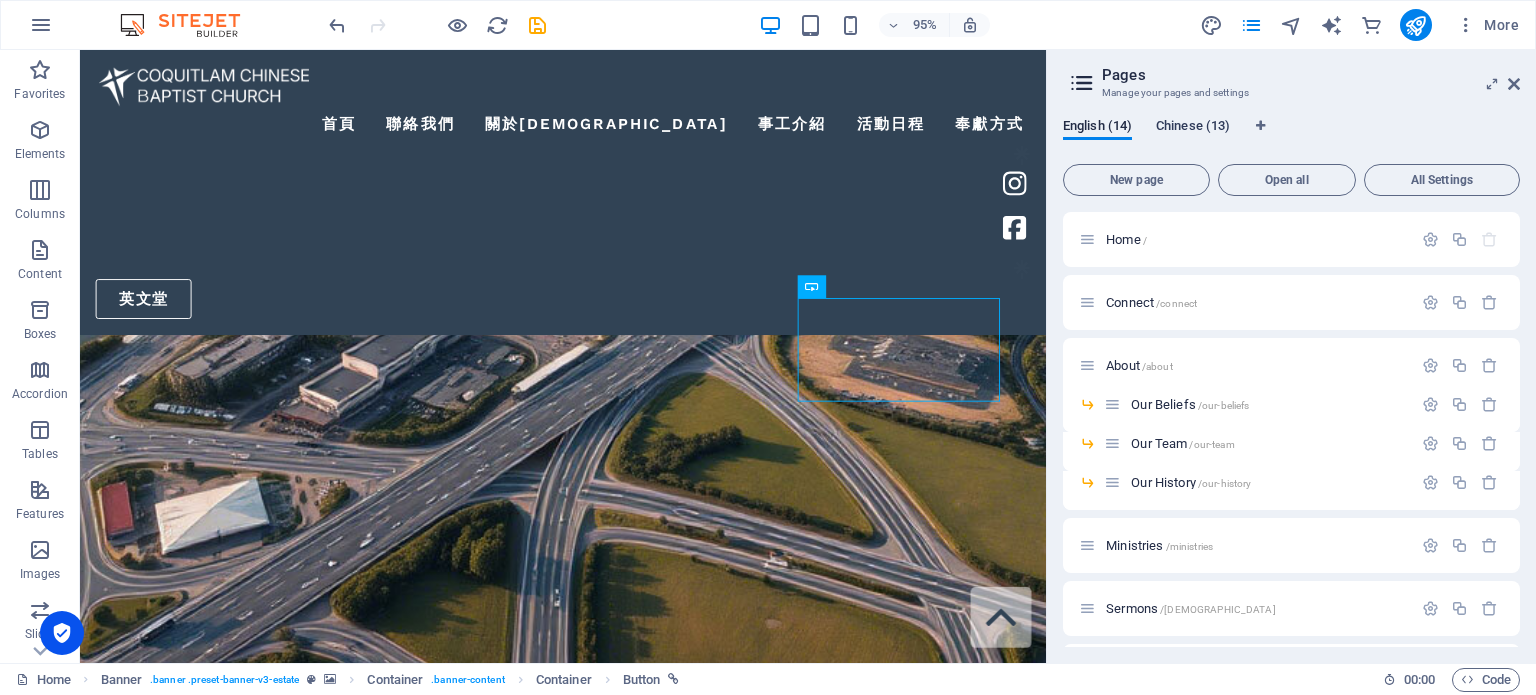click on "Chinese (13)" at bounding box center [1193, 128] 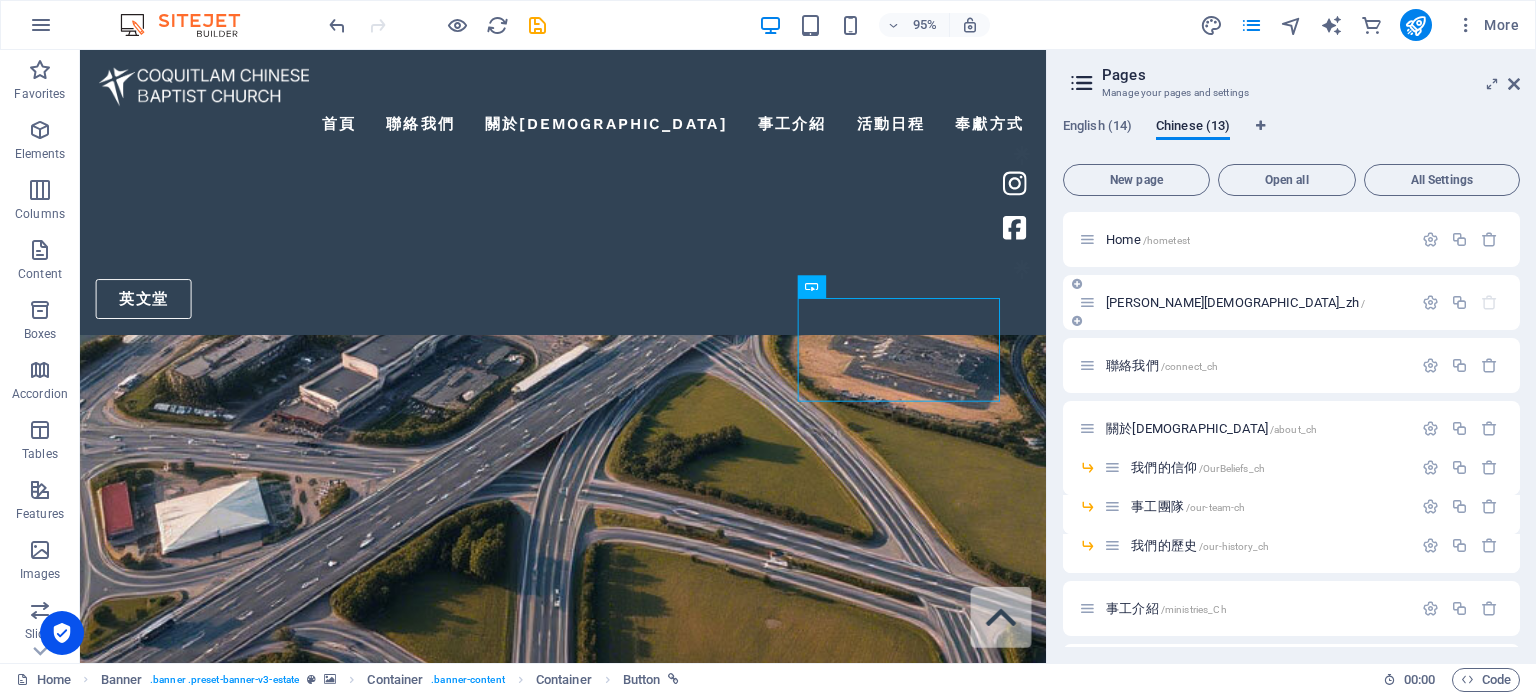 click on "[PERSON_NAME][DEMOGRAPHIC_DATA]_zh /" at bounding box center [1235, 302] 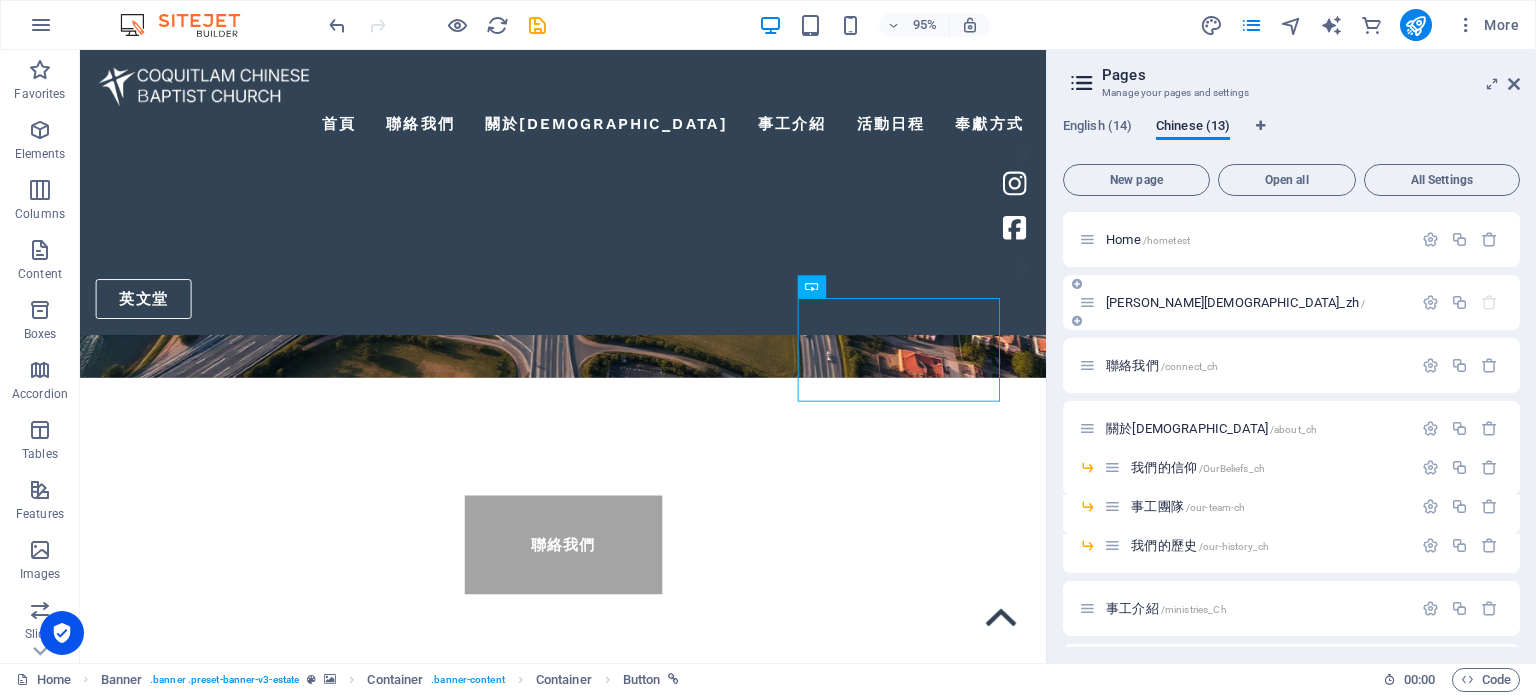 scroll, scrollTop: 0, scrollLeft: 0, axis: both 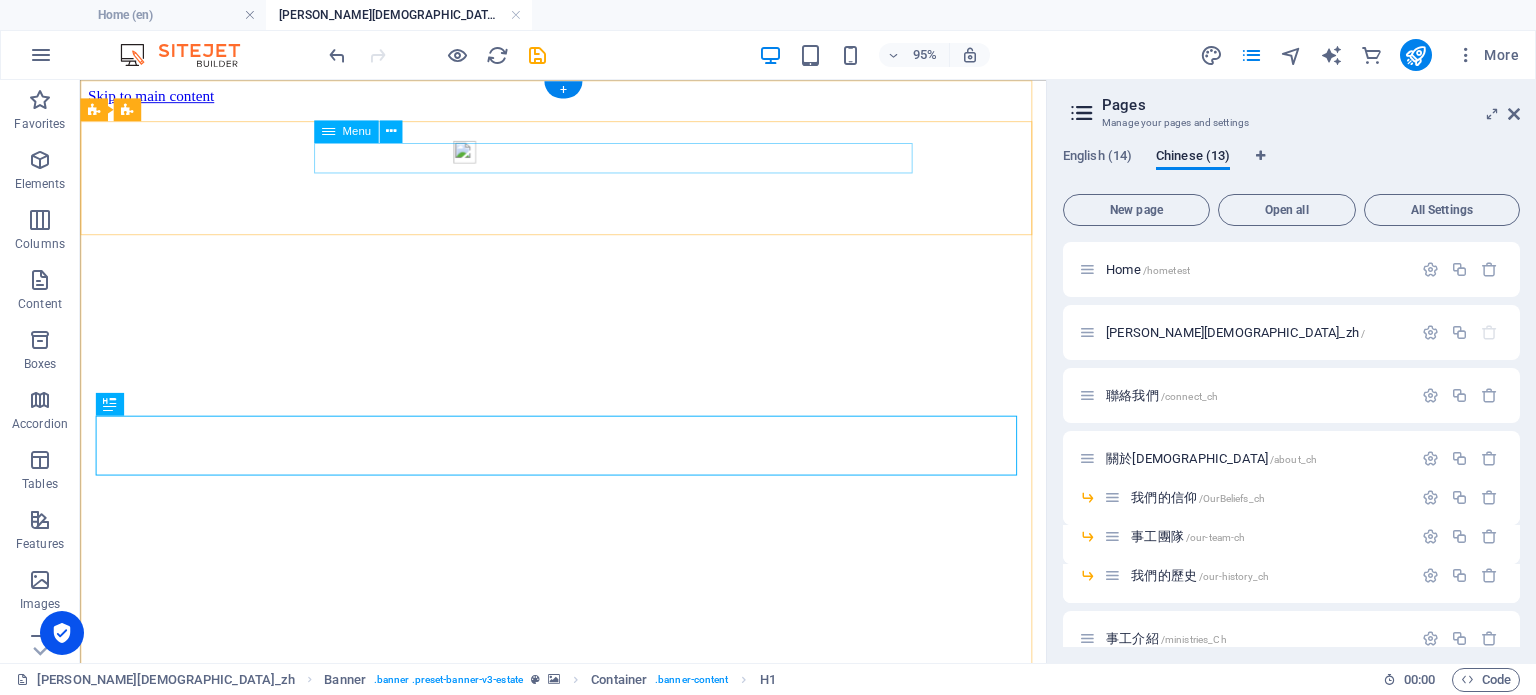 click on "首頁 聯絡我們 關於教會 我們的宗旨 我們的信仰 我們的同工團隊 我們的歷史 事工介紹 活動日程 奉獻方式" at bounding box center [588, 4980] 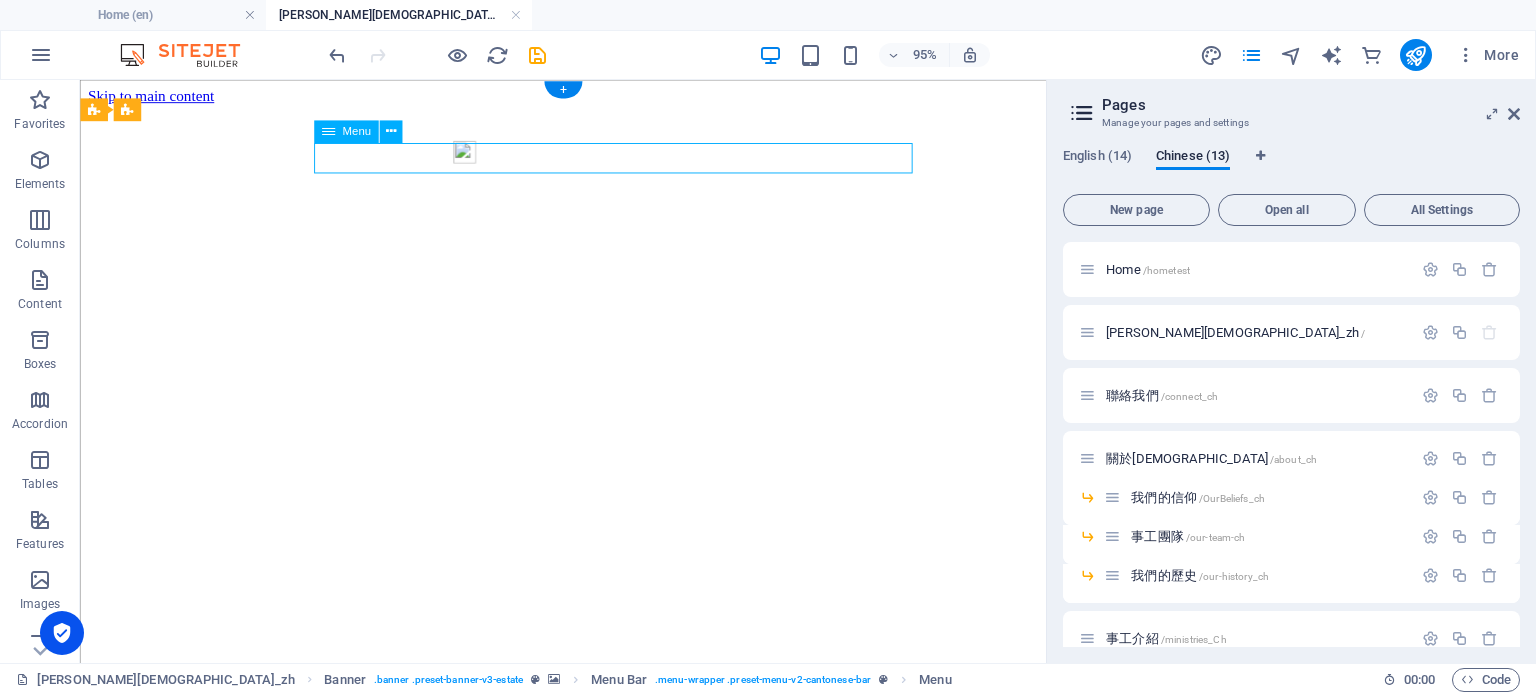 click on "首頁 聯絡我們 關於教會 我們的宗旨 我們的信仰 我們的同工團隊 我們的歷史 事工介紹 活動日程 奉獻方式" at bounding box center (588, 4980) 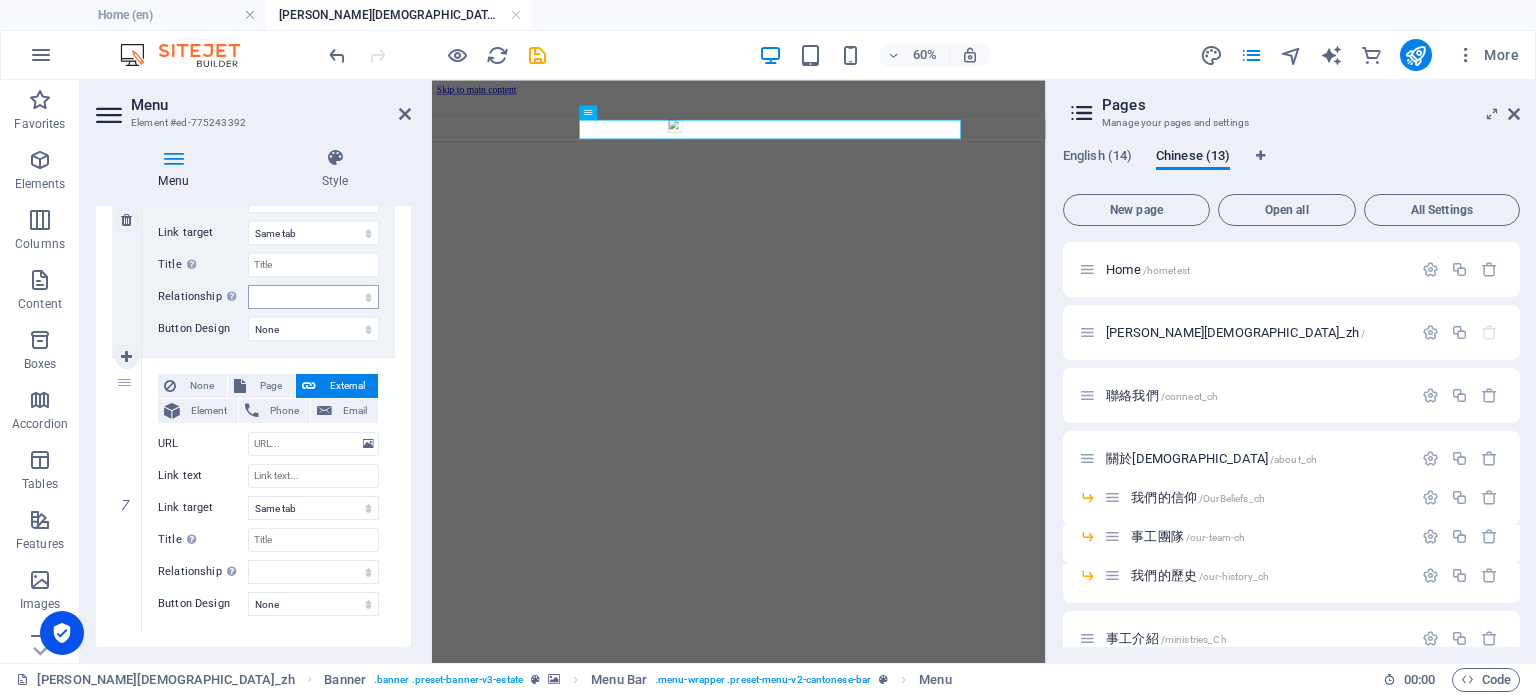 scroll, scrollTop: 2927, scrollLeft: 0, axis: vertical 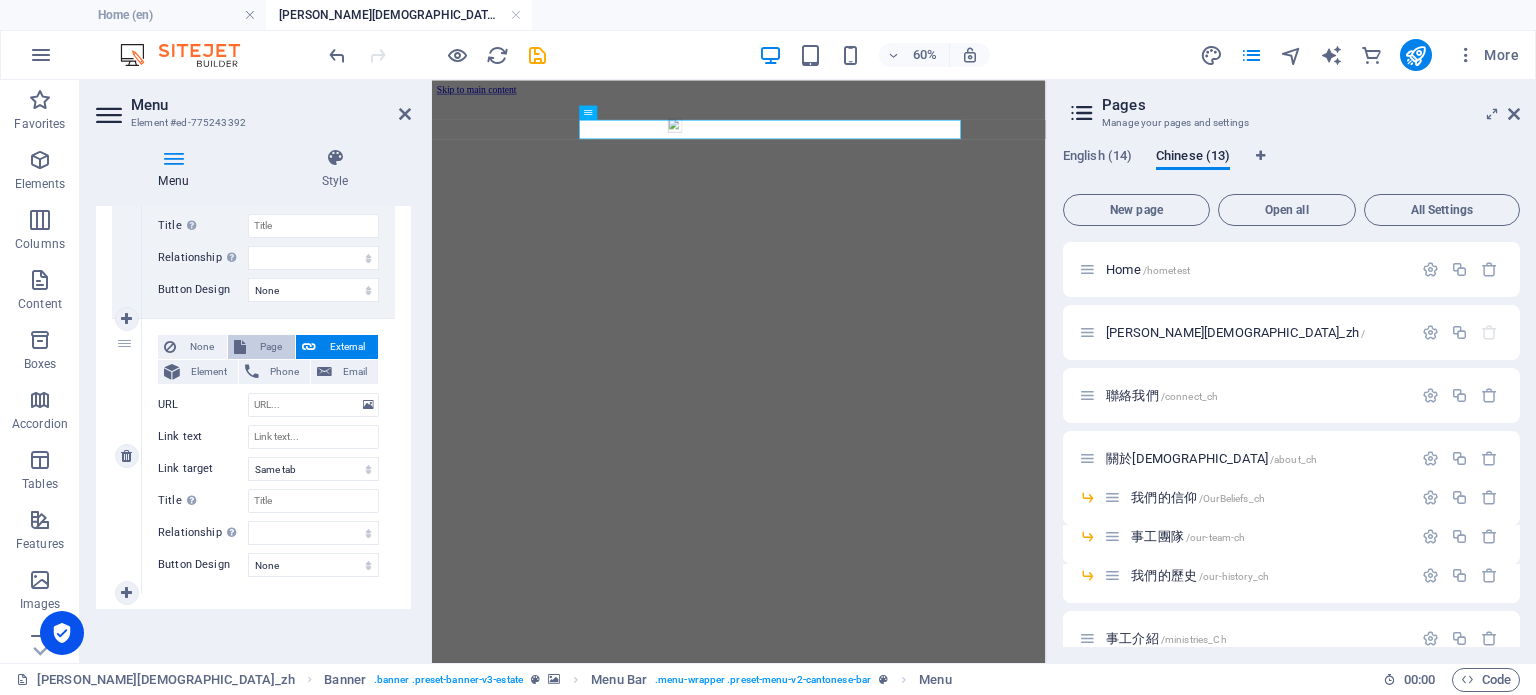 click on "Page" at bounding box center [270, 347] 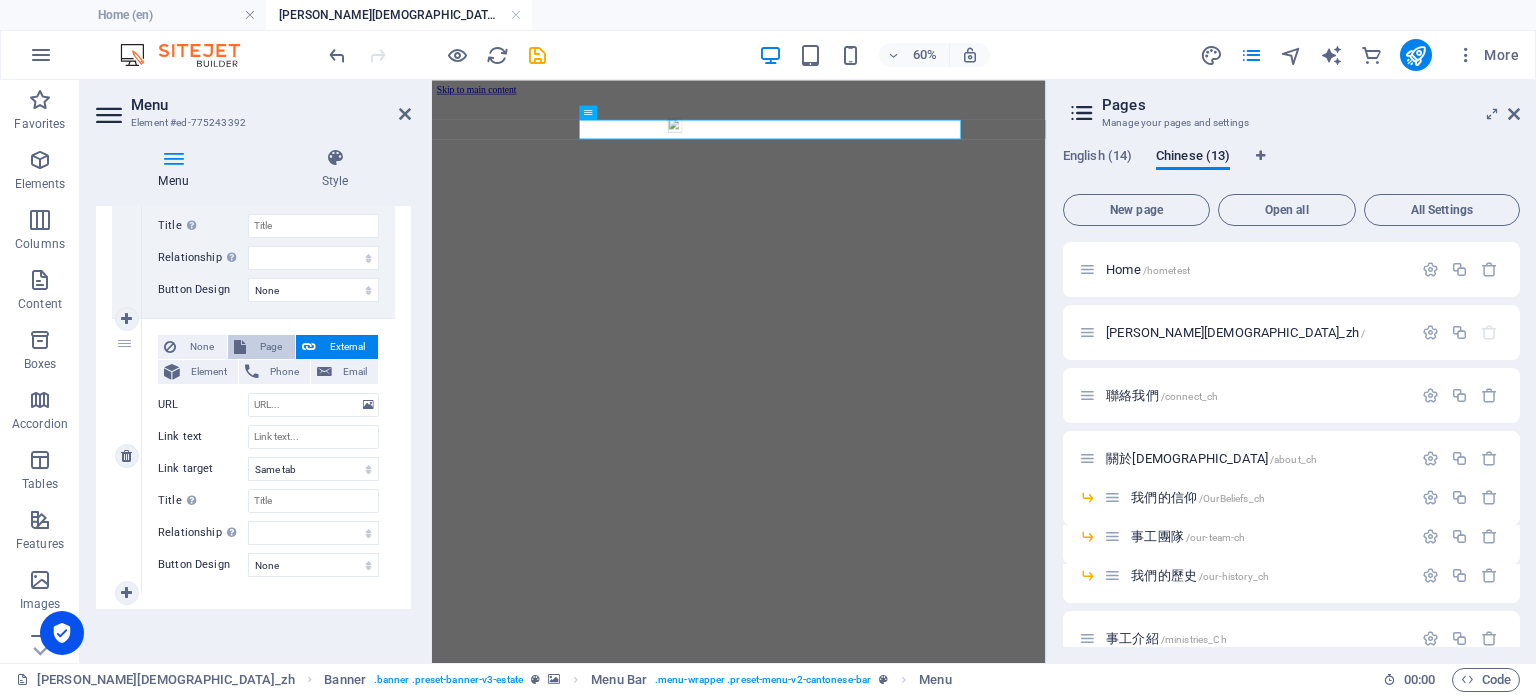 select 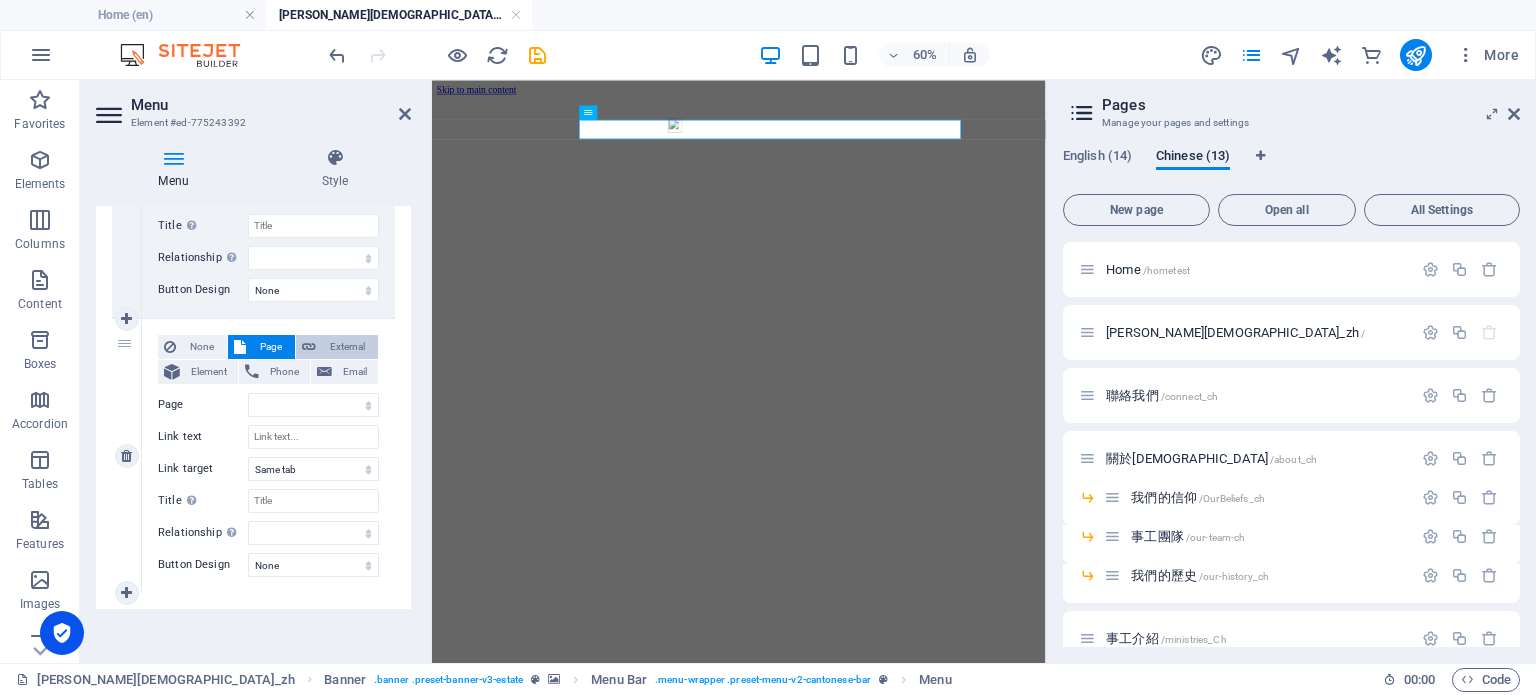 click on "External" at bounding box center [347, 347] 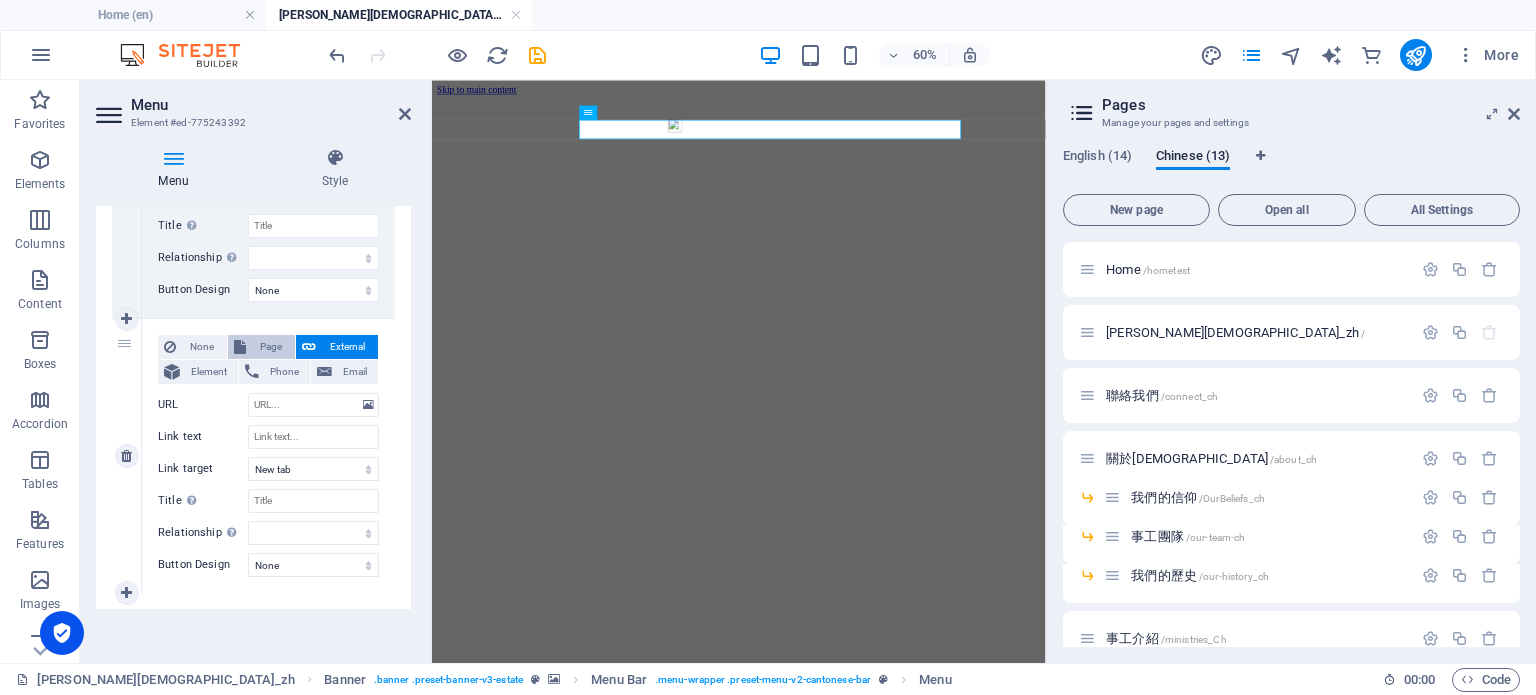 click on "Page" at bounding box center [270, 347] 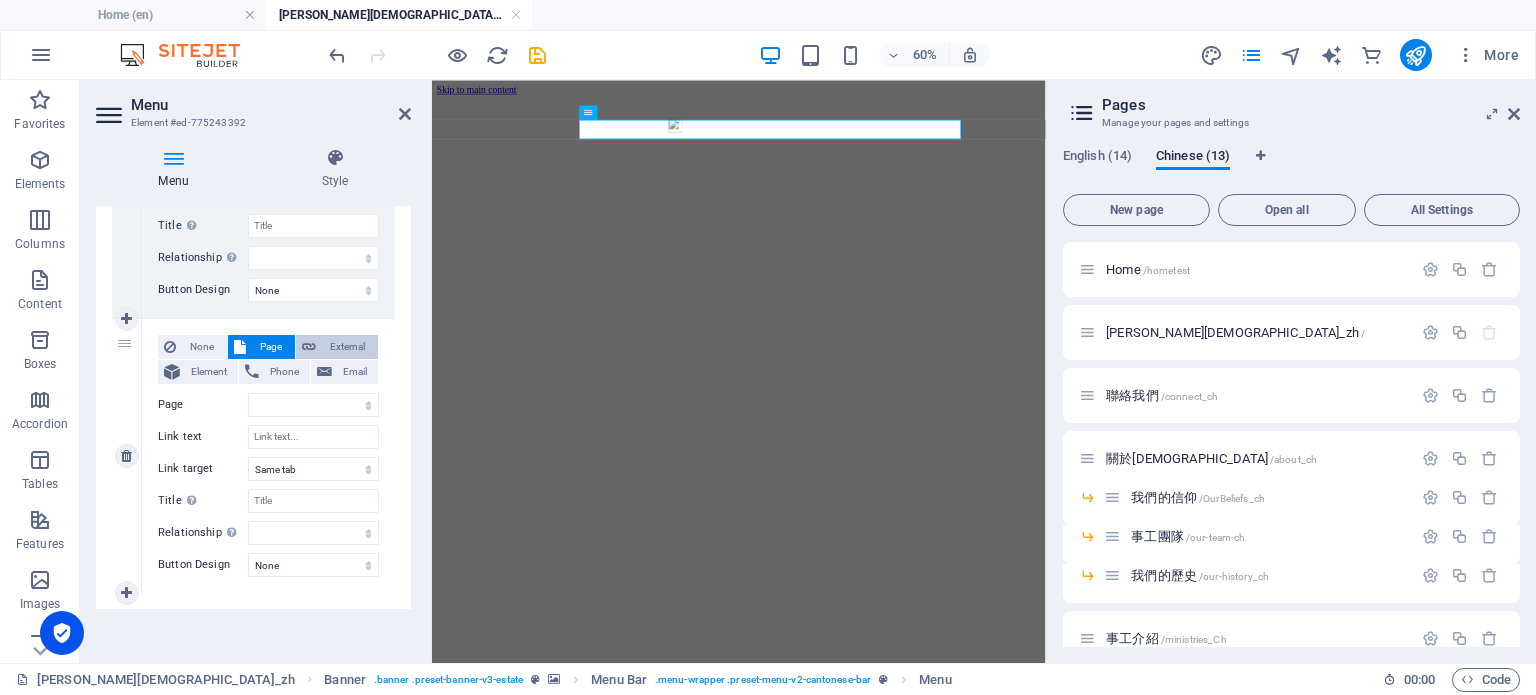 click on "External" at bounding box center (347, 347) 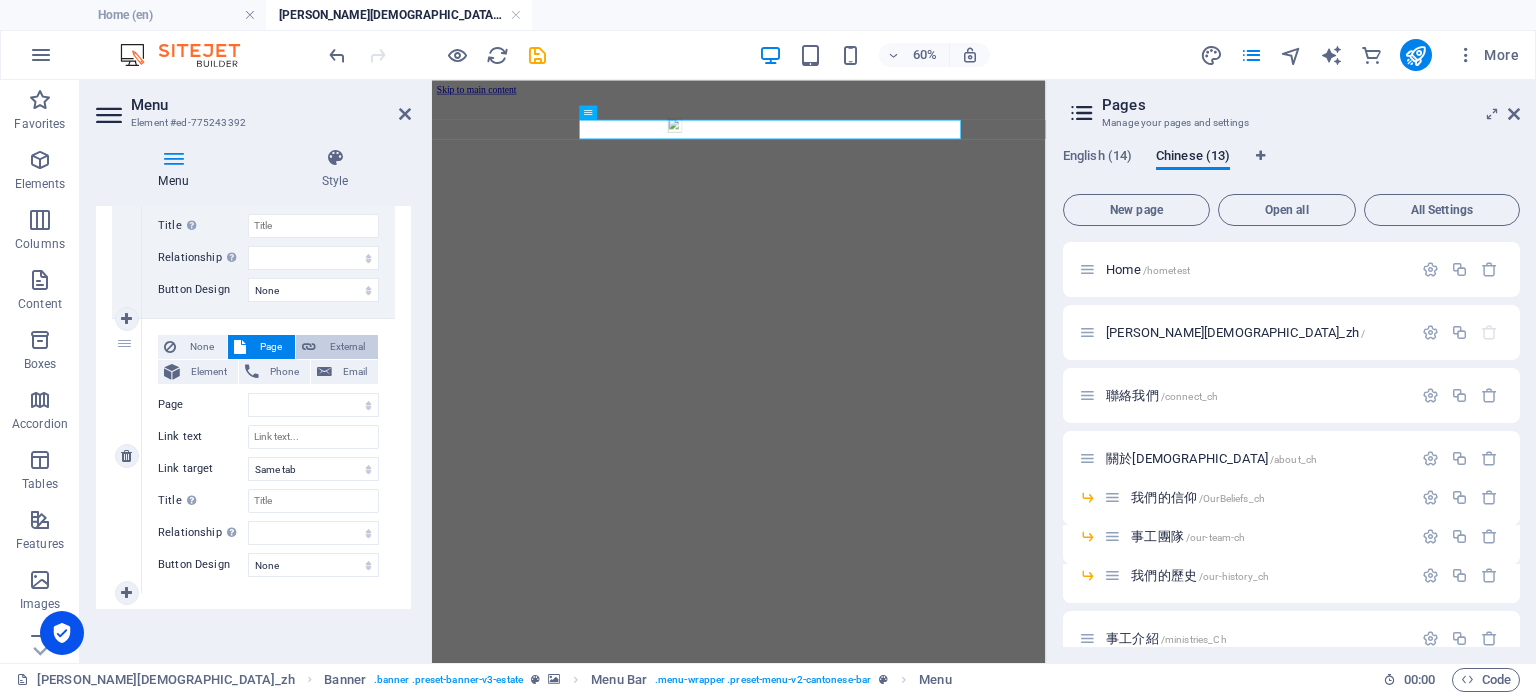 select 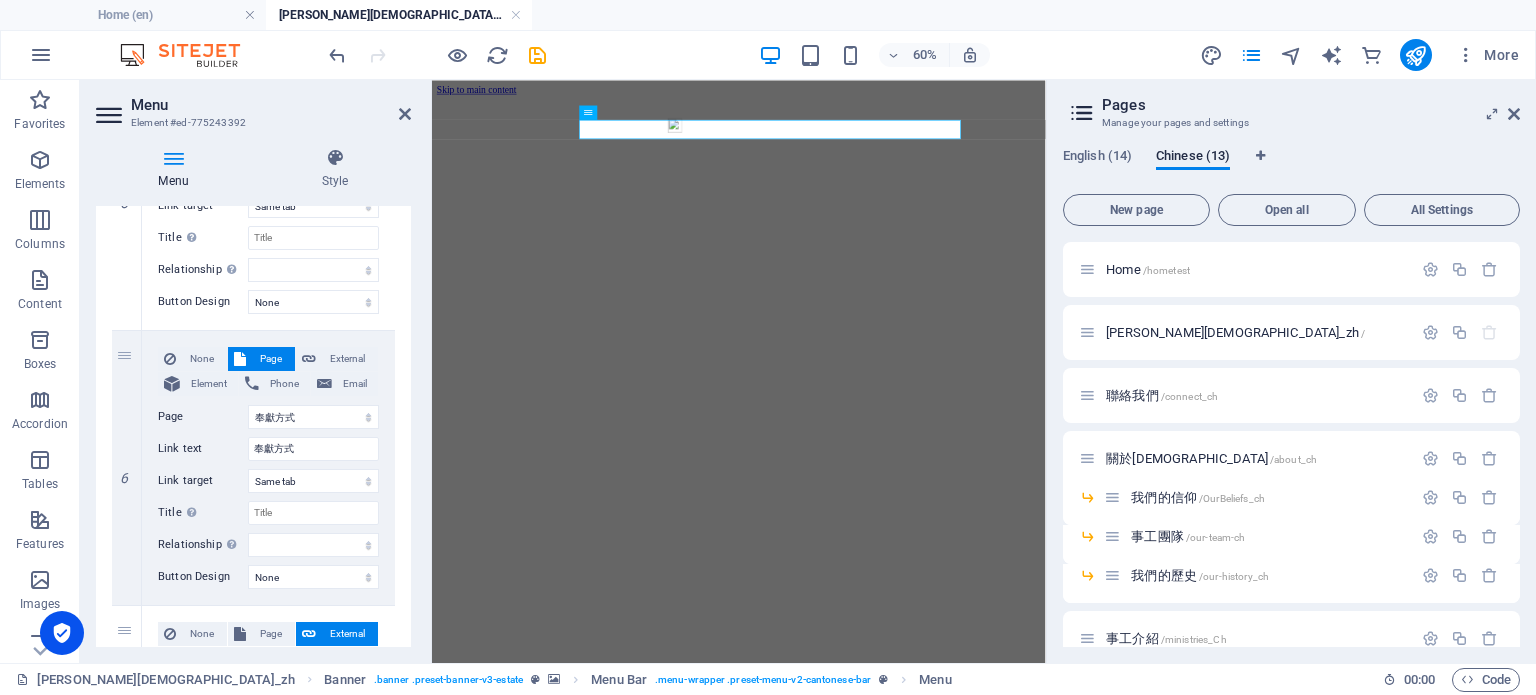 scroll, scrollTop: 2627, scrollLeft: 0, axis: vertical 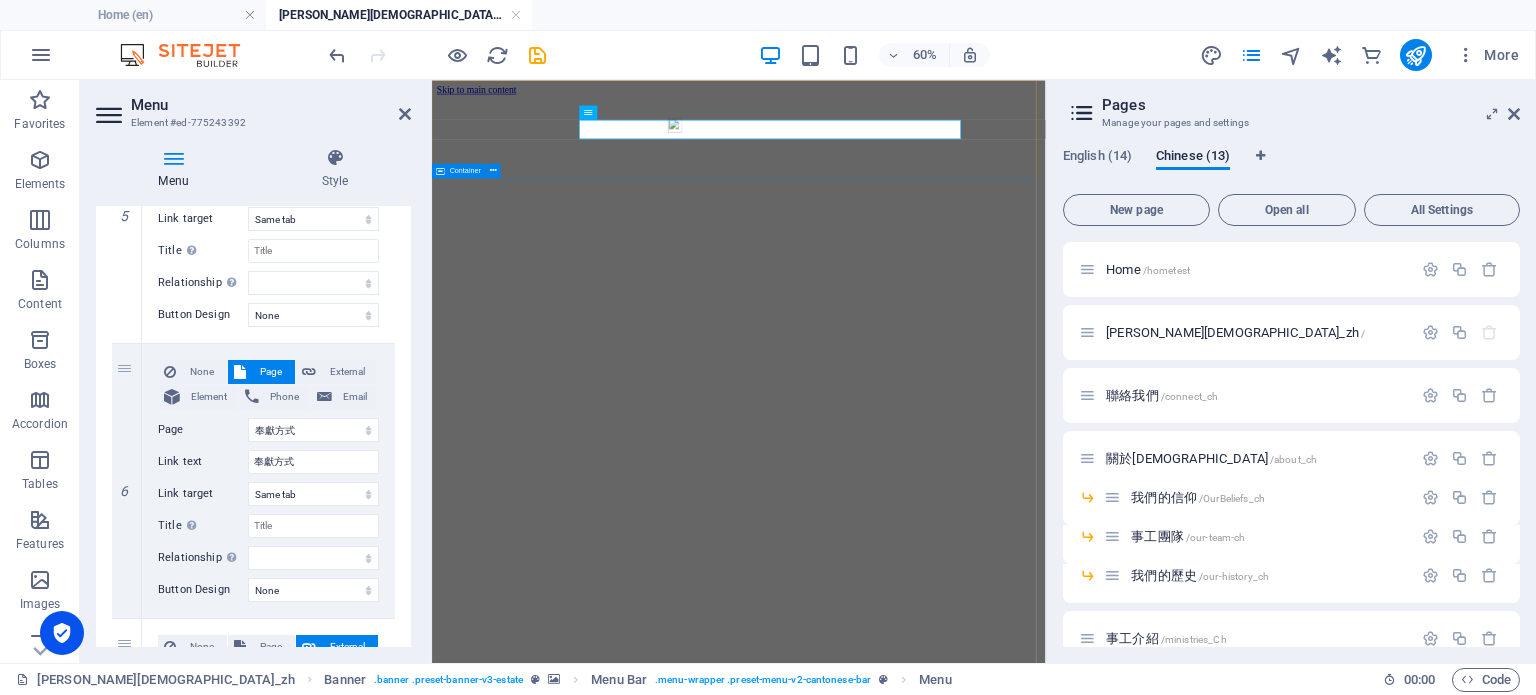 click on "歡迎來到高桂林華人[DEMOGRAPHIC_DATA] 主日崇拜 |  每週日 | 實體崇拜 時間 : 下午 2:00 計劃來訪 聯絡我們 代禱事項 本月金句 instagram icon" at bounding box center (943, 5710) 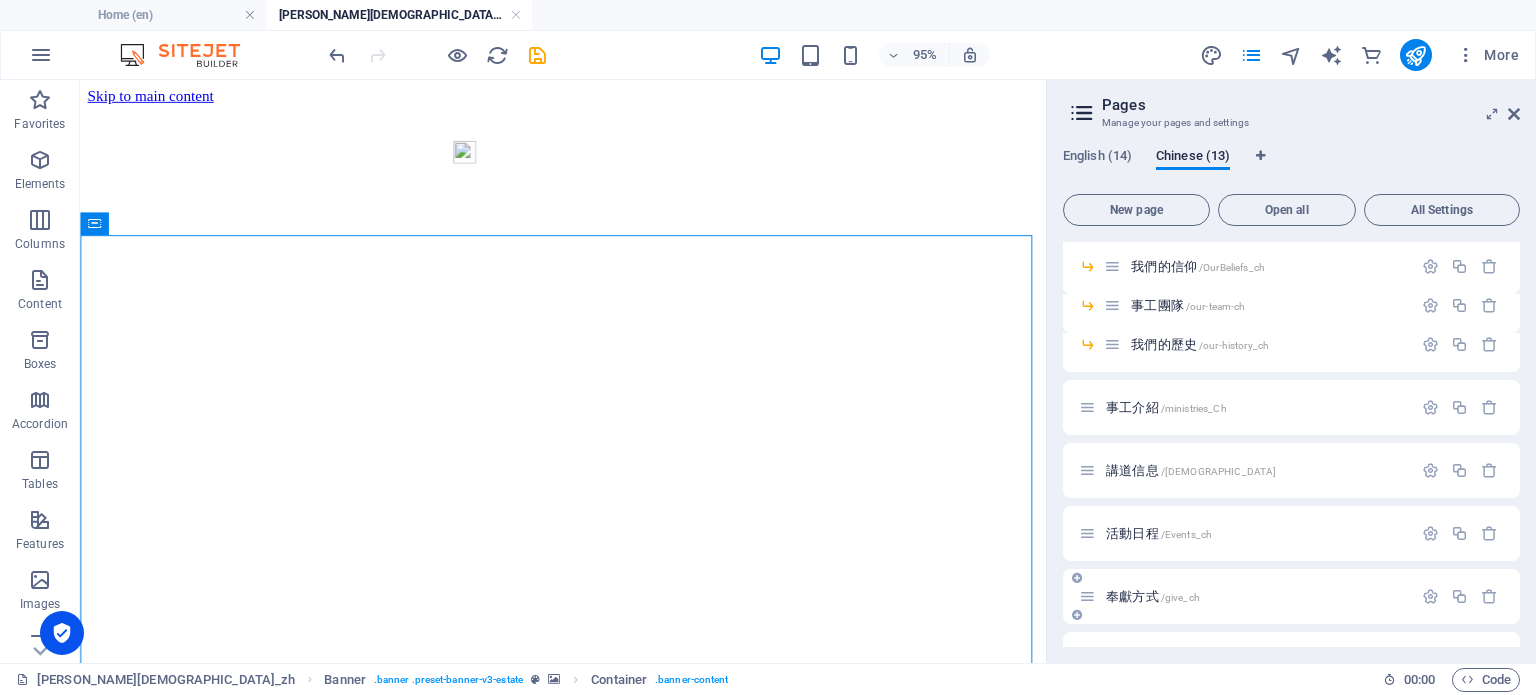 scroll, scrollTop: 0, scrollLeft: 0, axis: both 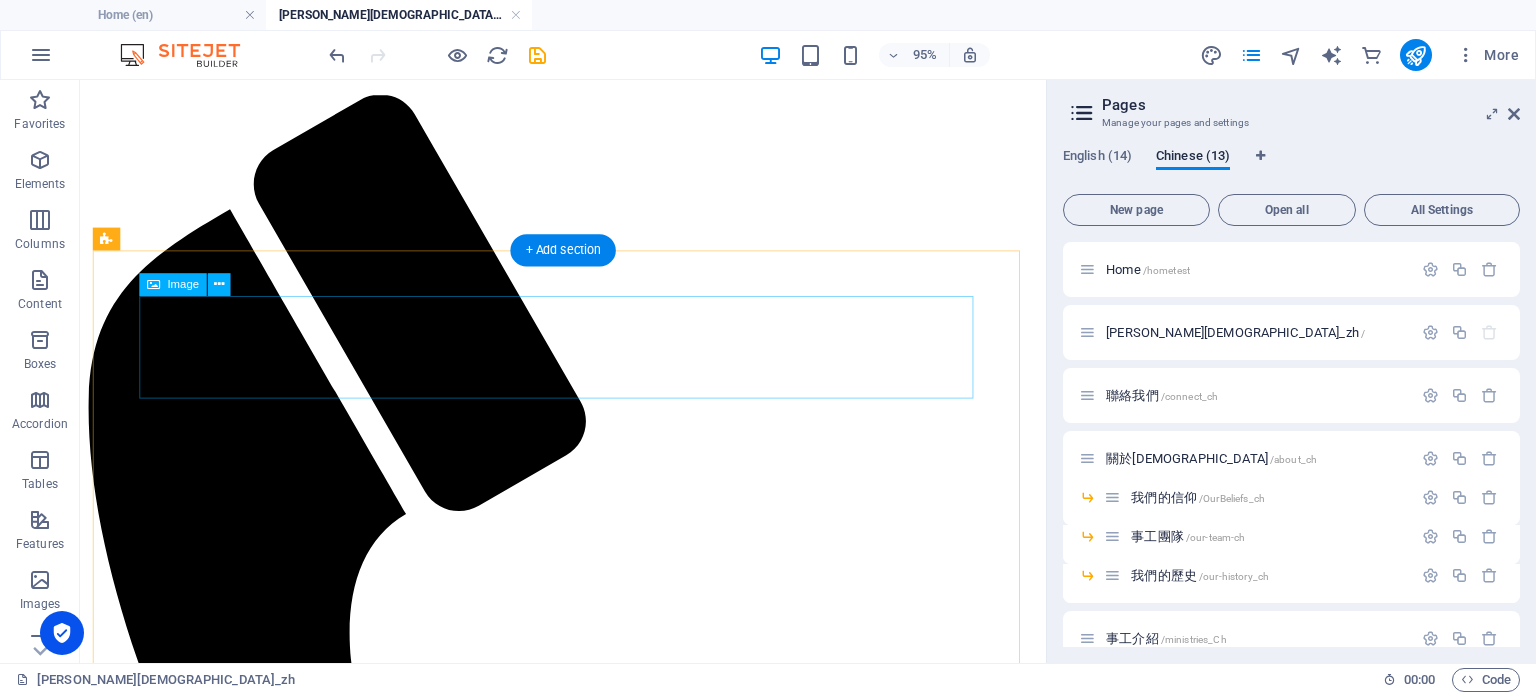 click at bounding box center [588, 5910] 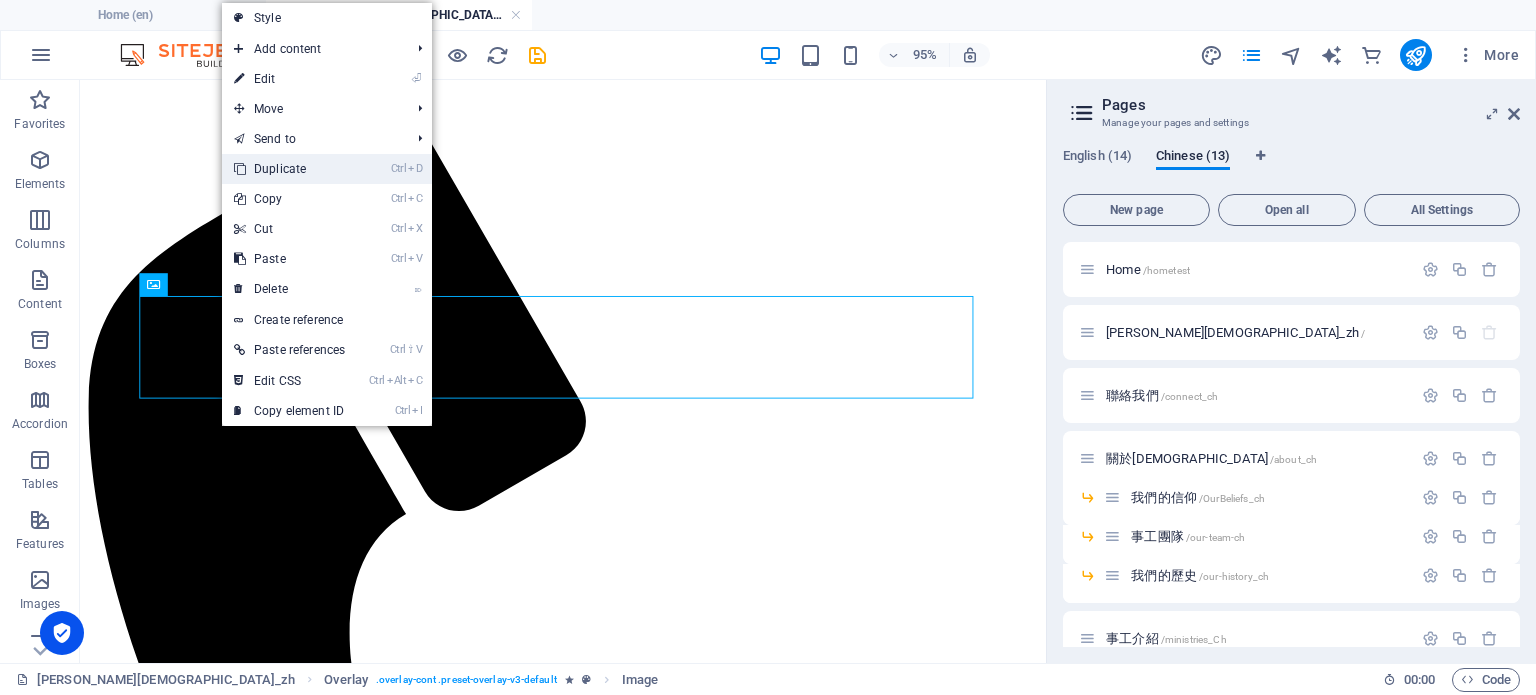 click on "Ctrl D  Duplicate" at bounding box center [289, 169] 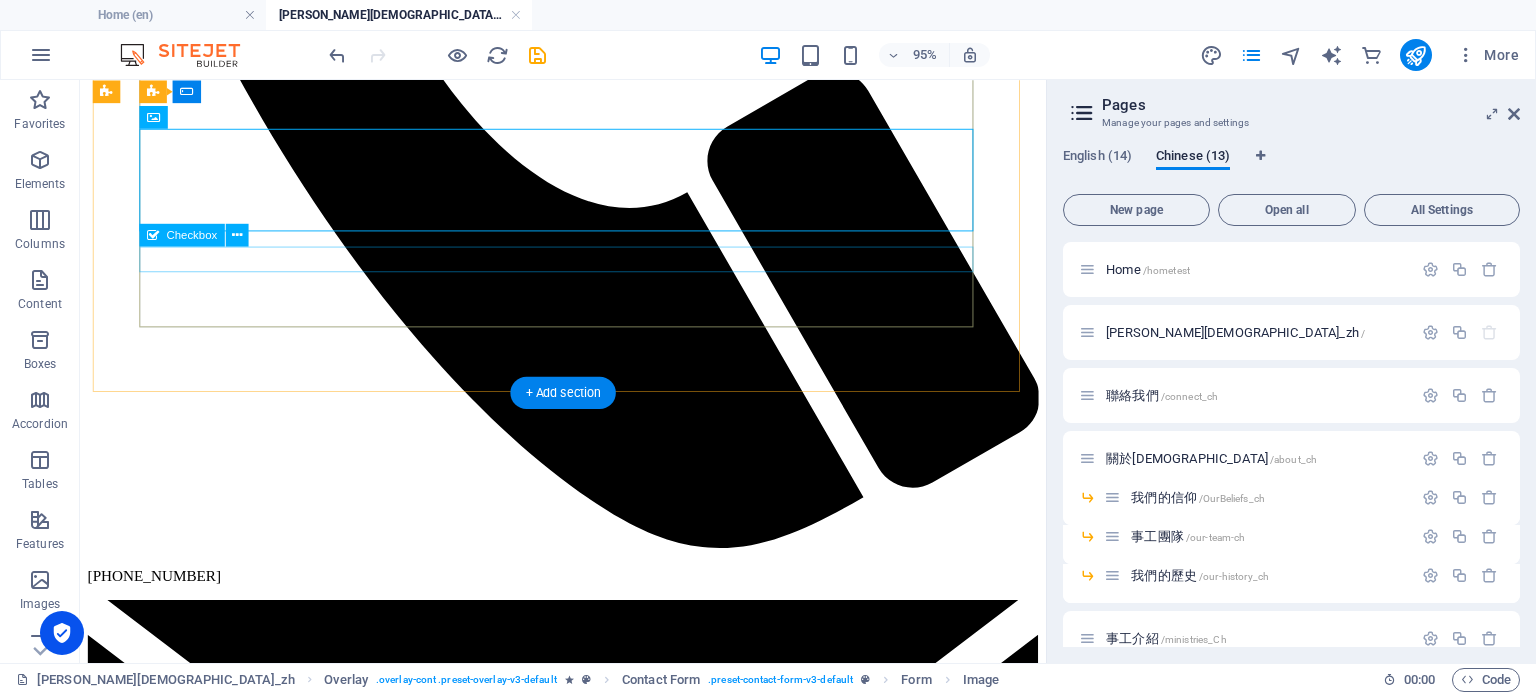 scroll, scrollTop: 3515, scrollLeft: 0, axis: vertical 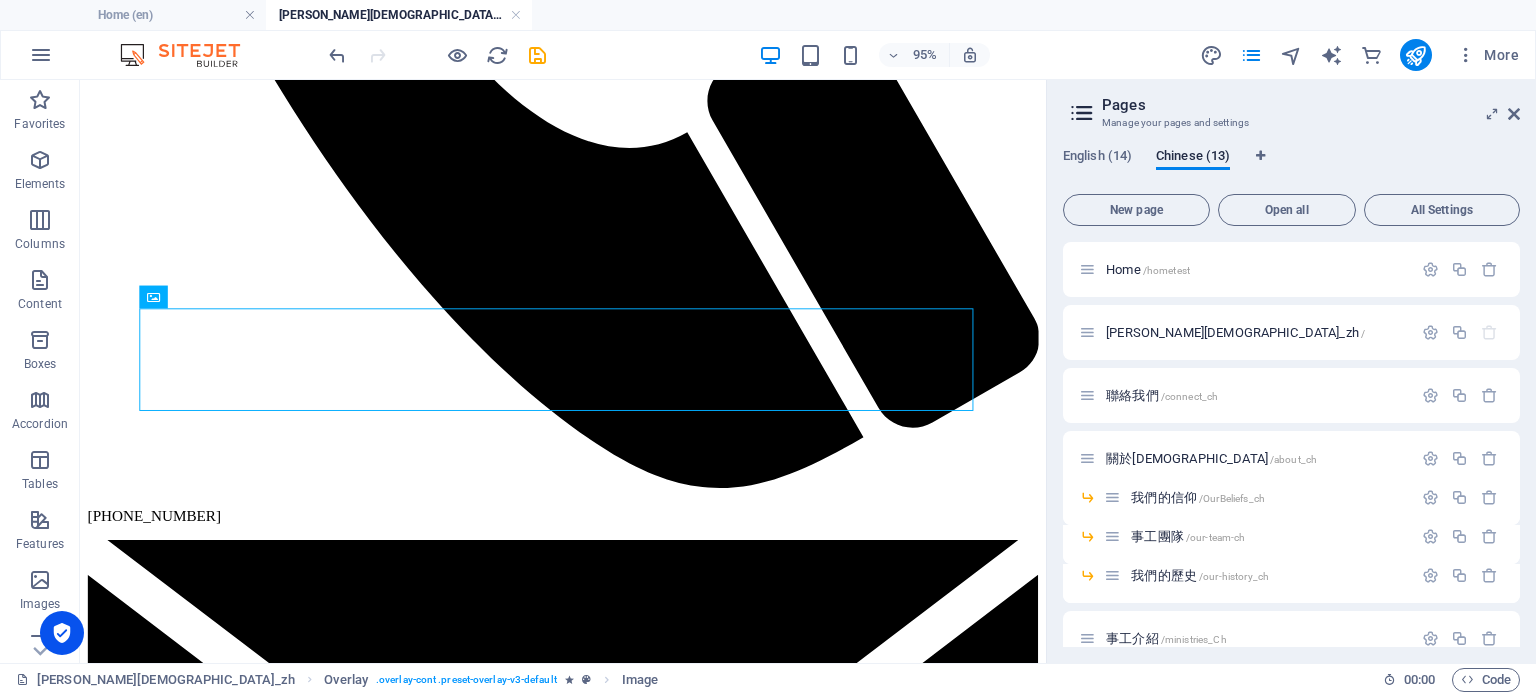 click on "95% More" at bounding box center (768, 55) 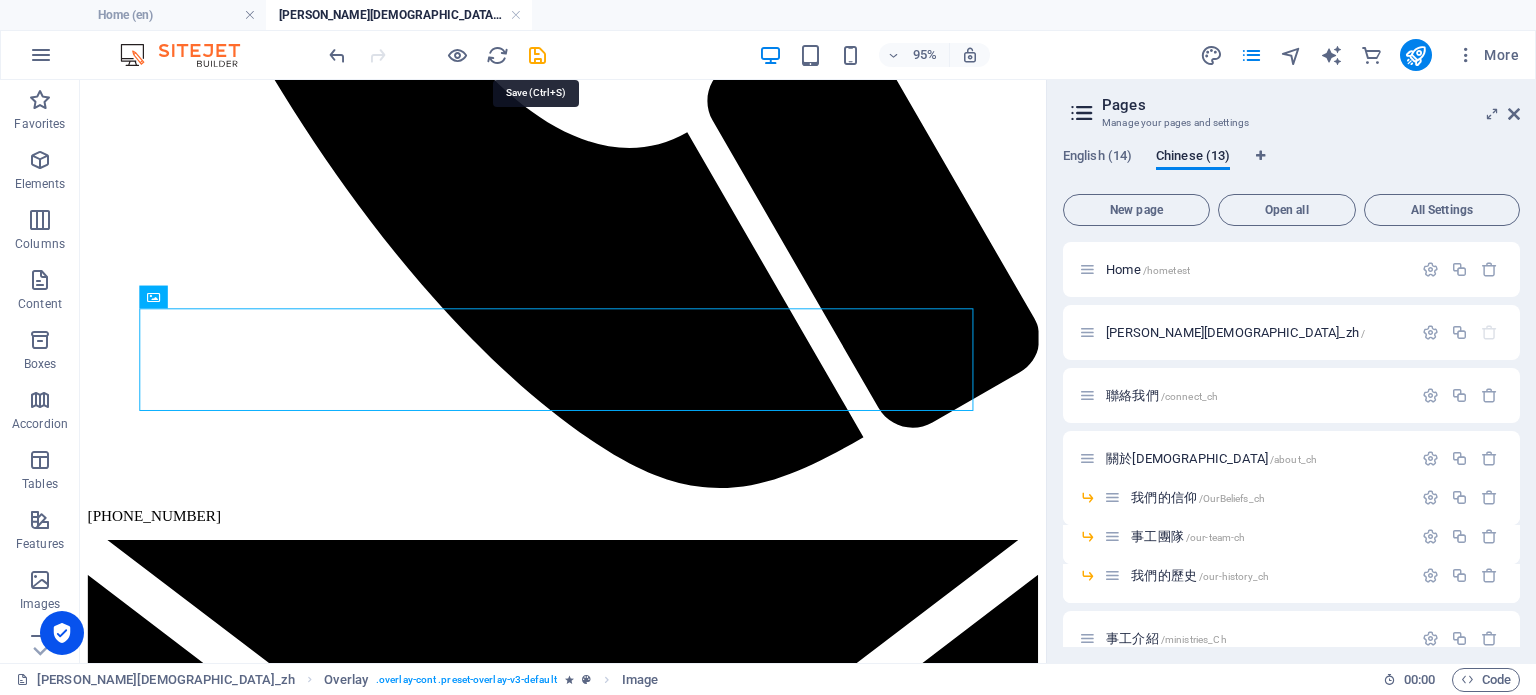 drag, startPoint x: 488, startPoint y: 103, endPoint x: 542, endPoint y: 60, distance: 69.02898 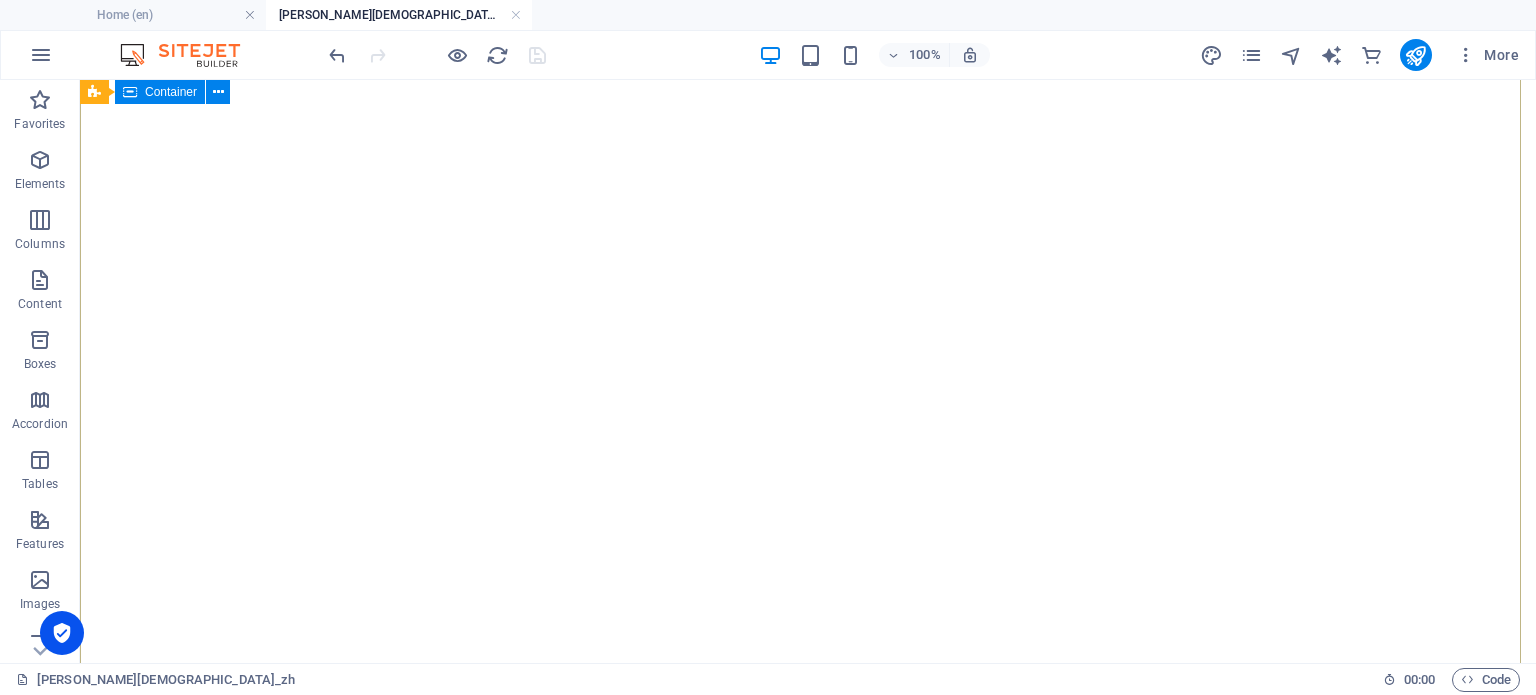 scroll, scrollTop: 0, scrollLeft: 0, axis: both 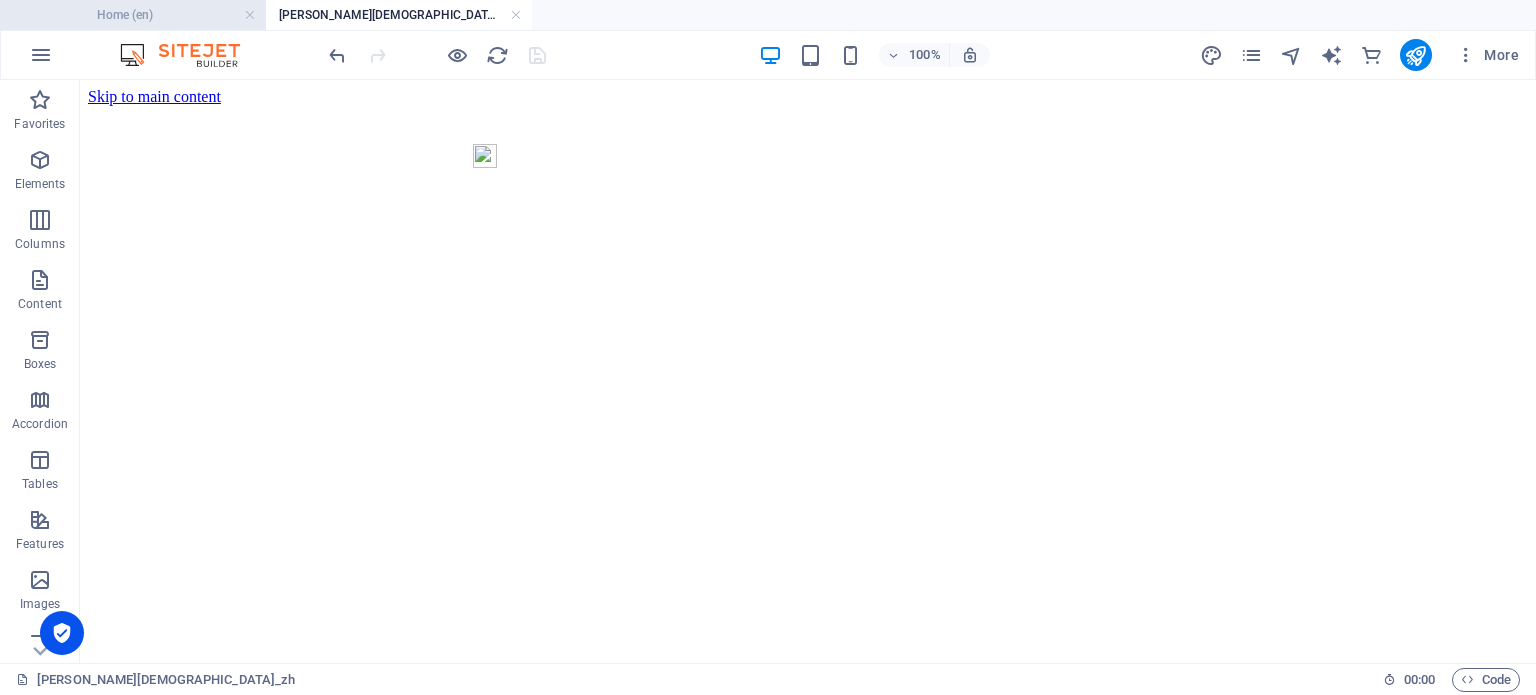 click on "Home (en)" at bounding box center (133, 15) 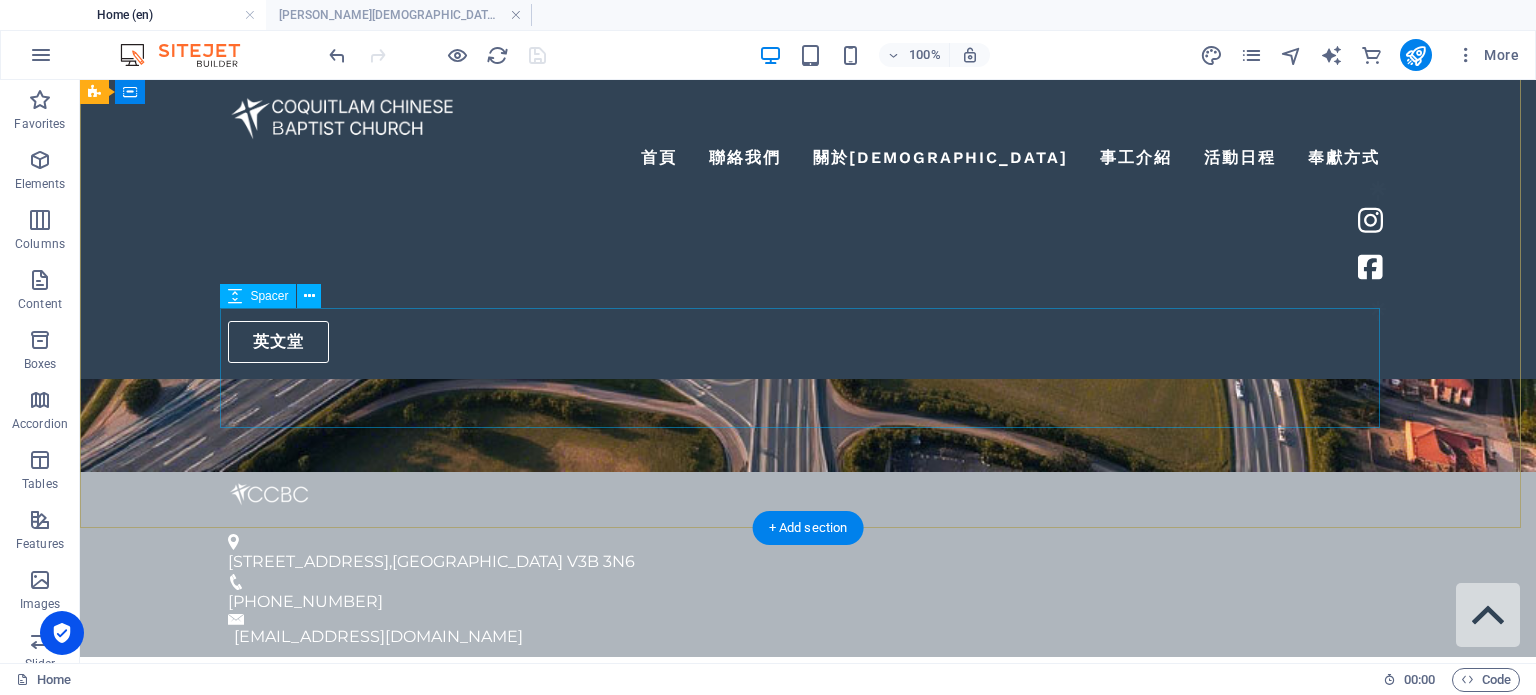 scroll, scrollTop: 300, scrollLeft: 0, axis: vertical 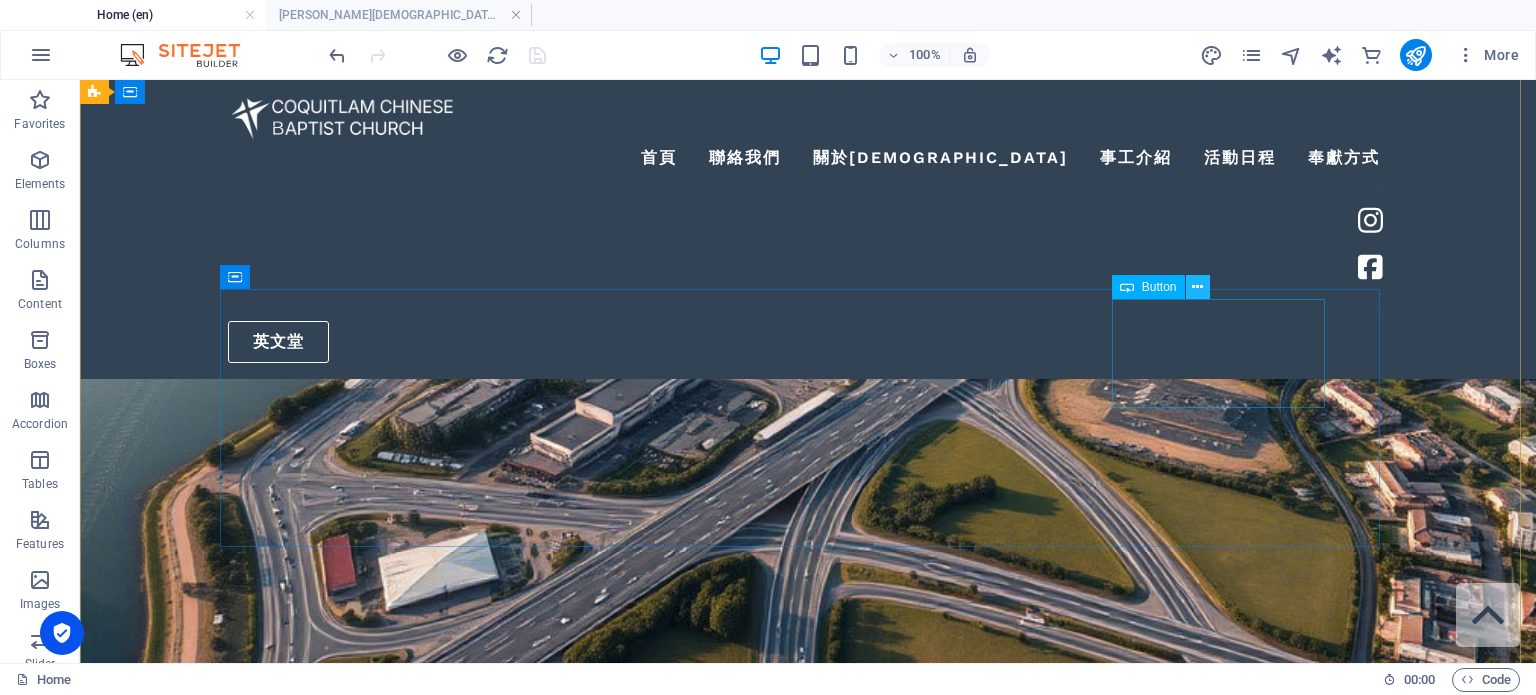 click at bounding box center [1197, 287] 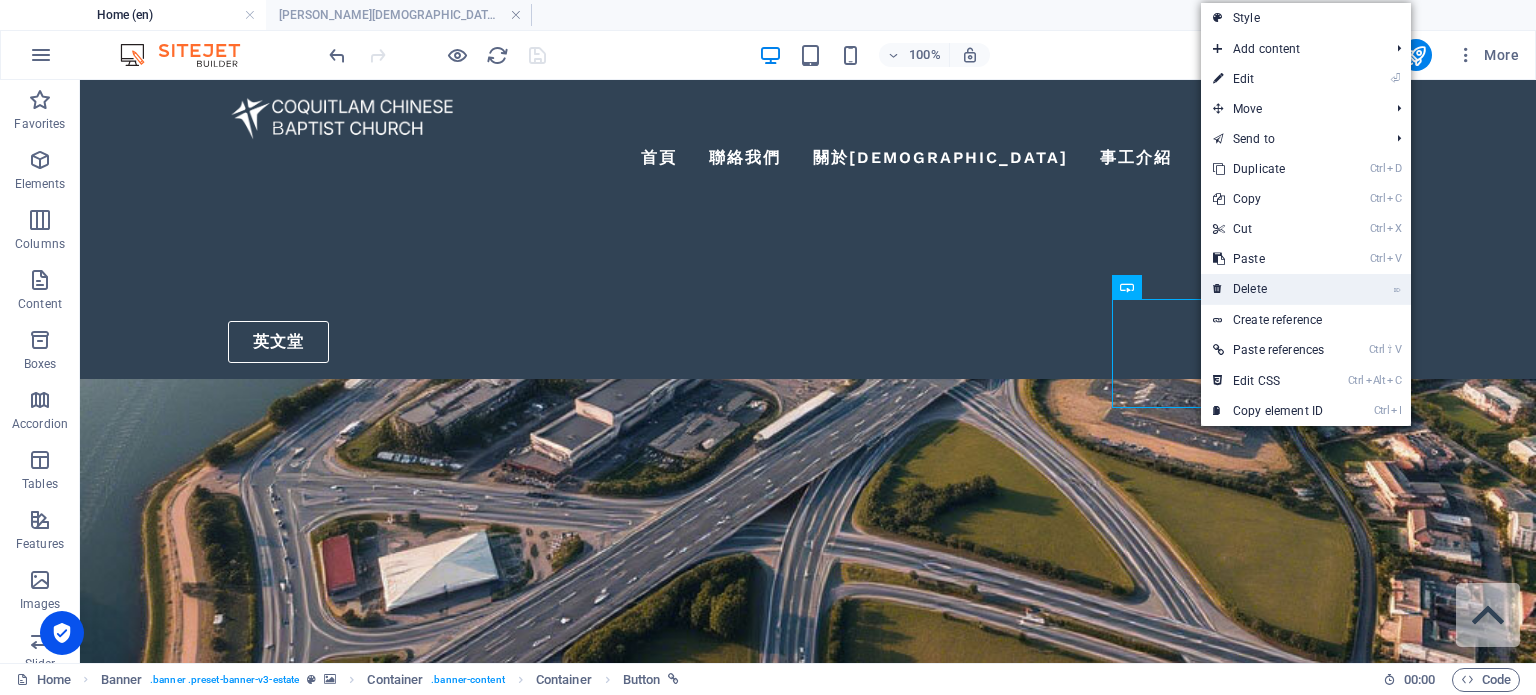 click on "⌦  Delete" at bounding box center [1268, 289] 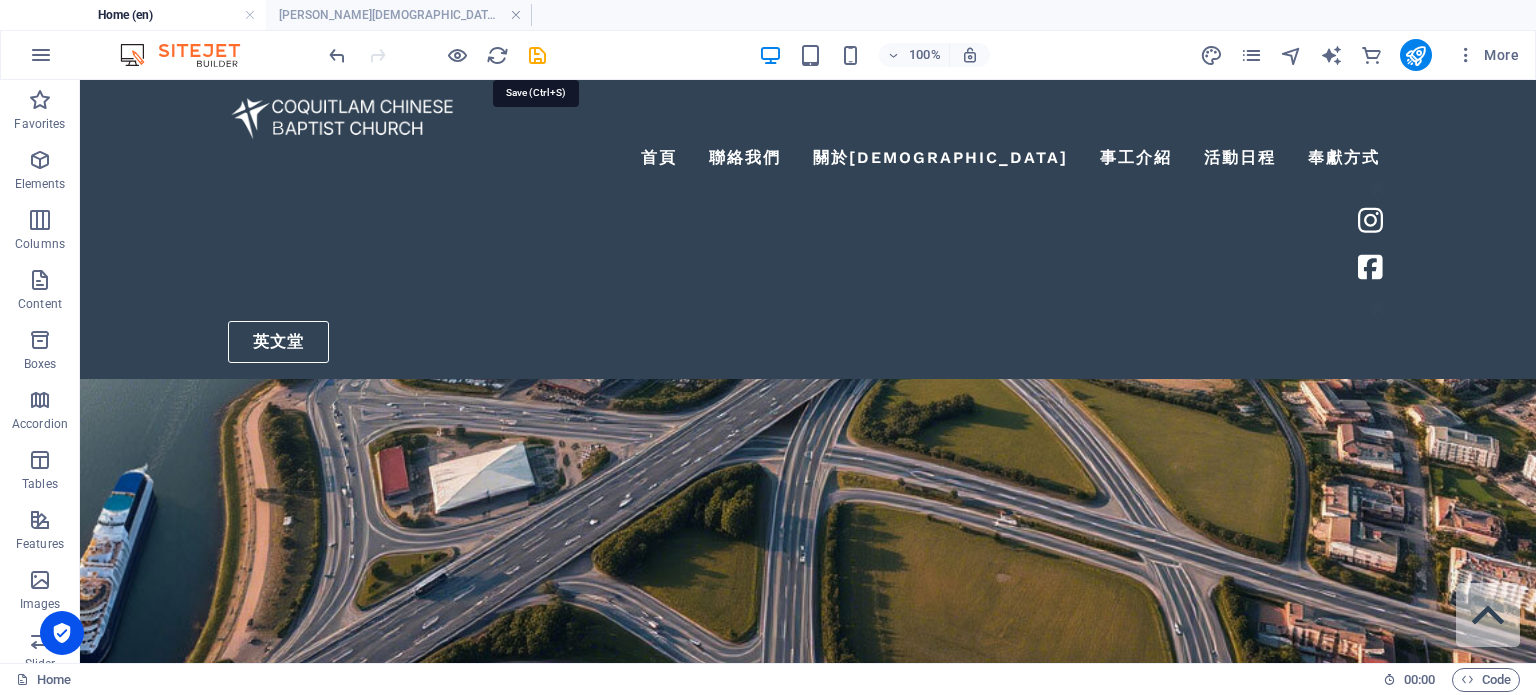 click at bounding box center [537, 55] 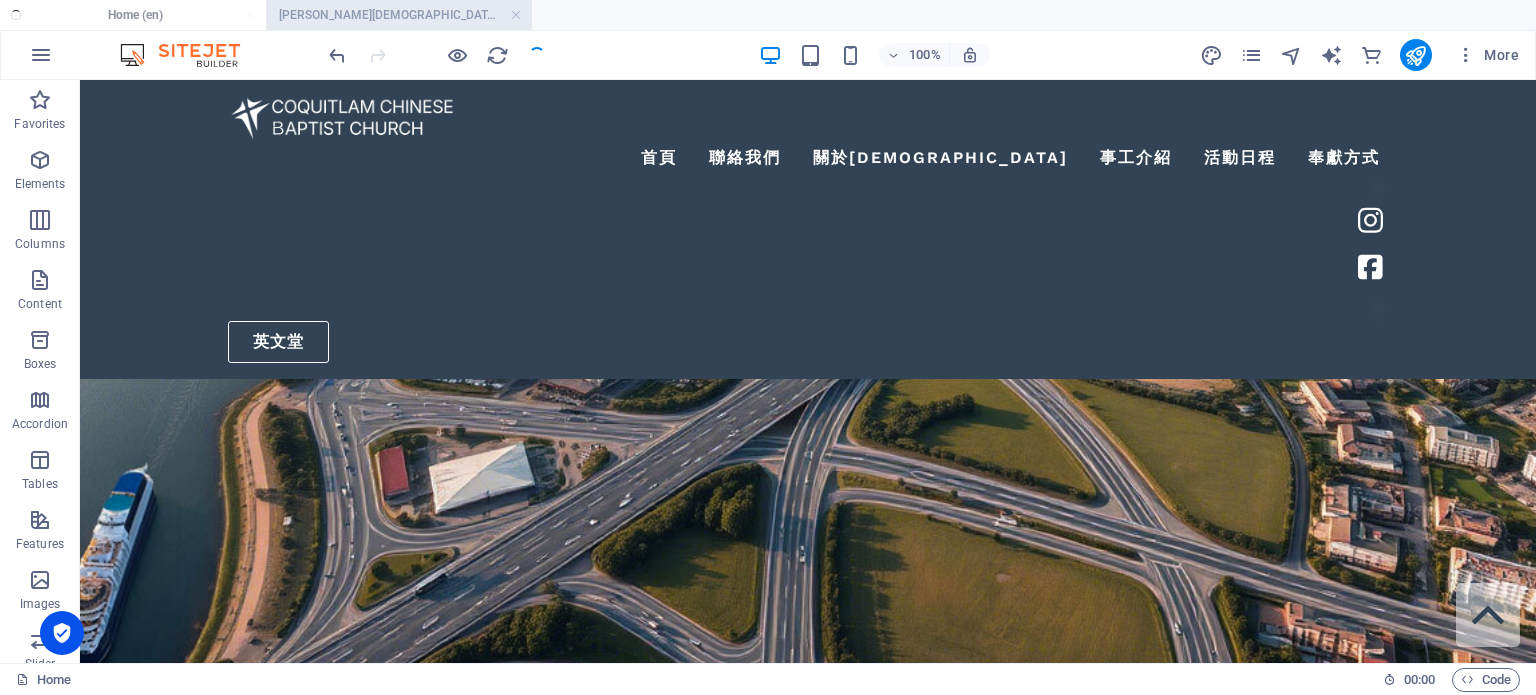 click on "[PERSON_NAME][DEMOGRAPHIC_DATA]_zh (zh)" at bounding box center [399, 15] 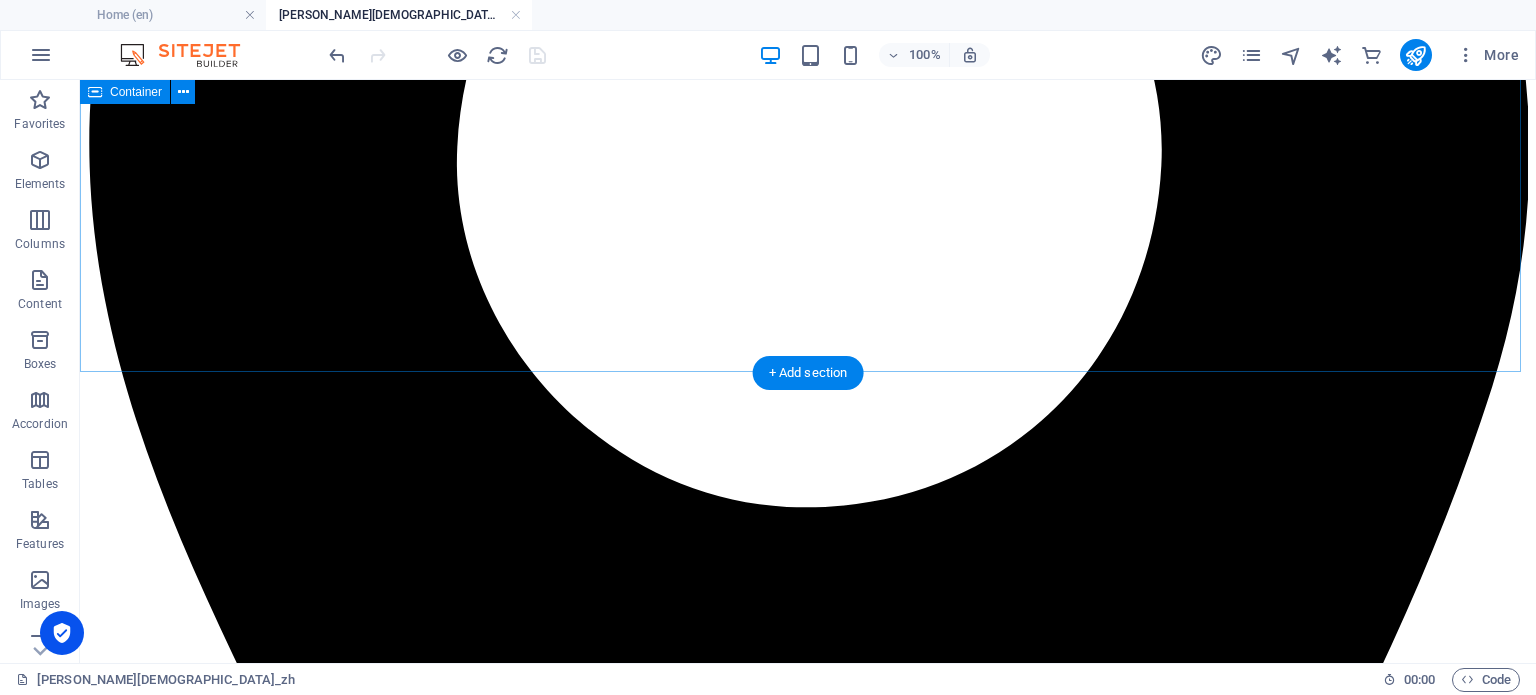 scroll, scrollTop: 1667, scrollLeft: 0, axis: vertical 